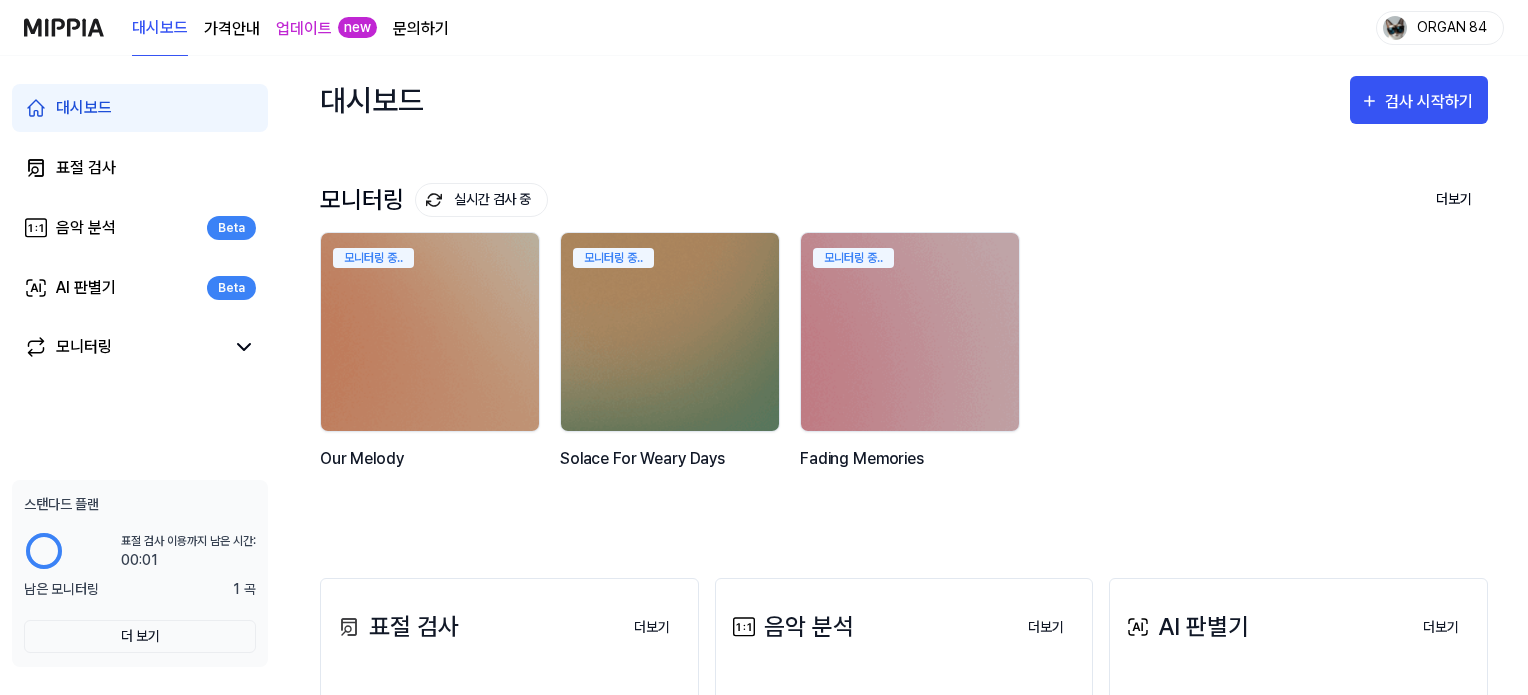 scroll, scrollTop: 0, scrollLeft: 0, axis: both 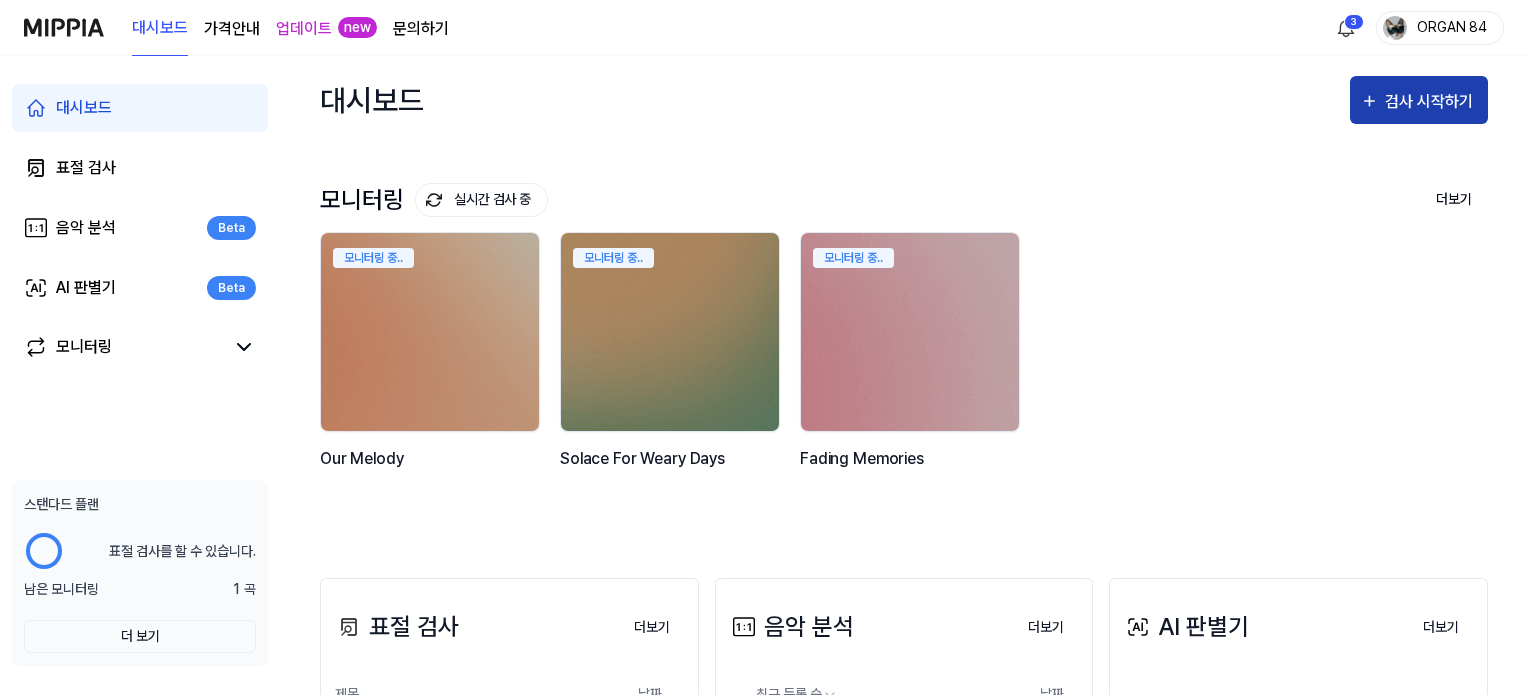 click on "검사 시작하기" at bounding box center [1431, 102] 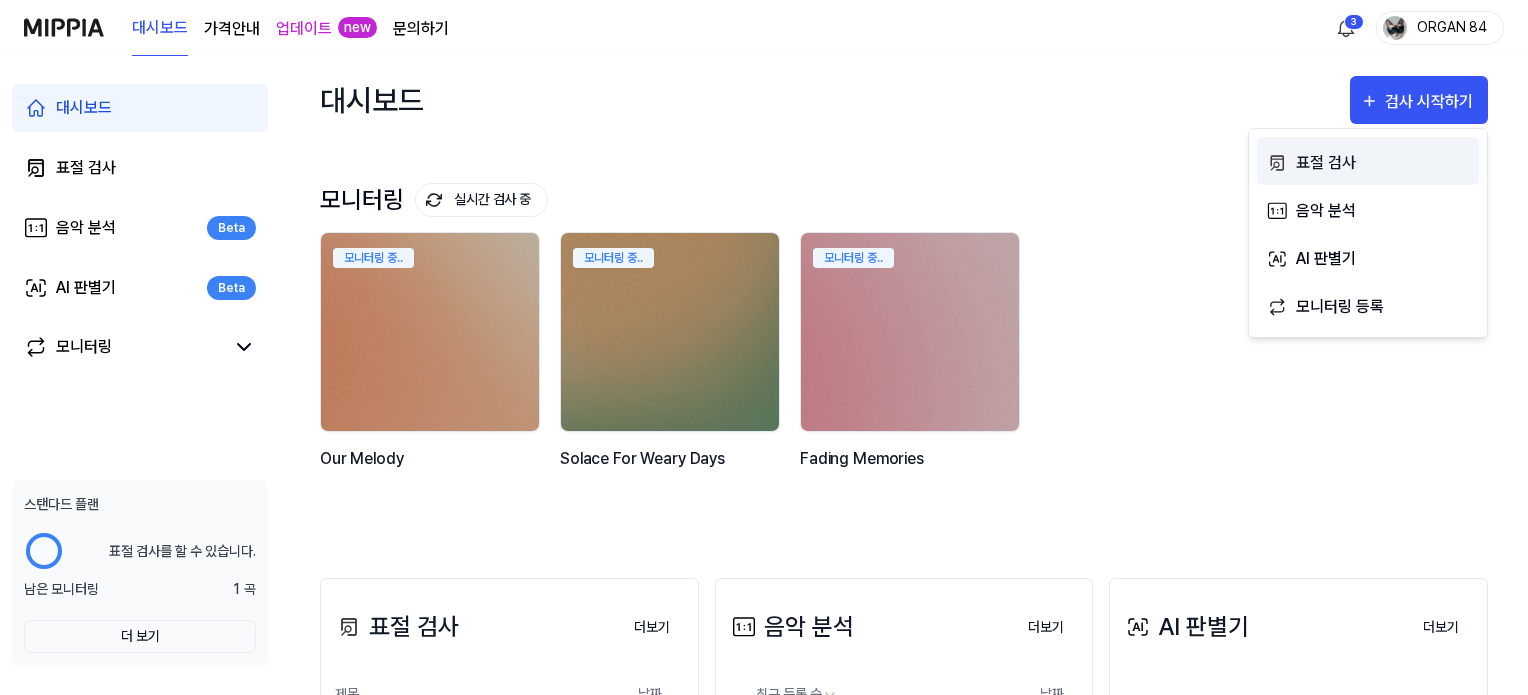click on "표절 검사" at bounding box center (1383, 163) 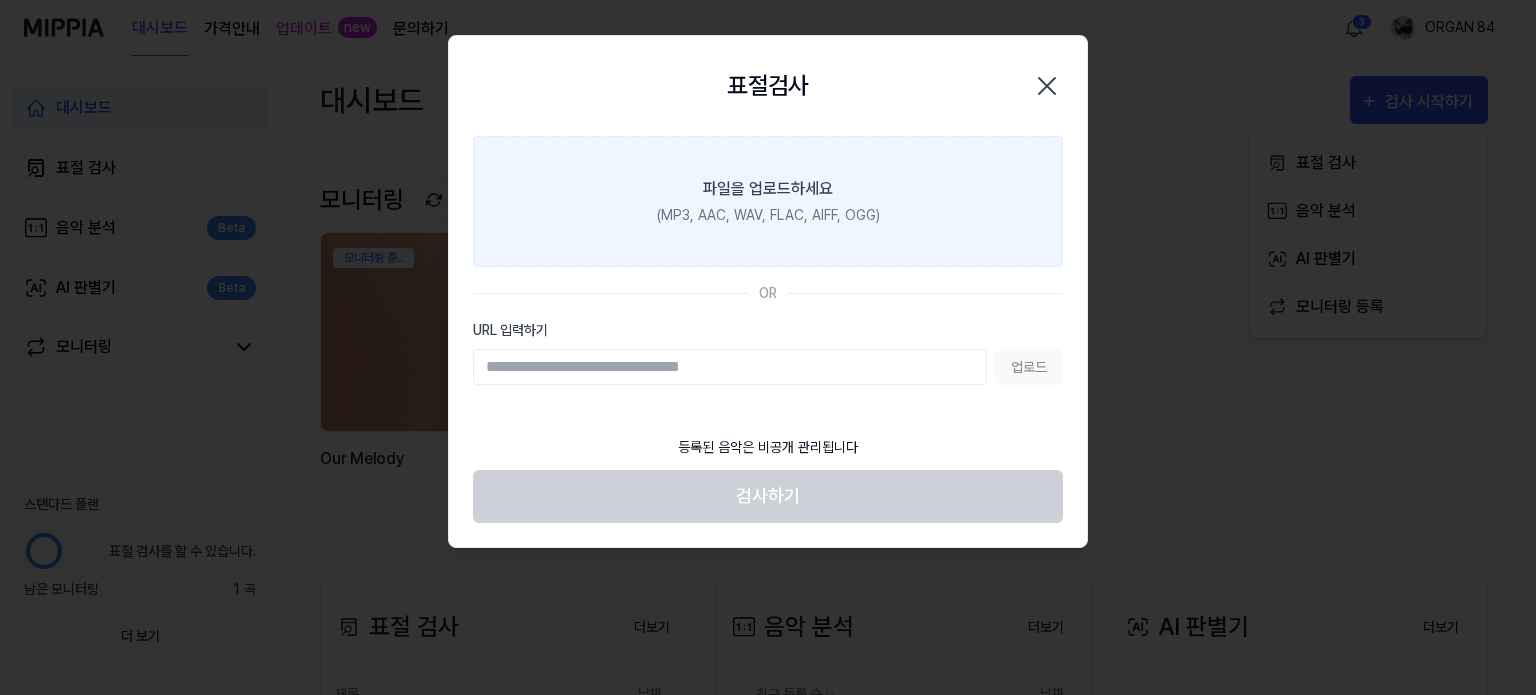 click on "파일을 업로드하세요" at bounding box center (768, 189) 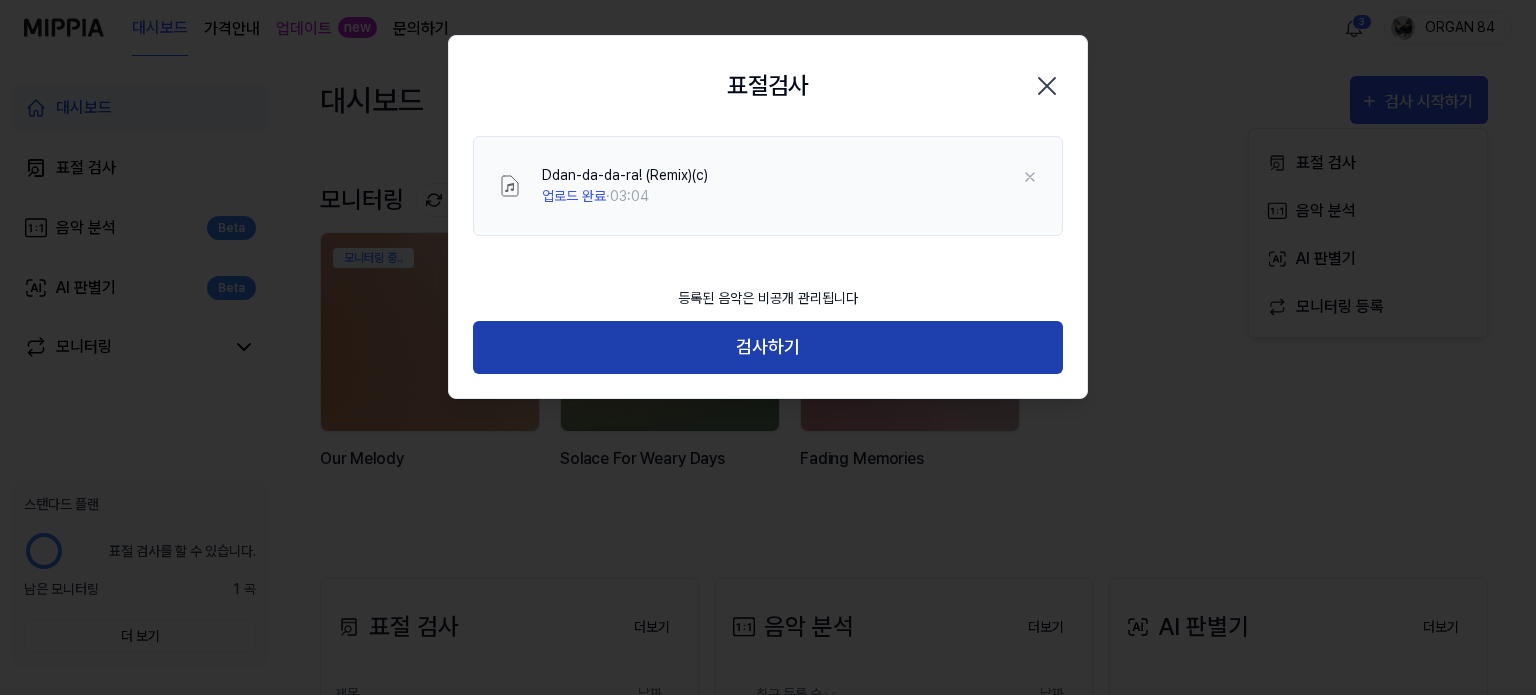 click on "검사하기" at bounding box center (768, 347) 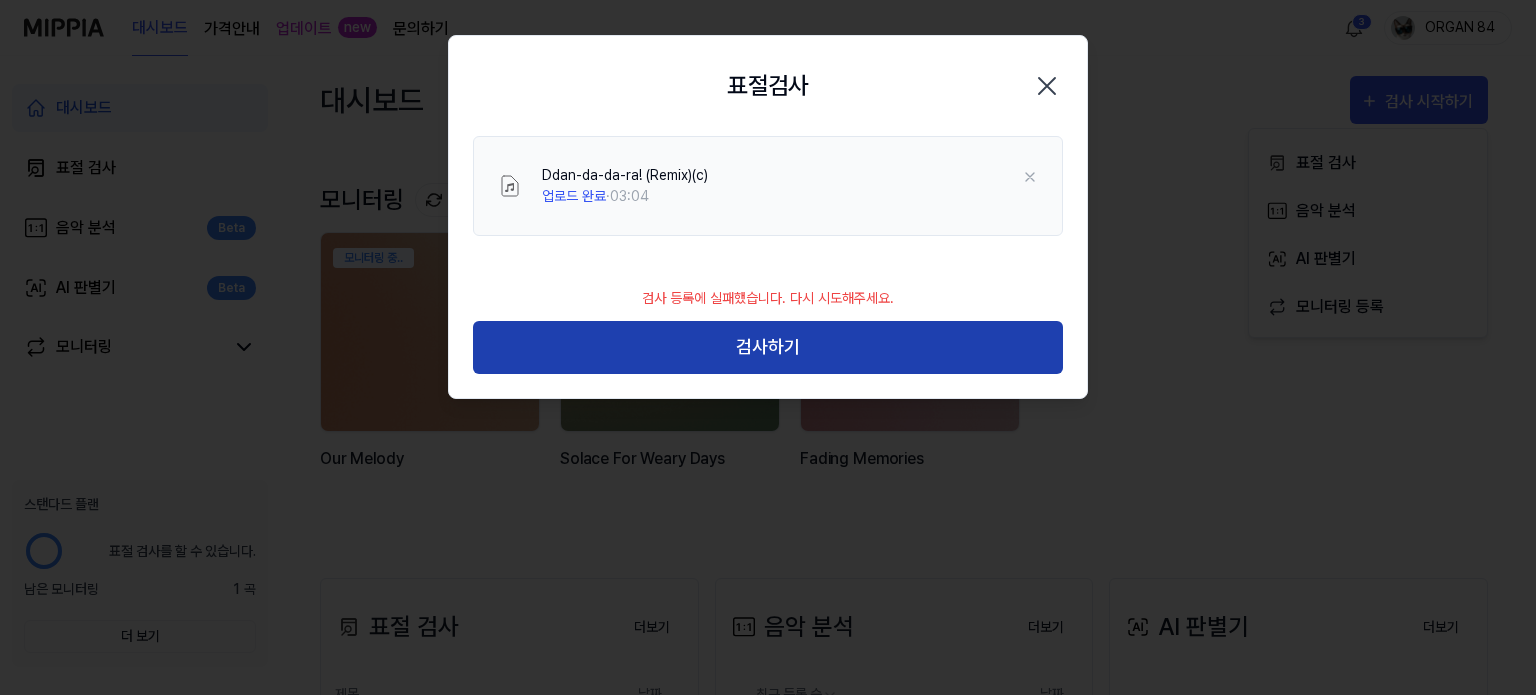 click on "검사하기" at bounding box center (768, 347) 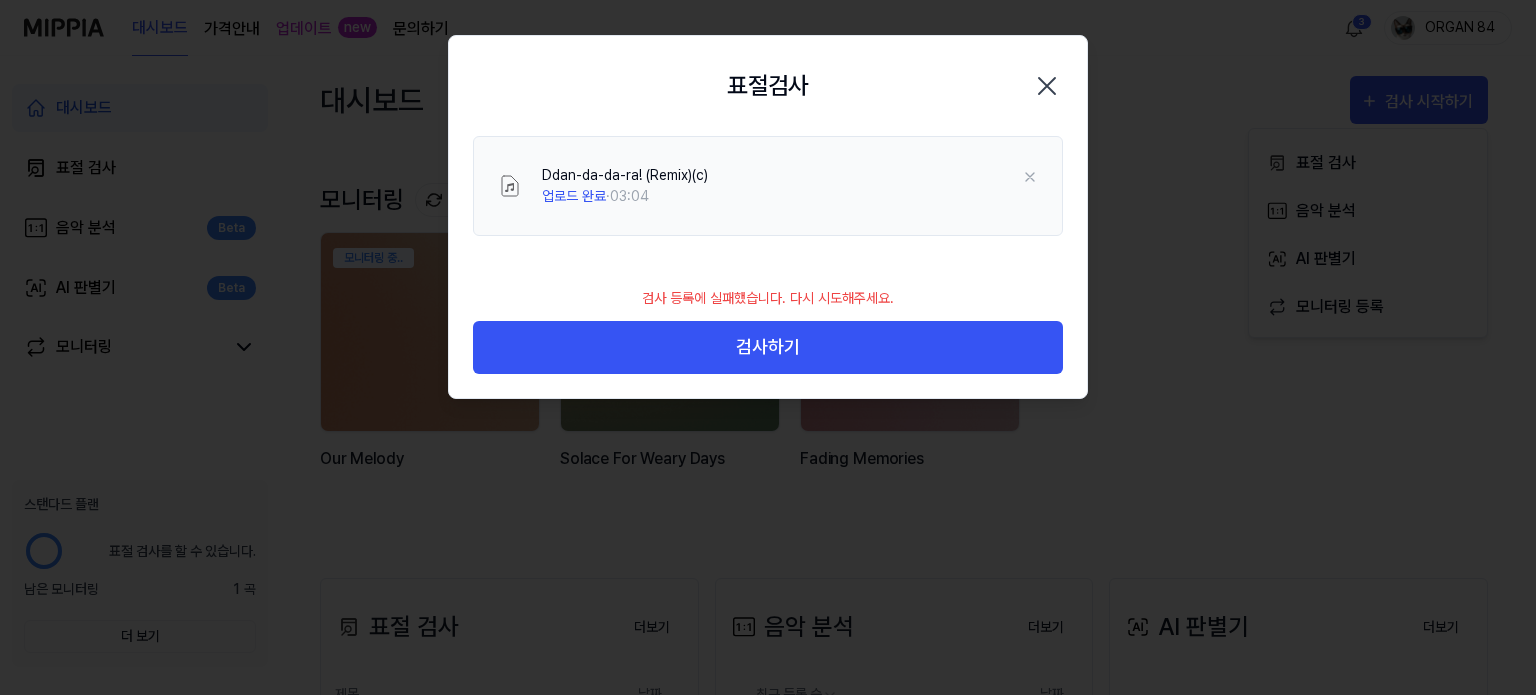 click on "검사 등록에 실패했습니다. 다시 시도해주세요." at bounding box center (768, 298) 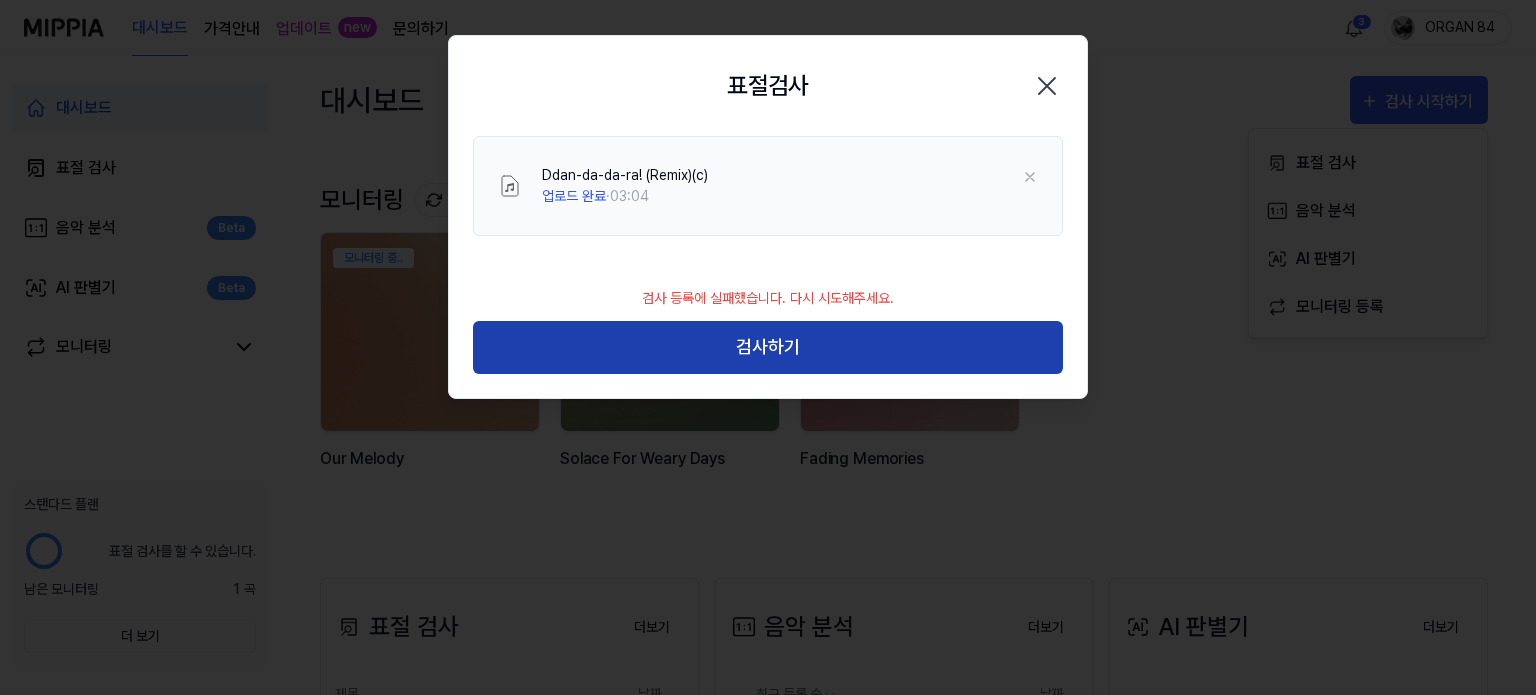 click on "검사하기" at bounding box center (768, 347) 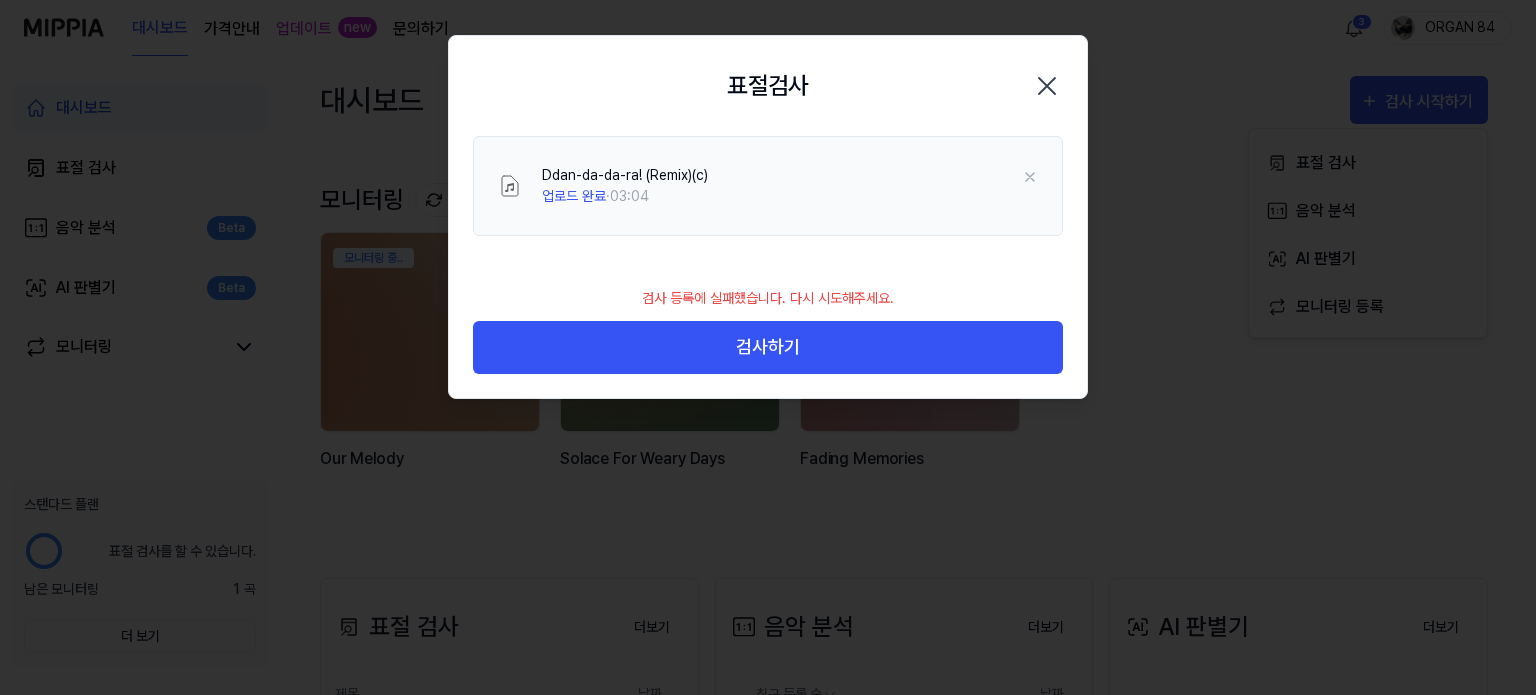 click on "검사 등록에 실패했습니다. 다시 시도해주세요." at bounding box center (768, 298) 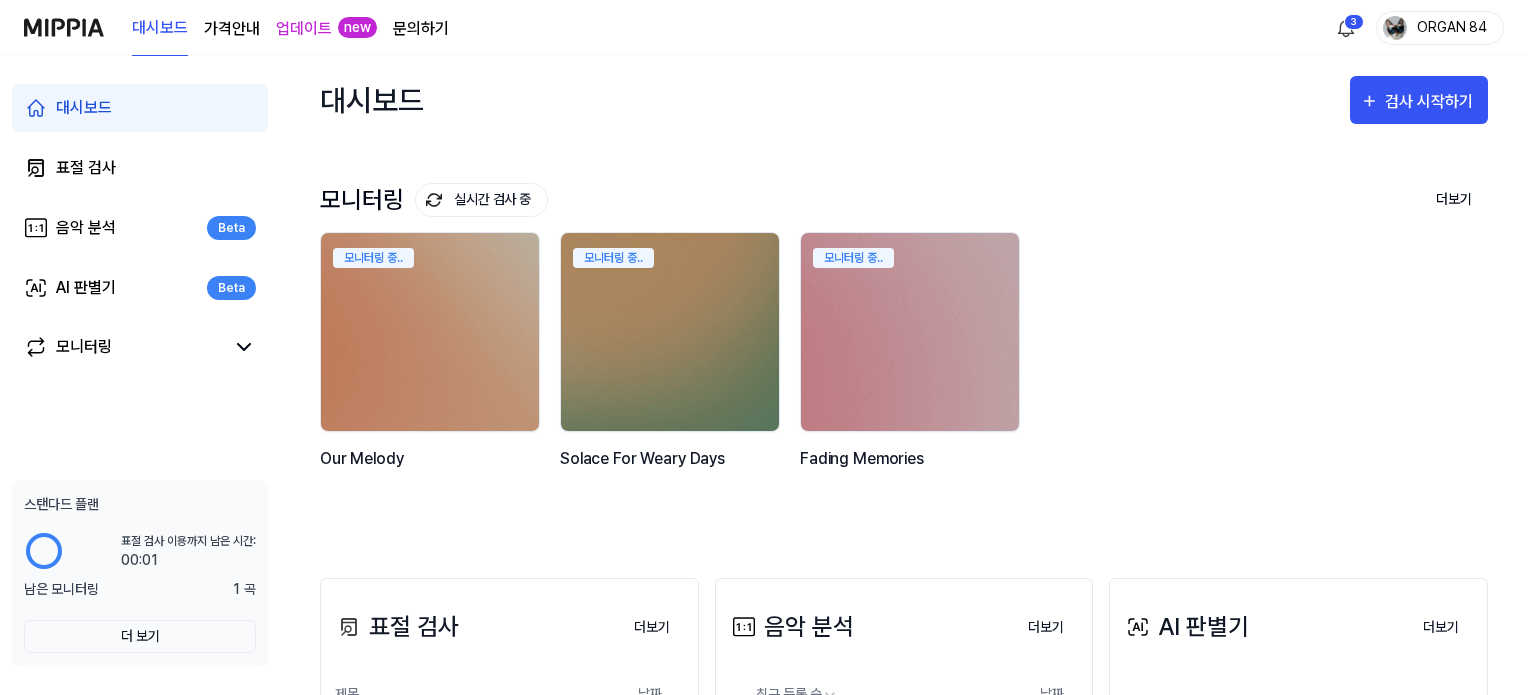 scroll, scrollTop: 0, scrollLeft: 0, axis: both 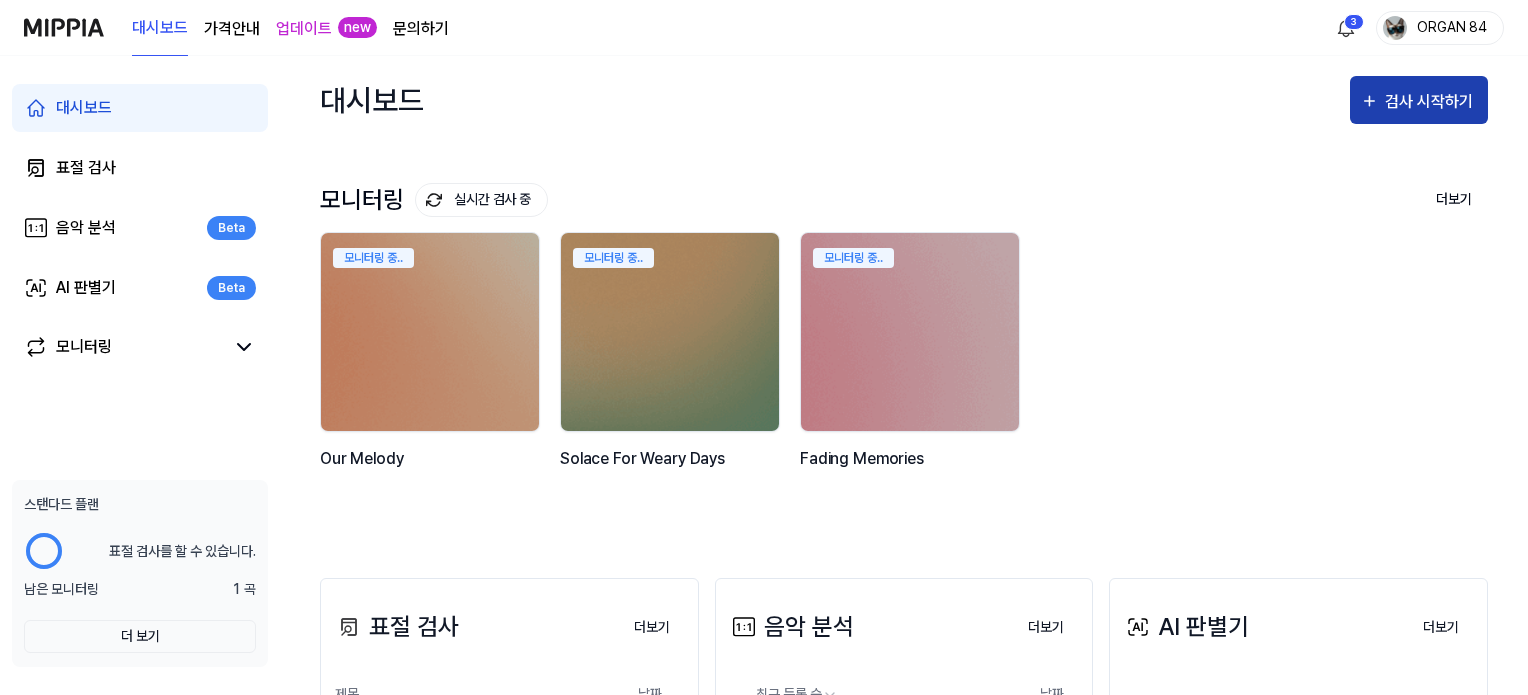click on "검사 시작하기" at bounding box center [1431, 102] 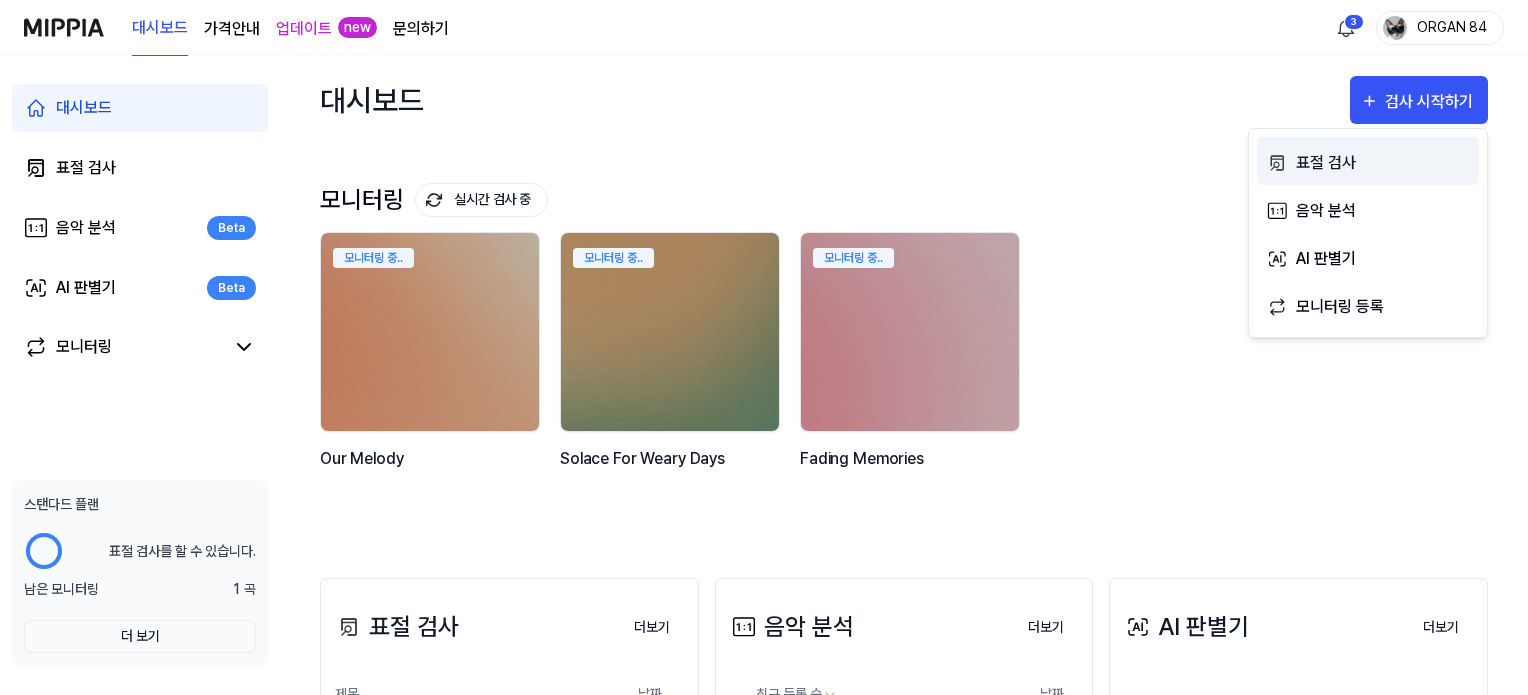click on "표절 검사" at bounding box center [1383, 163] 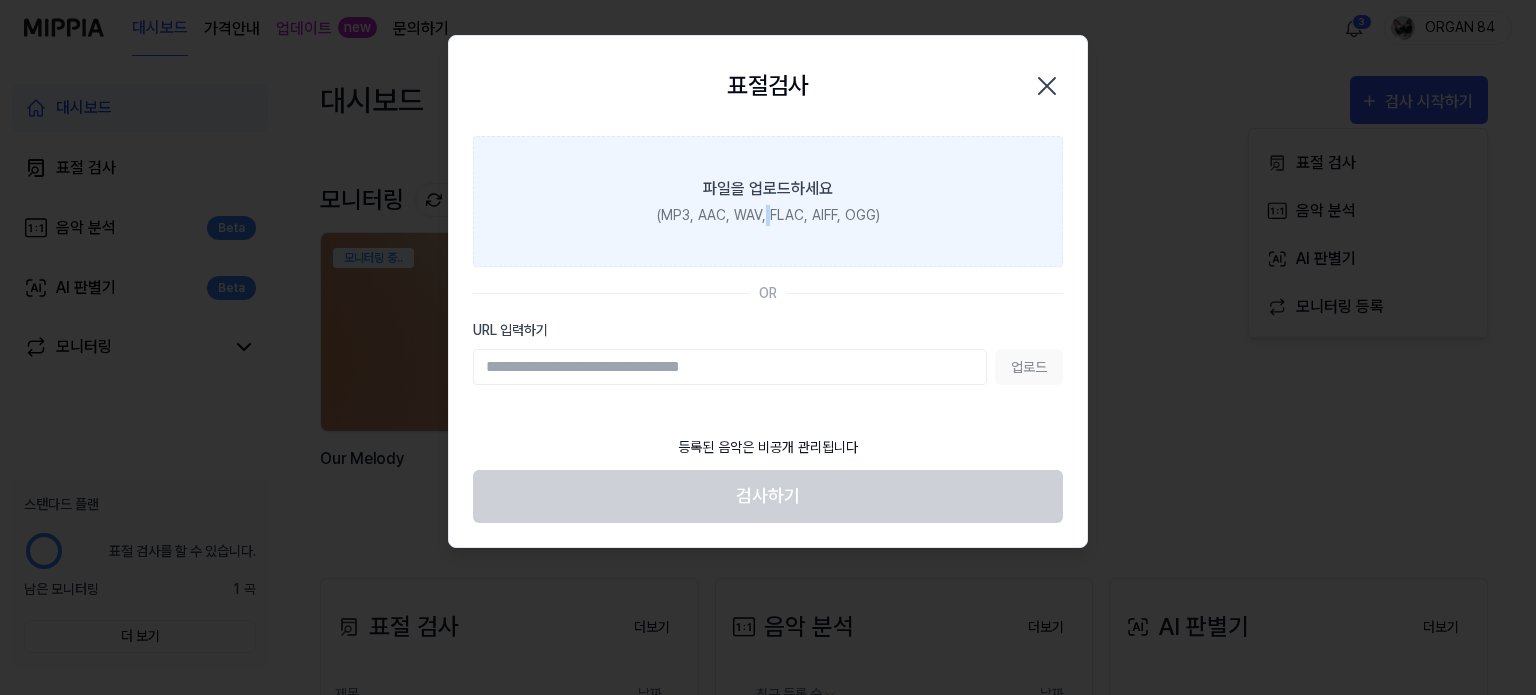 click on "파일을 업로드하세요 (MP3, AAC, WAV, FLAC, AIFF, OGG)" at bounding box center (768, 201) 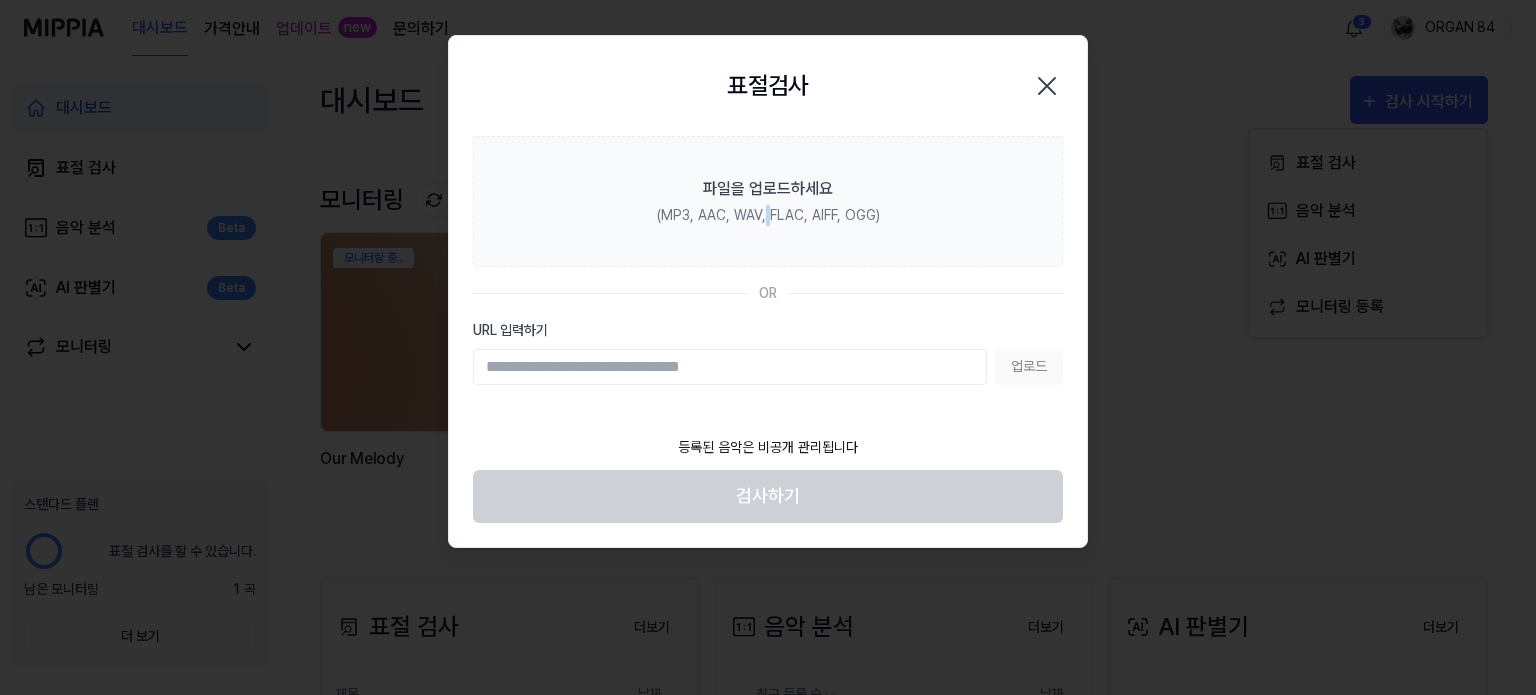 click 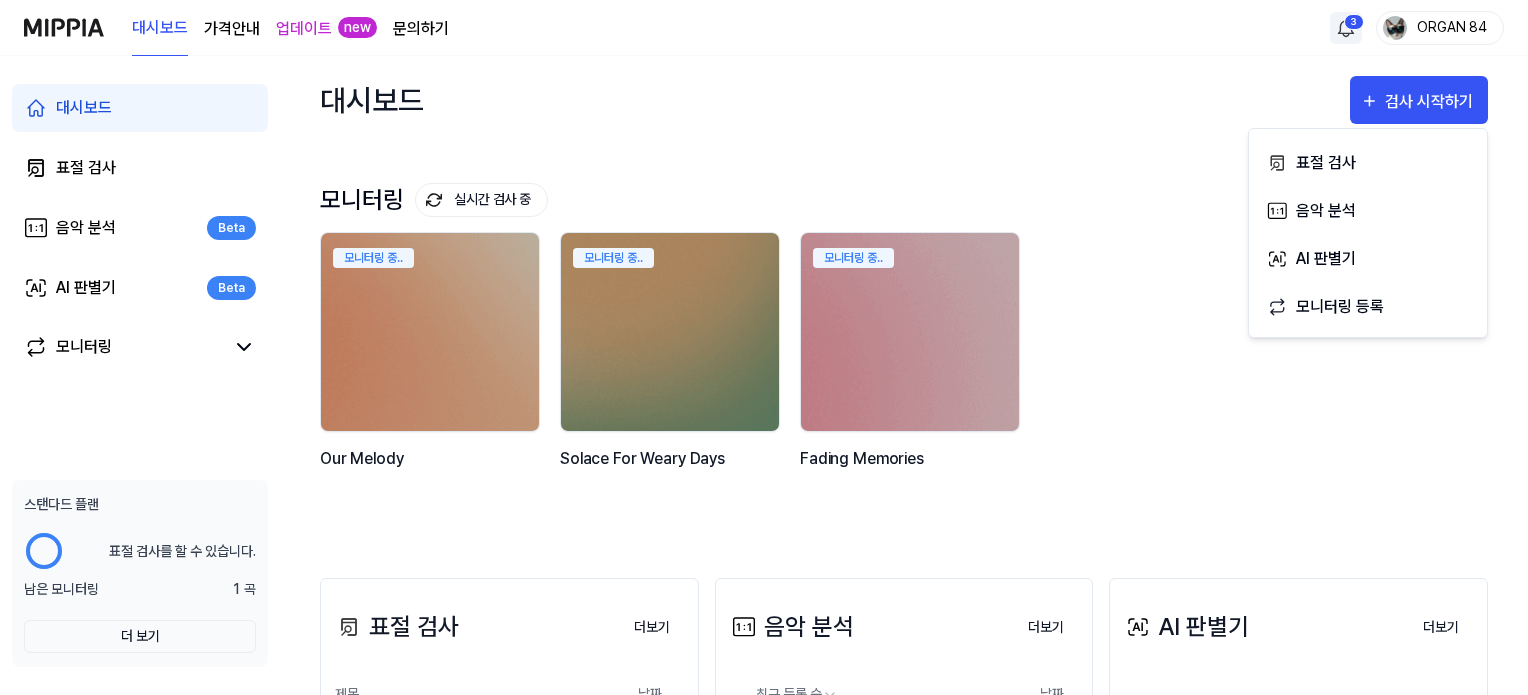 click on "대시보드 가격안내 업데이트 new 문의하기 ORGAN 84 대시보드 표절 검사 음악 분석 Beta AI 판별기 Beta 모니터링 스탠다드    플랜 표절 검사를 할 수 있습니다. 남은 모니터링 1   곡 더 보기 대시보드 검사 시작하기 모니터링 실시간 검사 중 더보기 모니터링 모니터링 중.. Our Melody 모니터링 중.. Solace For Weary Days 모니터링 중.. Fading Memories 표절 검사 더보기 표절 검사 제목 날짜 Ddan-da-da-ra! (Remix)(c) 구조 분석 중 결과보기 [DATE]. Hiding Sadness (잡음제거) 결과보기 [DATE]. Hiding Sadness (1) 결과보기 [DATE]. The Journey Part 2 - By The Power Of Love1 결과보기 [DATE]. 가자, [LOCATION] 결과보기 [DATE]. [Topline] The Summer Sea (1) 결과보기 [DATE]. [Topline] The Summer Sea (Cover) 결과보기 [DATE]. [Topline] The Summer Sea 결과보기 [DATE]. [Topline] Ddan-da-da-ra! (Remix) 결과보기 [DATE]. 더보기 음악 분석" at bounding box center (764, 347) 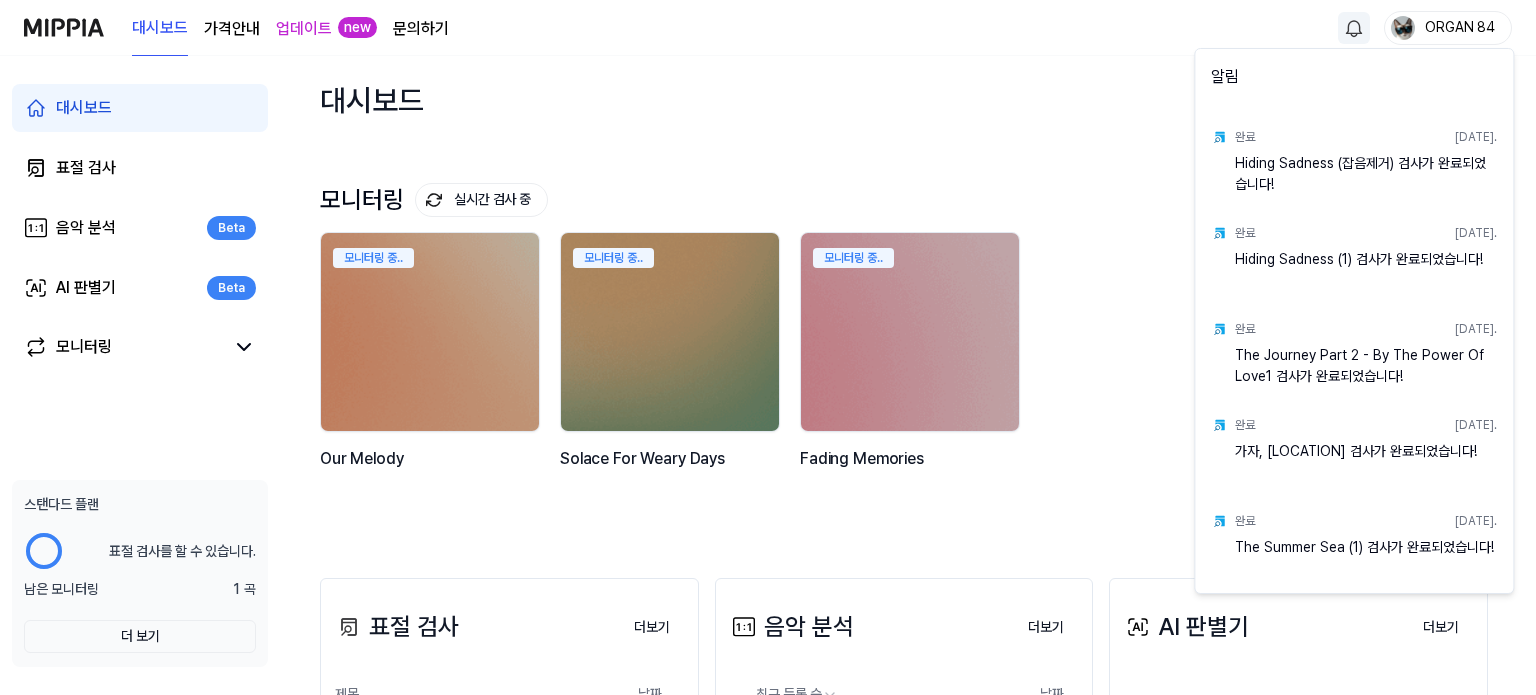 click on "대시보드 가격안내 업데이트 new 문의하기 ORGAN 84 대시보드 표절 검사 음악 분석 Beta AI 판별기 Beta 모니터링 스탠다드    플랜 표절 검사를 할 수 있습니다. 남은 모니터링 1   곡 더 보기 대시보드 검사 시작하기 모니터링 실시간 검사 중 더보기 모니터링 모니터링 중.. Our Melody 모니터링 중.. Solace For Weary Days 모니터링 중.. Fading Memories 표절 검사 더보기 표절 검사 제목 날짜 Ddan-da-da-ra! (Remix)(c) 구조 분석 중 결과보기 [DATE]. Hiding Sadness (잡음제거) 결과보기 [DATE]. Hiding Sadness (1) 결과보기 [DATE]. The Journey Part 2 - By The Power Of Love1 결과보기 [DATE]. 가자, [LOCATION] 결과보기 [DATE]. [Topline] The Summer Sea (1) 결과보기 [DATE]. [Topline] The Summer Sea (Cover) 결과보기 [DATE]. [Topline] The Summer Sea 결과보기 [DATE]. [Topline] Ddan-da-da-ra! (Remix) 결과보기 [DATE]. 더보기 음악 분석" at bounding box center [768, 347] 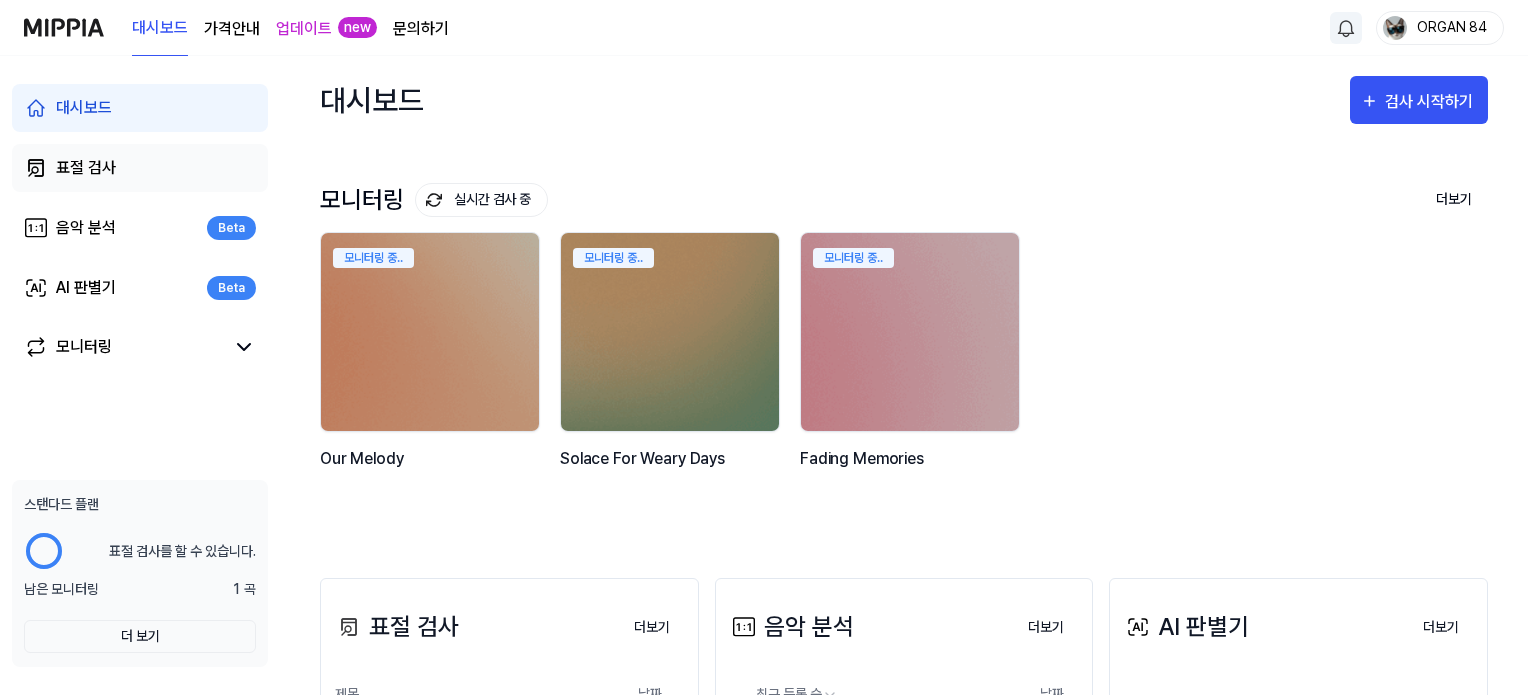 click on "표절 검사" at bounding box center [86, 168] 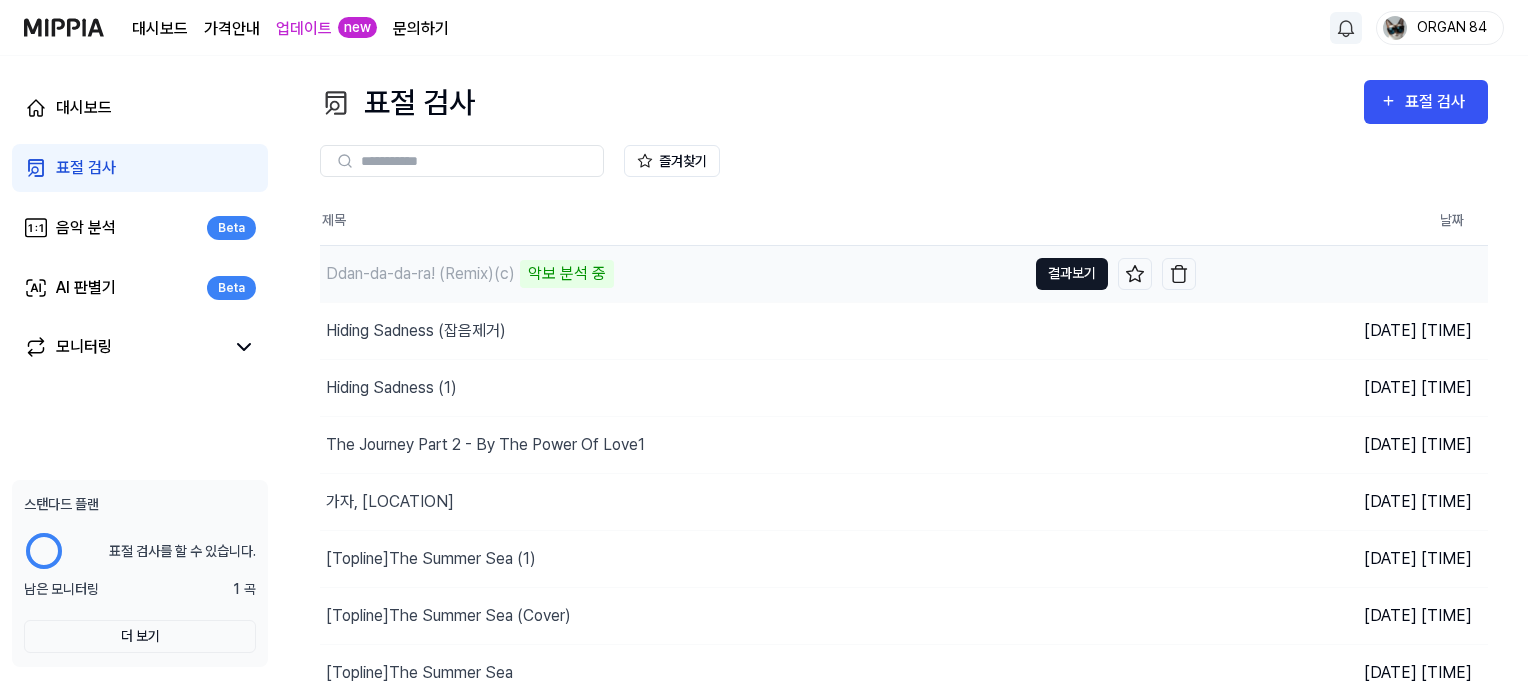 click on "결과보기" at bounding box center (1072, 274) 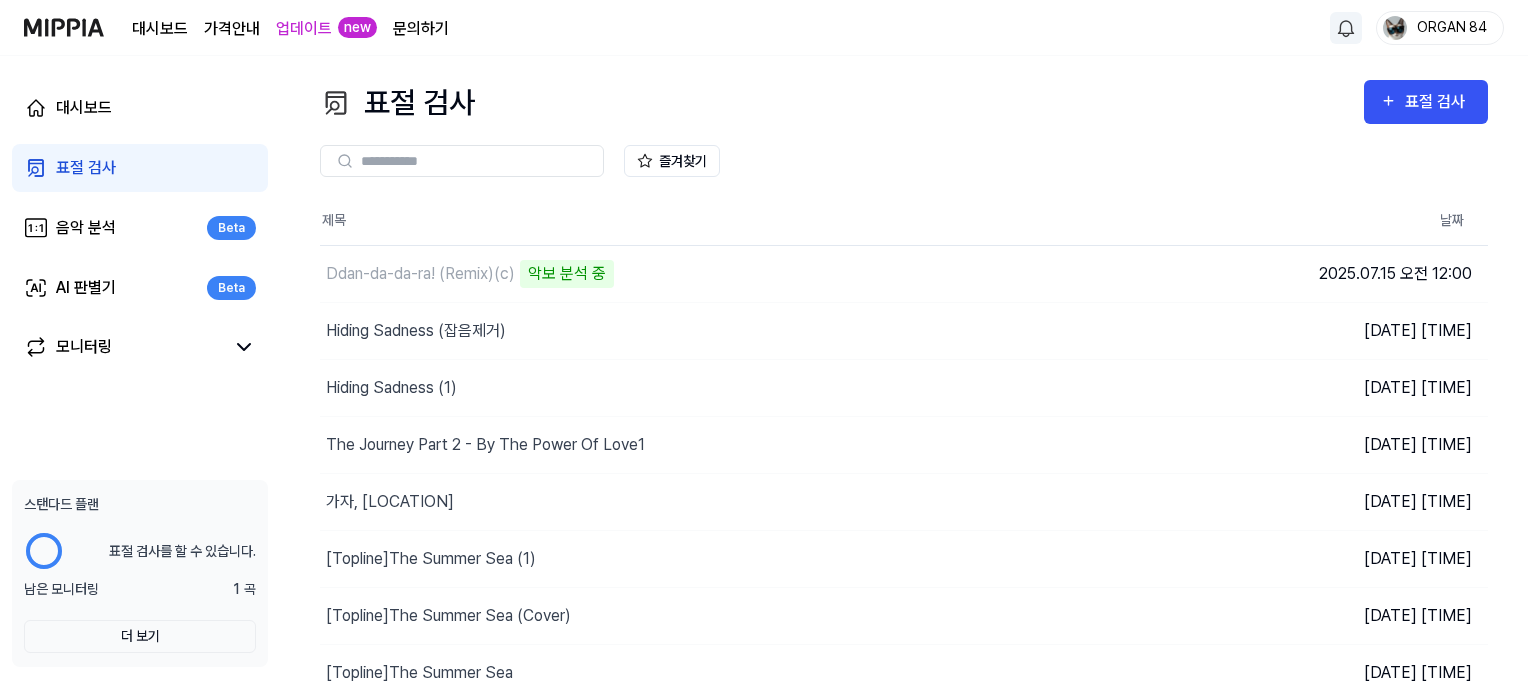 click on "표절 검사" at bounding box center (86, 168) 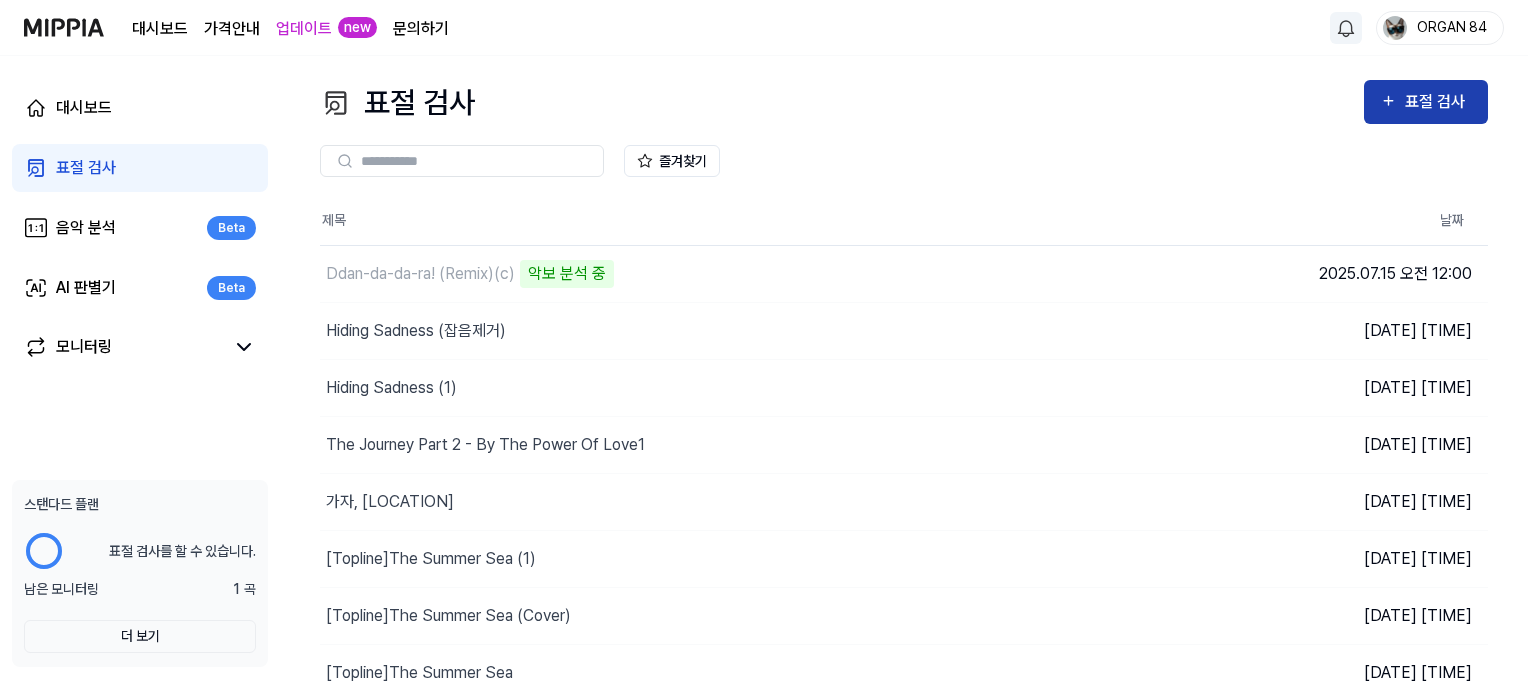 click on "표절 검사" at bounding box center (1438, 102) 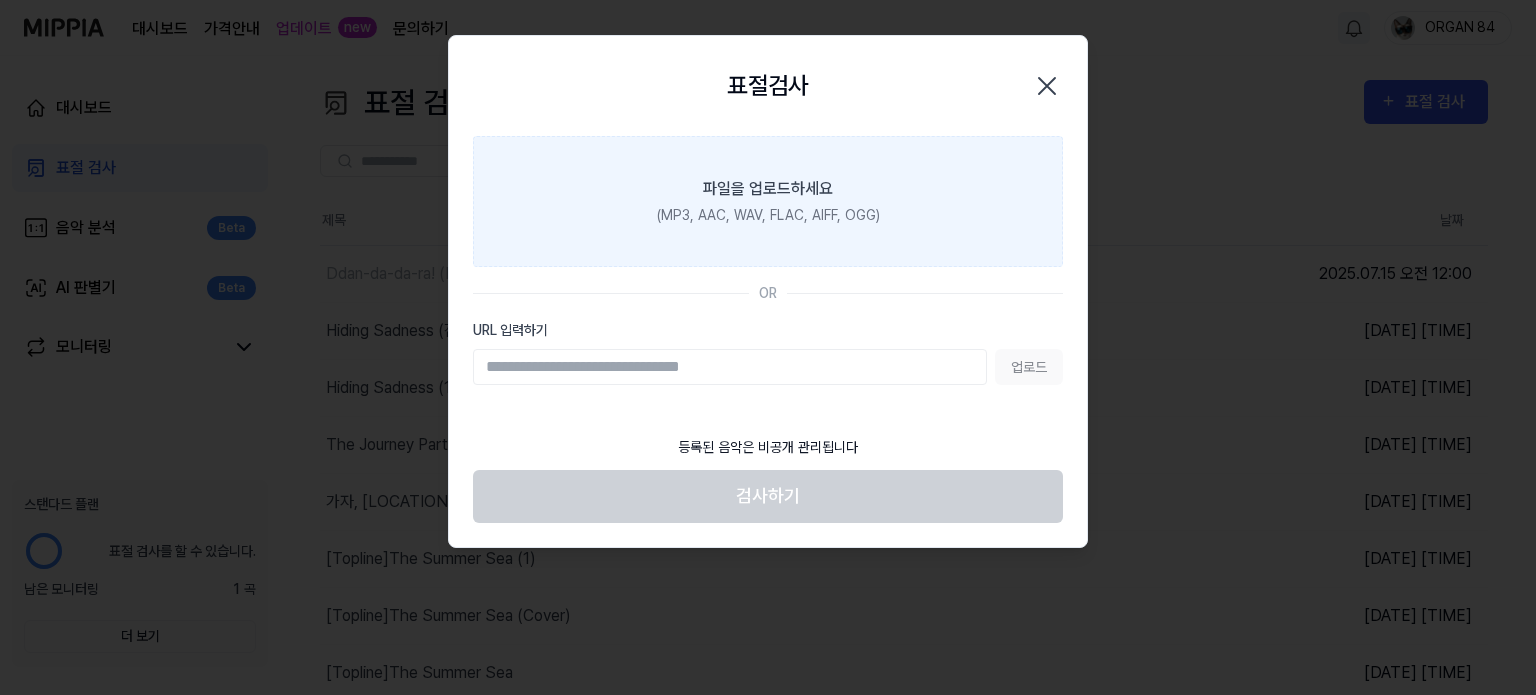 click on "파일을 업로드하세요 (MP3, AAC, WAV, FLAC, AIFF, OGG)" at bounding box center [768, 201] 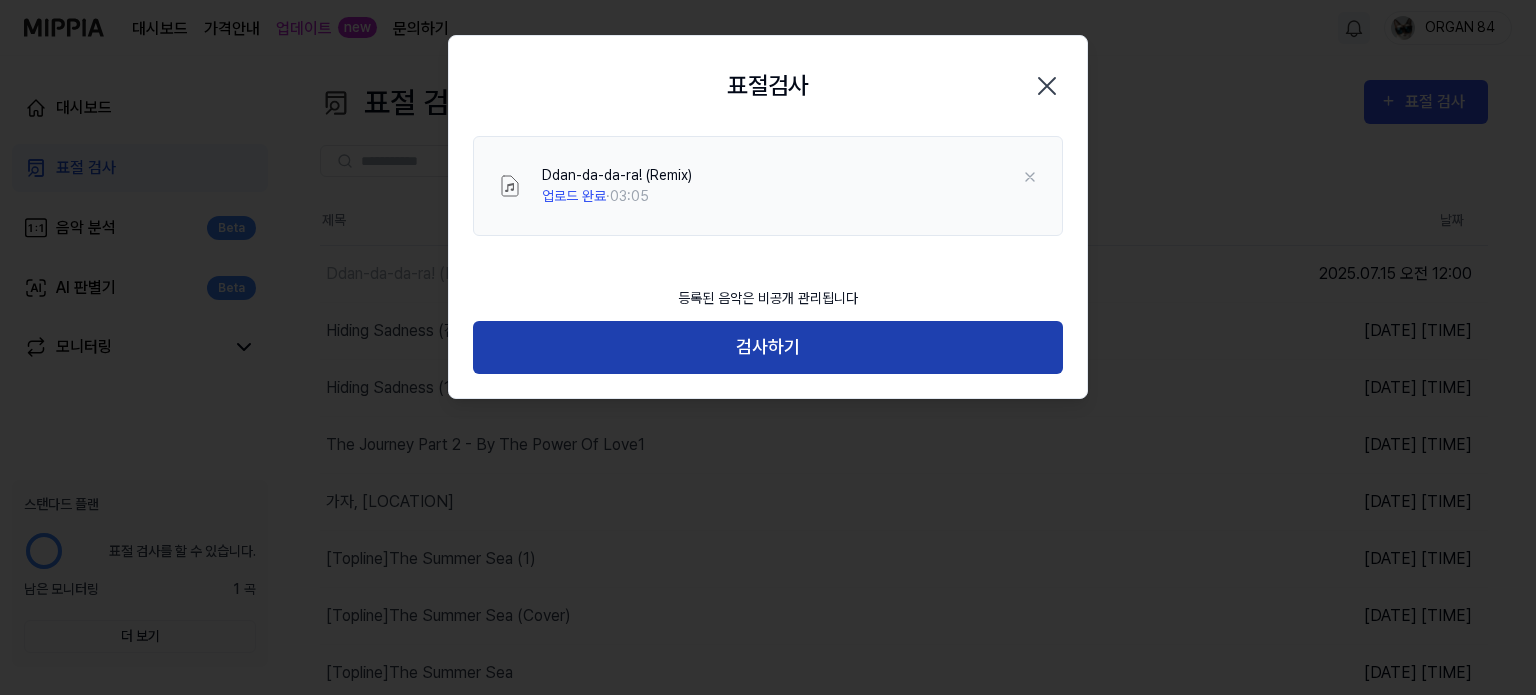 click on "검사하기" at bounding box center [768, 347] 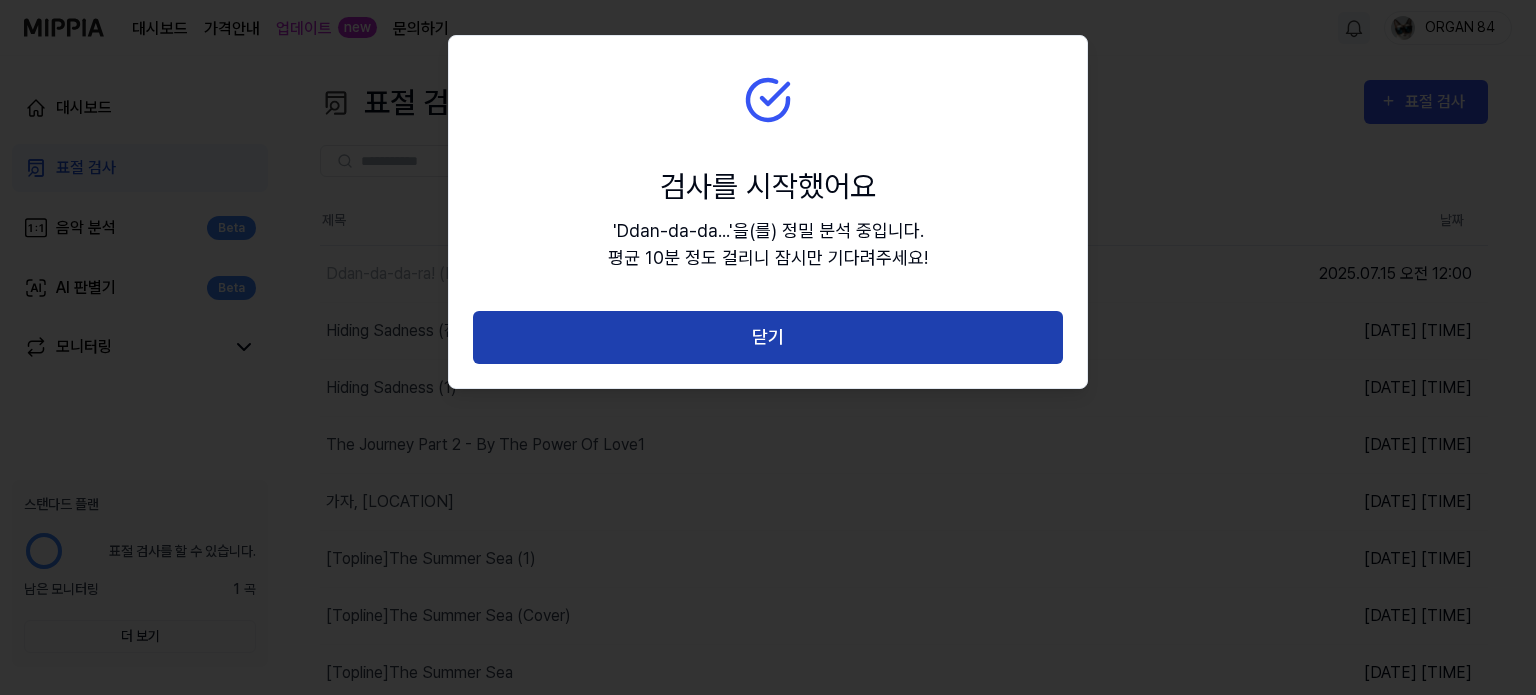 click on "닫기" at bounding box center [768, 337] 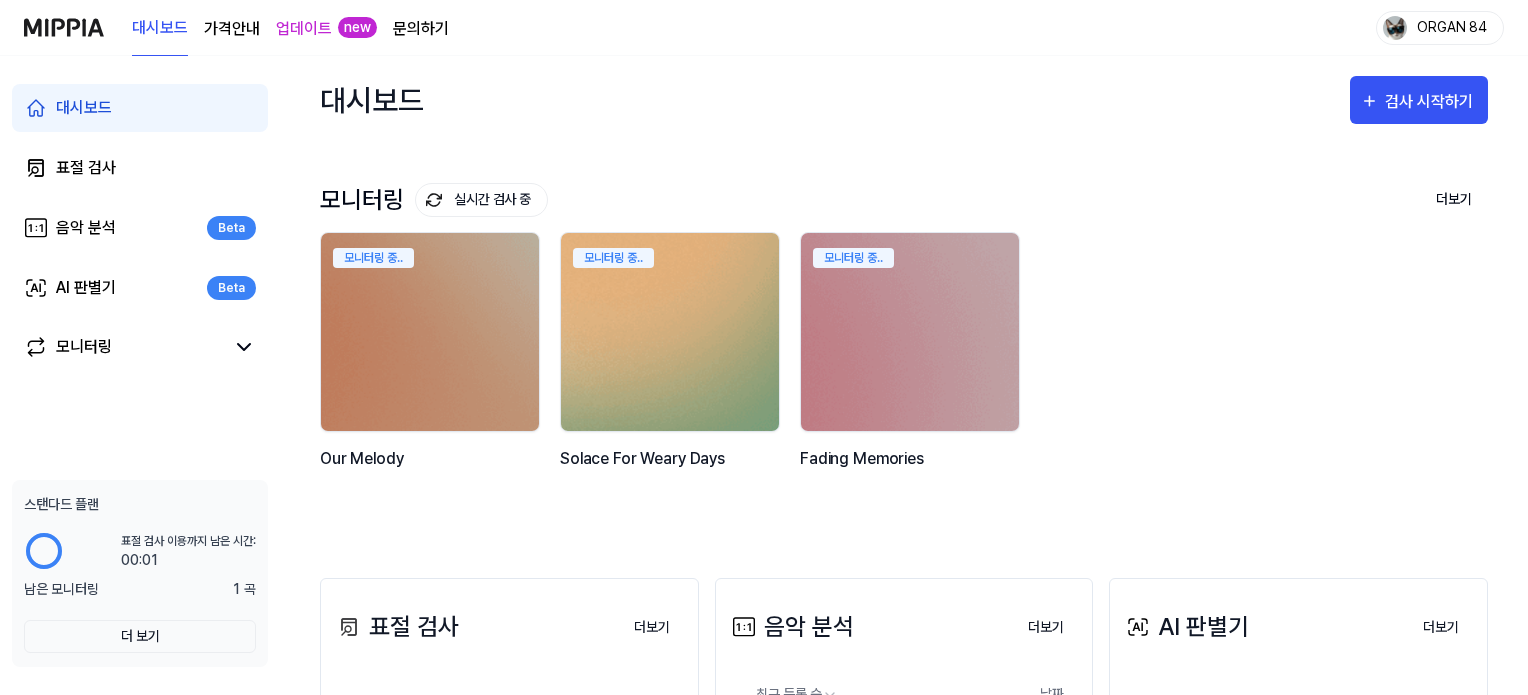 scroll, scrollTop: 0, scrollLeft: 0, axis: both 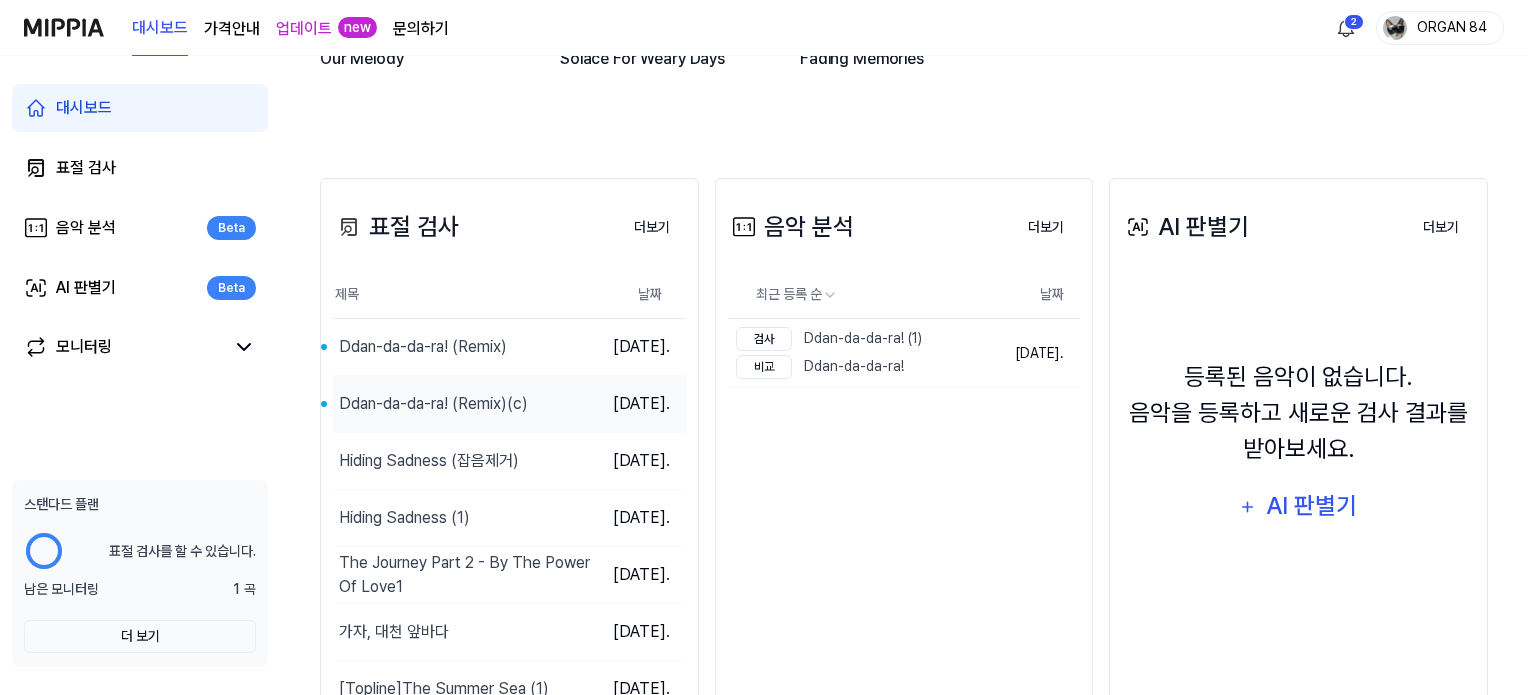 click on "Ddan-da-da-ra! (Remix)(c)" at bounding box center (433, 404) 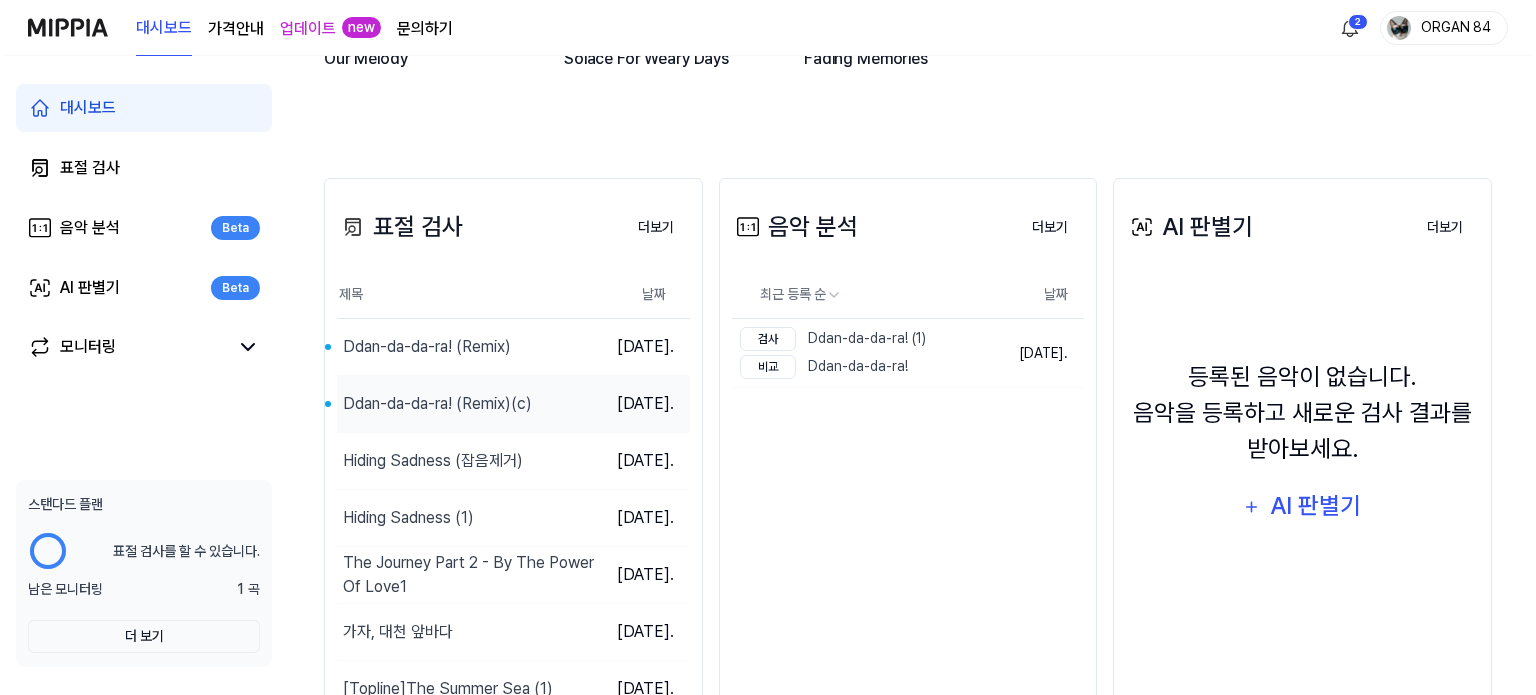 scroll, scrollTop: 0, scrollLeft: 0, axis: both 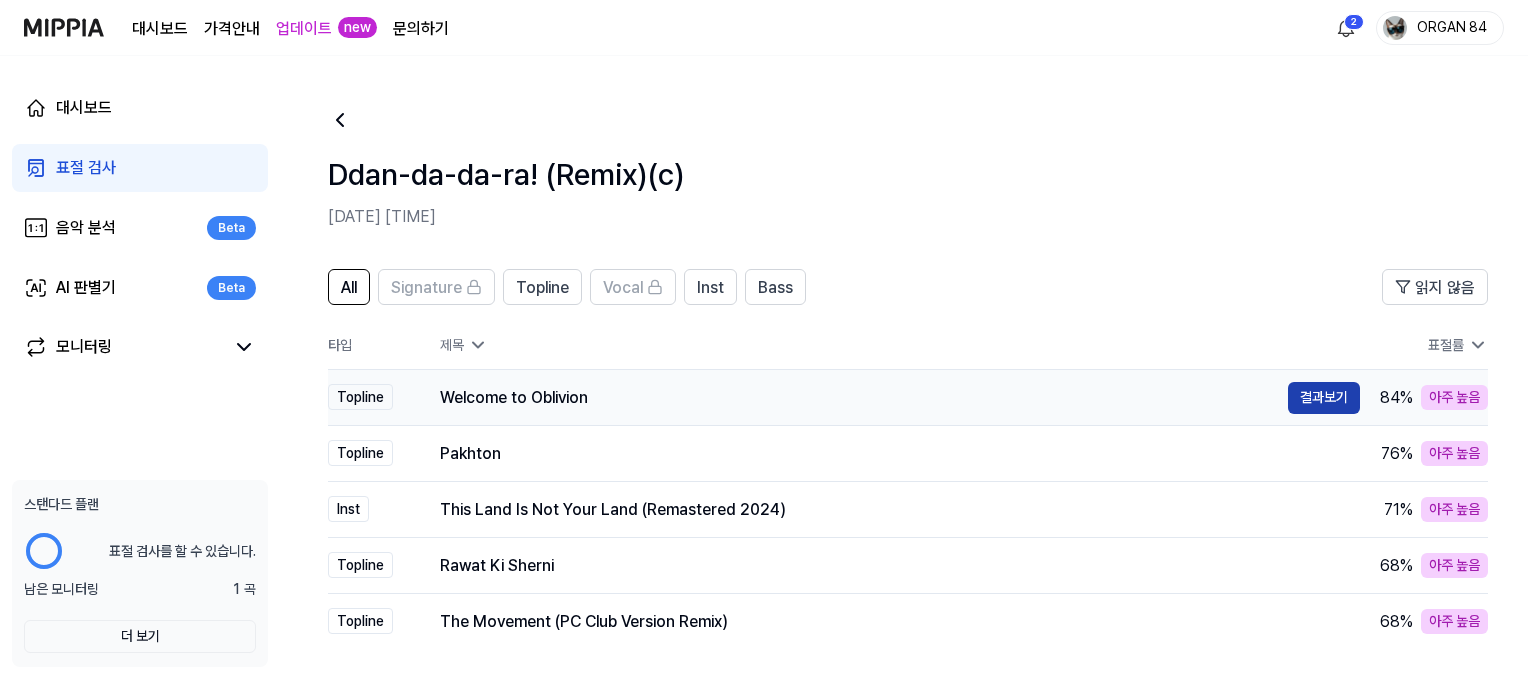 click on "결과보기" at bounding box center (1324, 398) 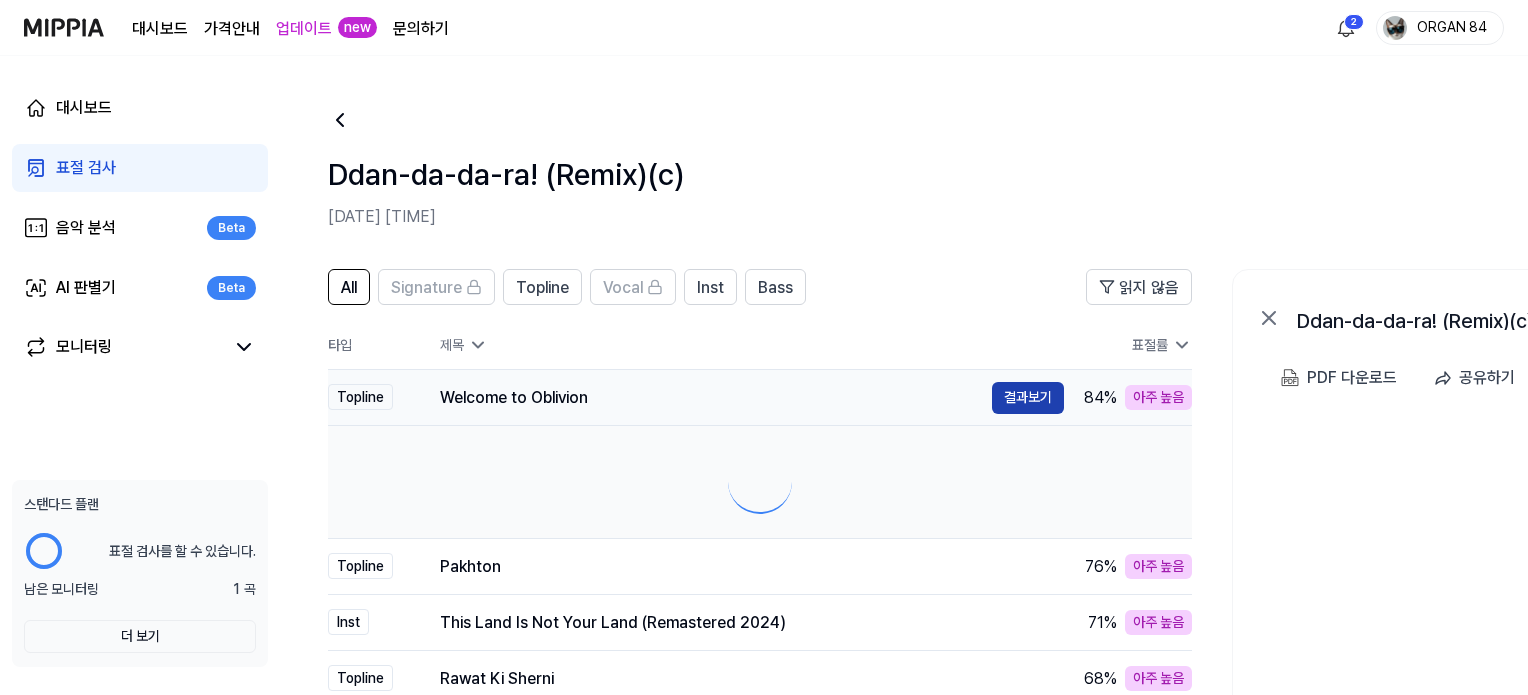click on "PDF 다운로드 공유하기" at bounding box center [1542, 384] 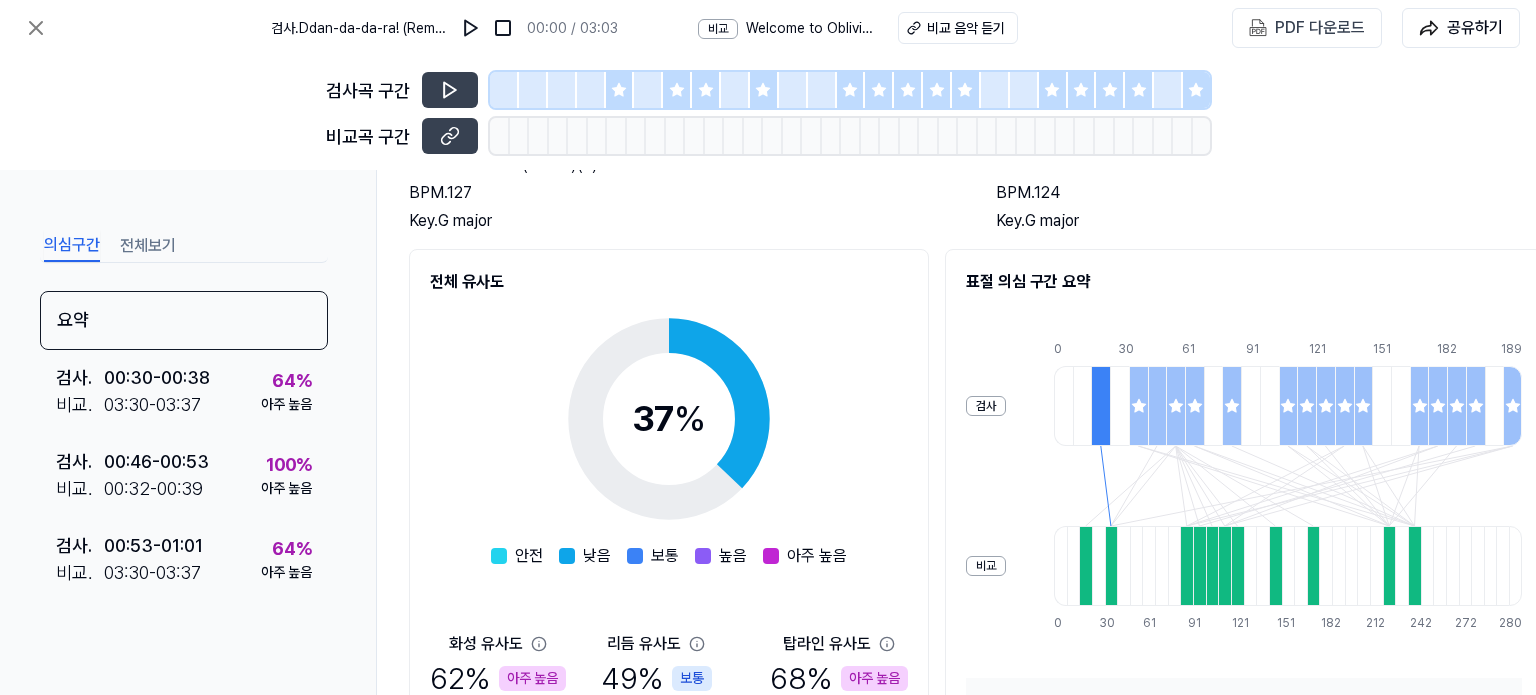 scroll, scrollTop: 168, scrollLeft: 0, axis: vertical 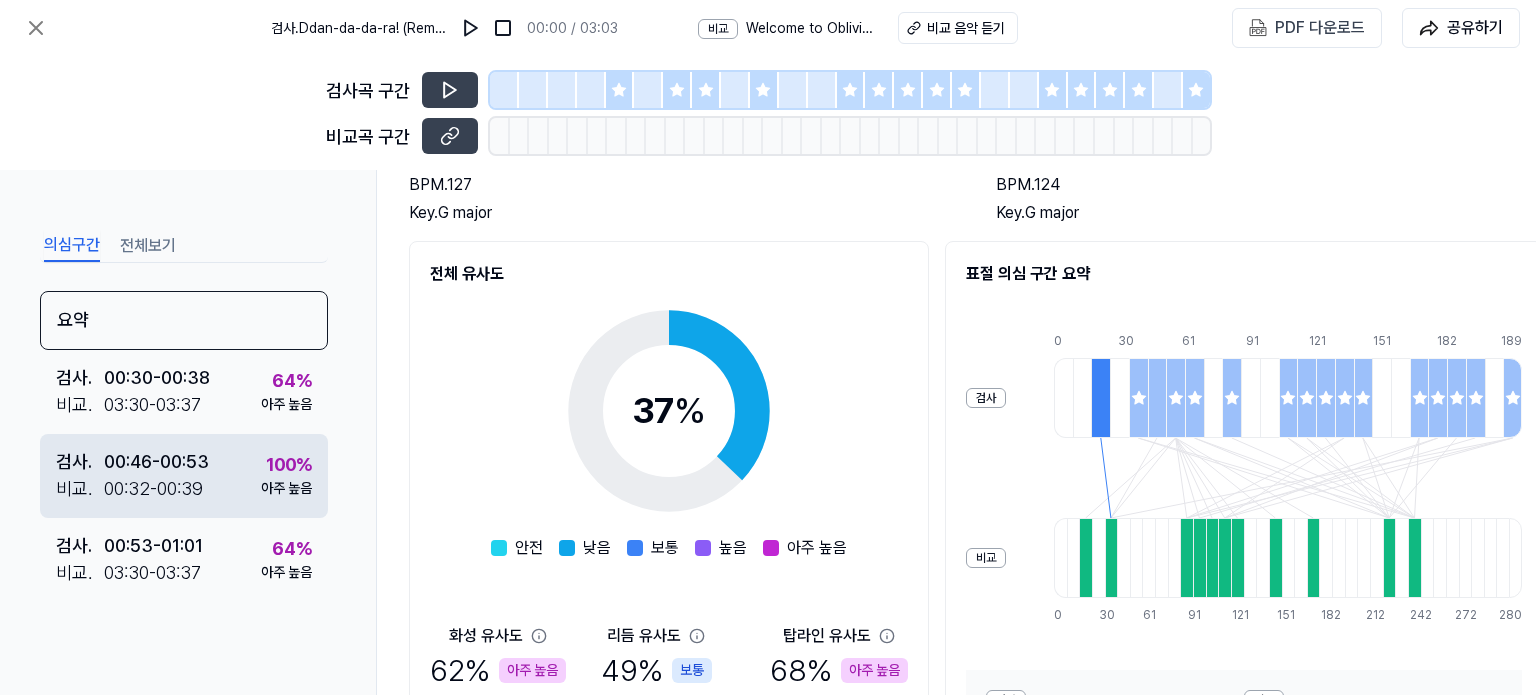 click on "00:46 - 00:53" at bounding box center [156, 461] 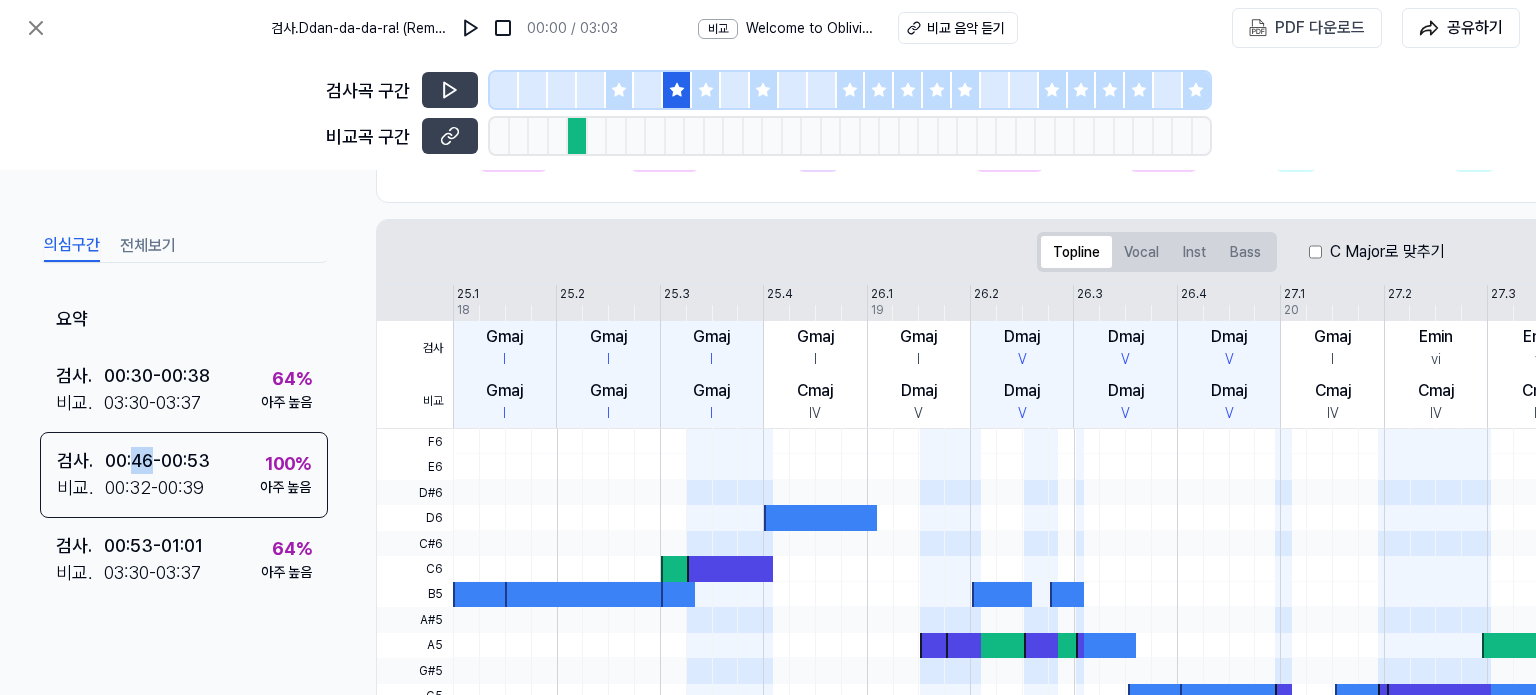 scroll, scrollTop: 368, scrollLeft: 0, axis: vertical 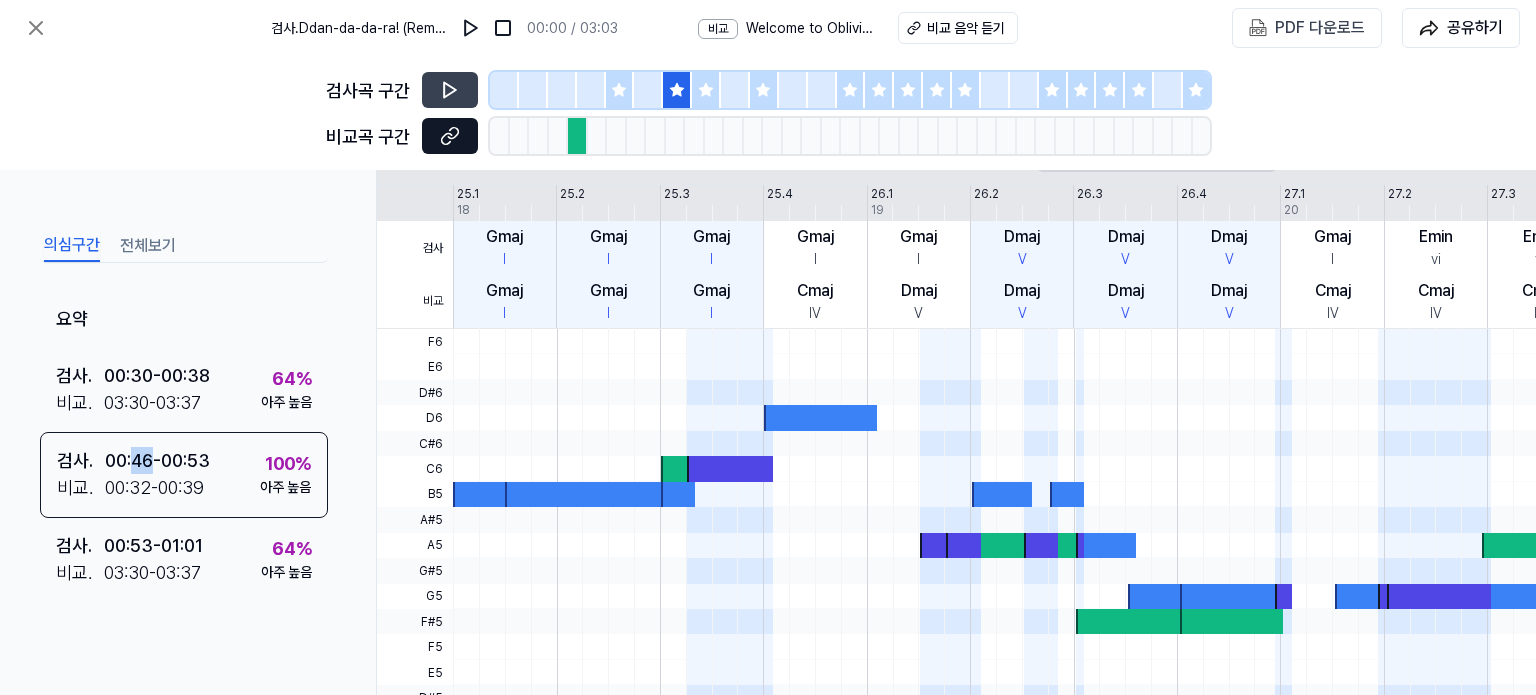 click 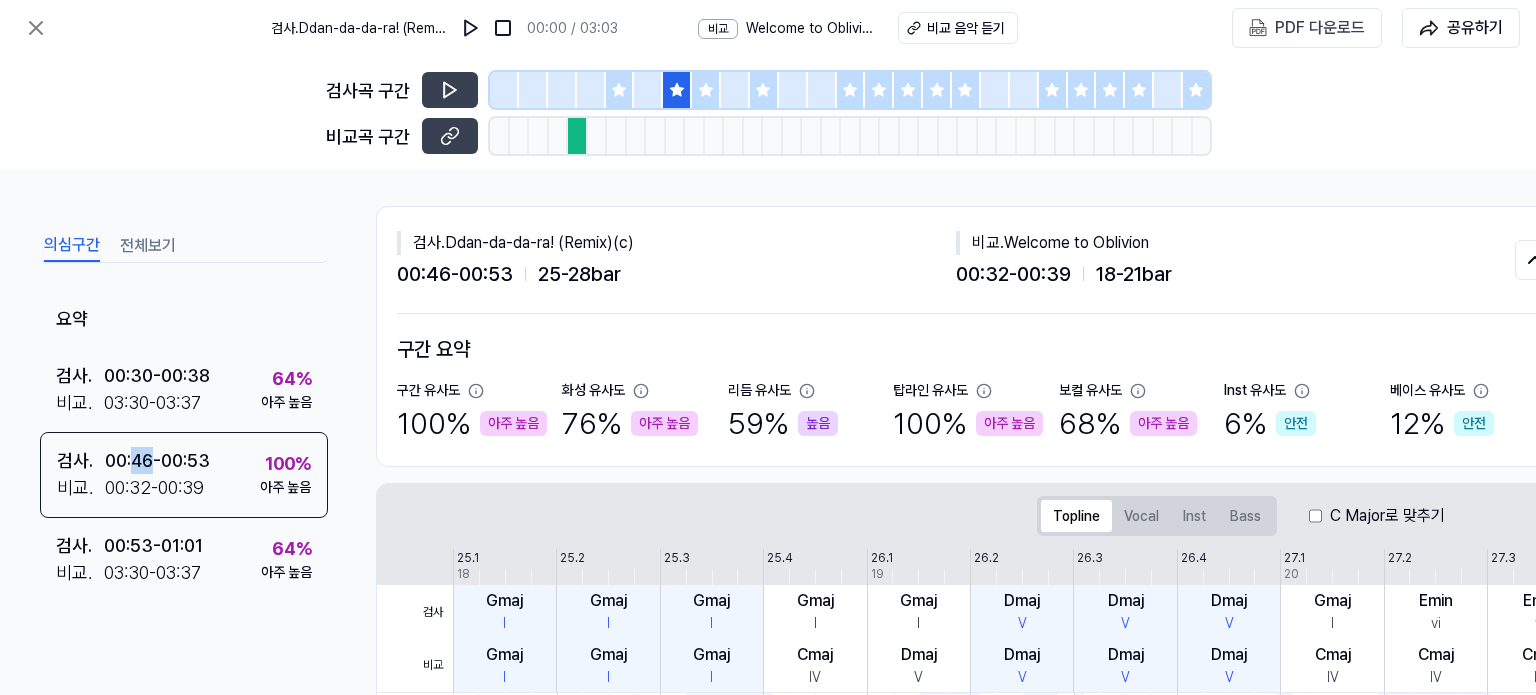 scroll, scrollTop: 0, scrollLeft: 0, axis: both 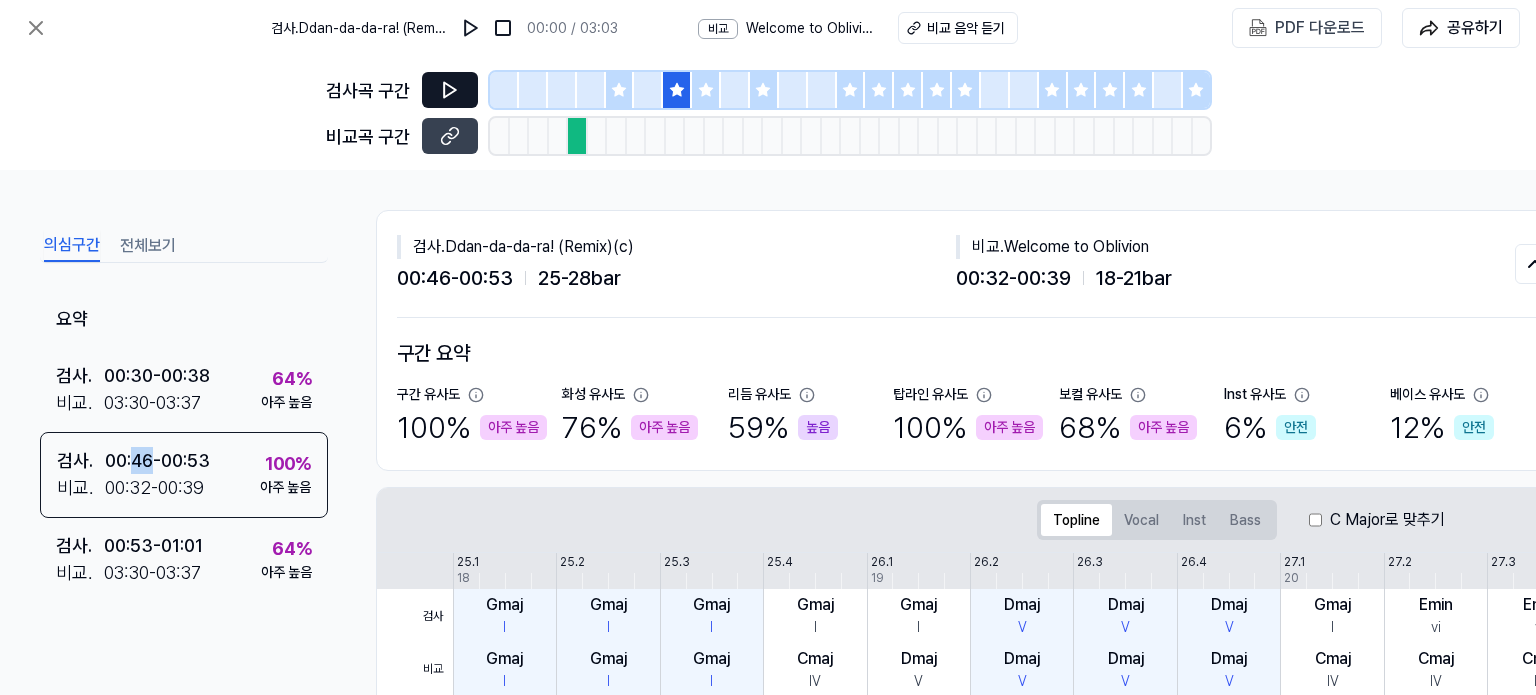 click 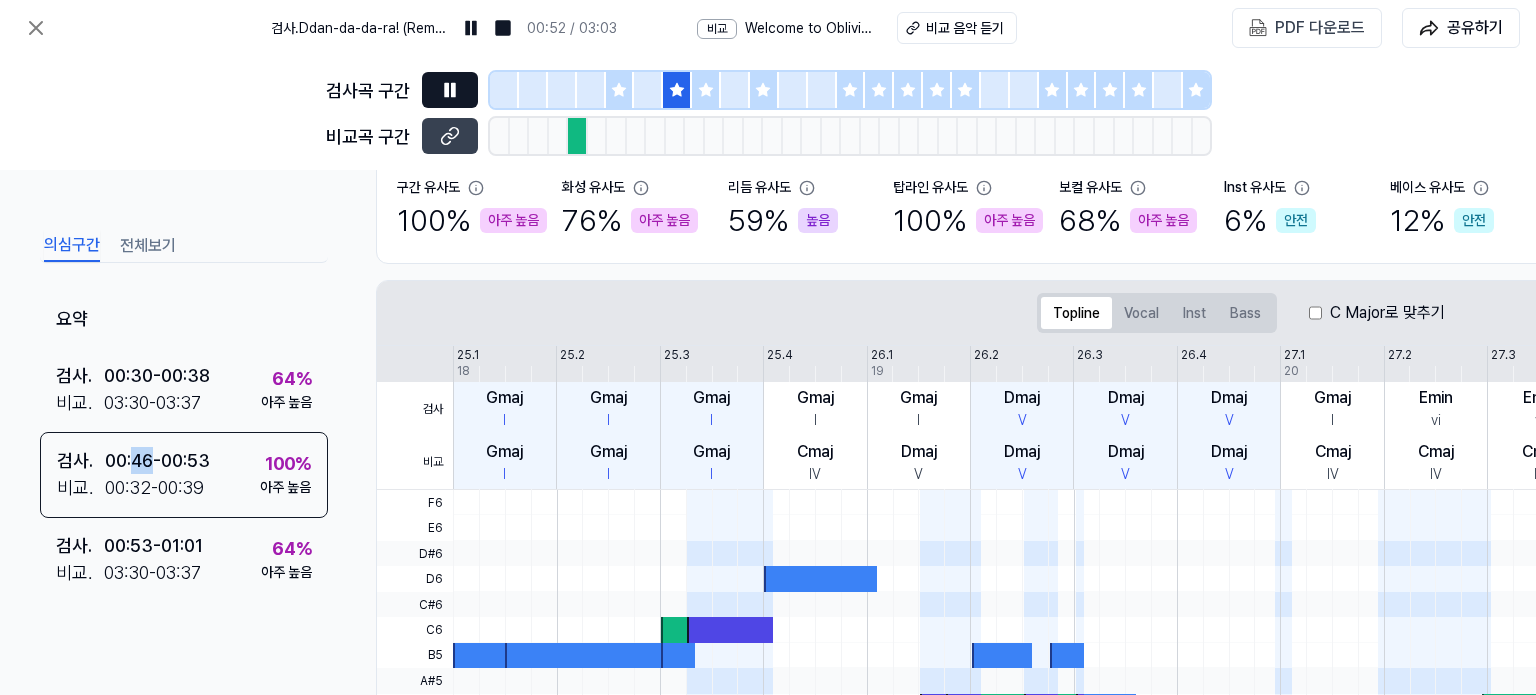 scroll, scrollTop: 200, scrollLeft: 0, axis: vertical 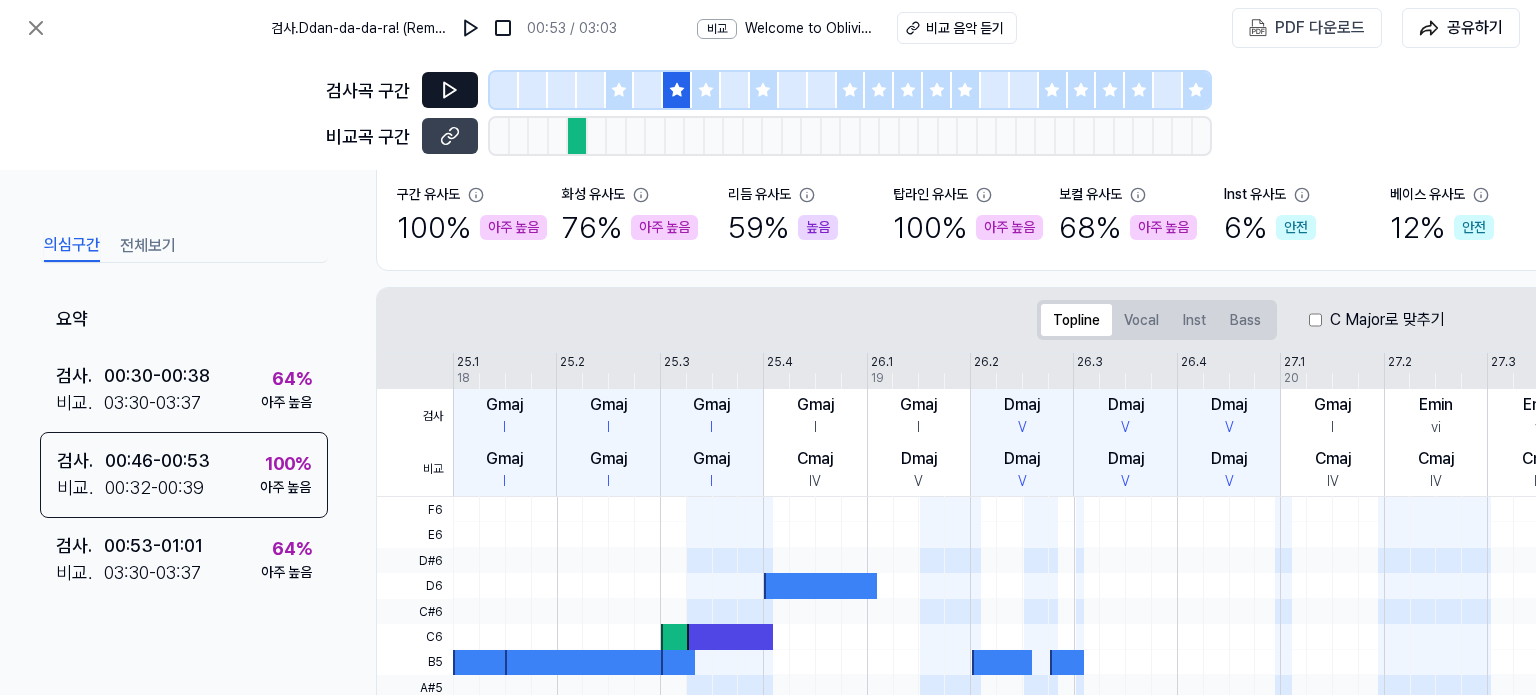 click on "아주 높음" at bounding box center (1009, 227) 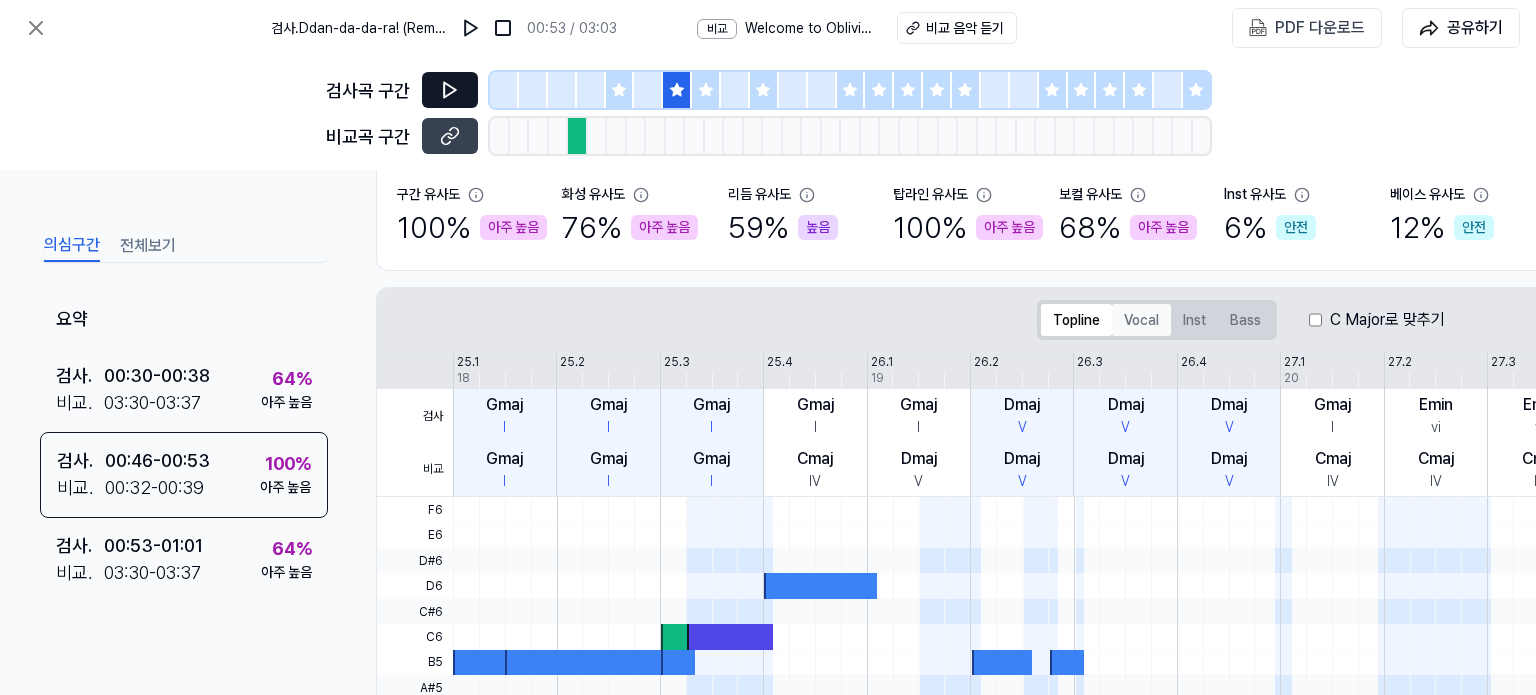 click on "Vocal" at bounding box center (1141, 320) 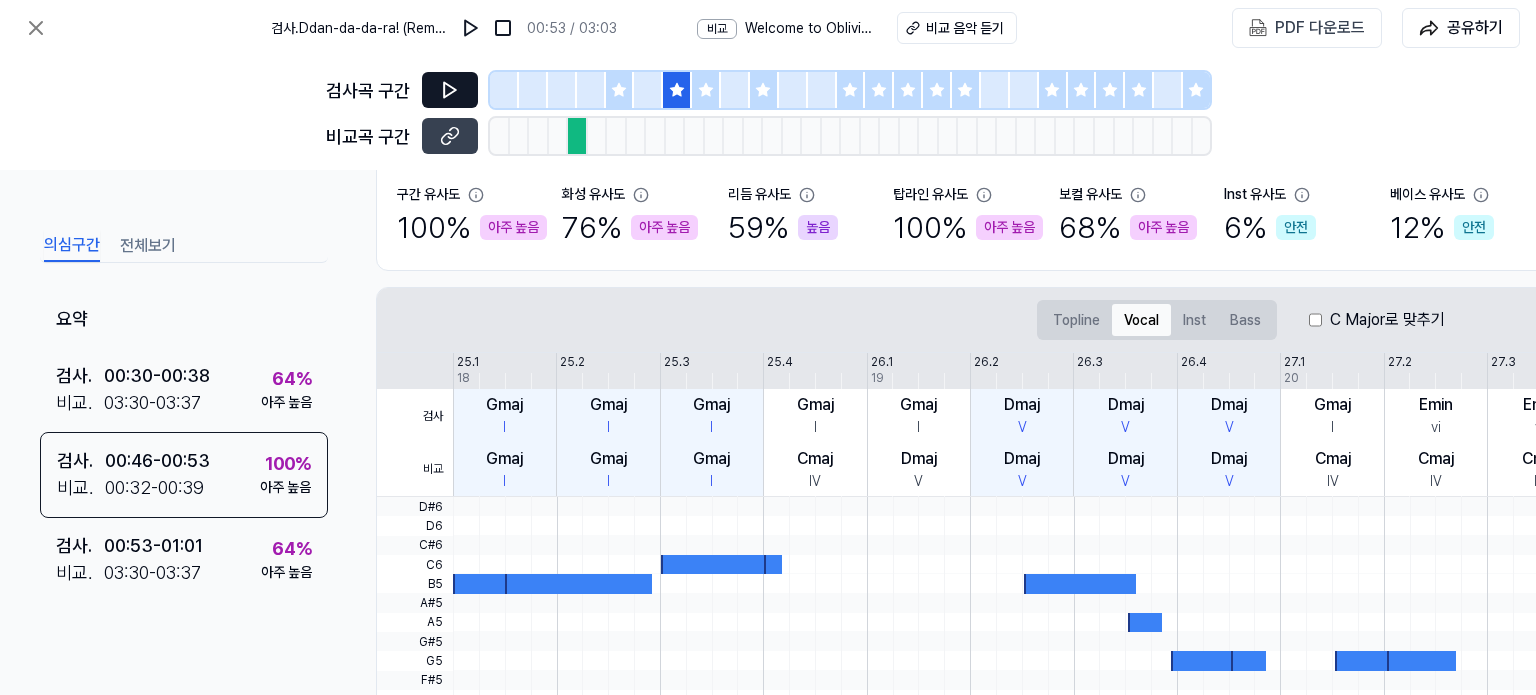 click on "Vocal" at bounding box center (1141, 320) 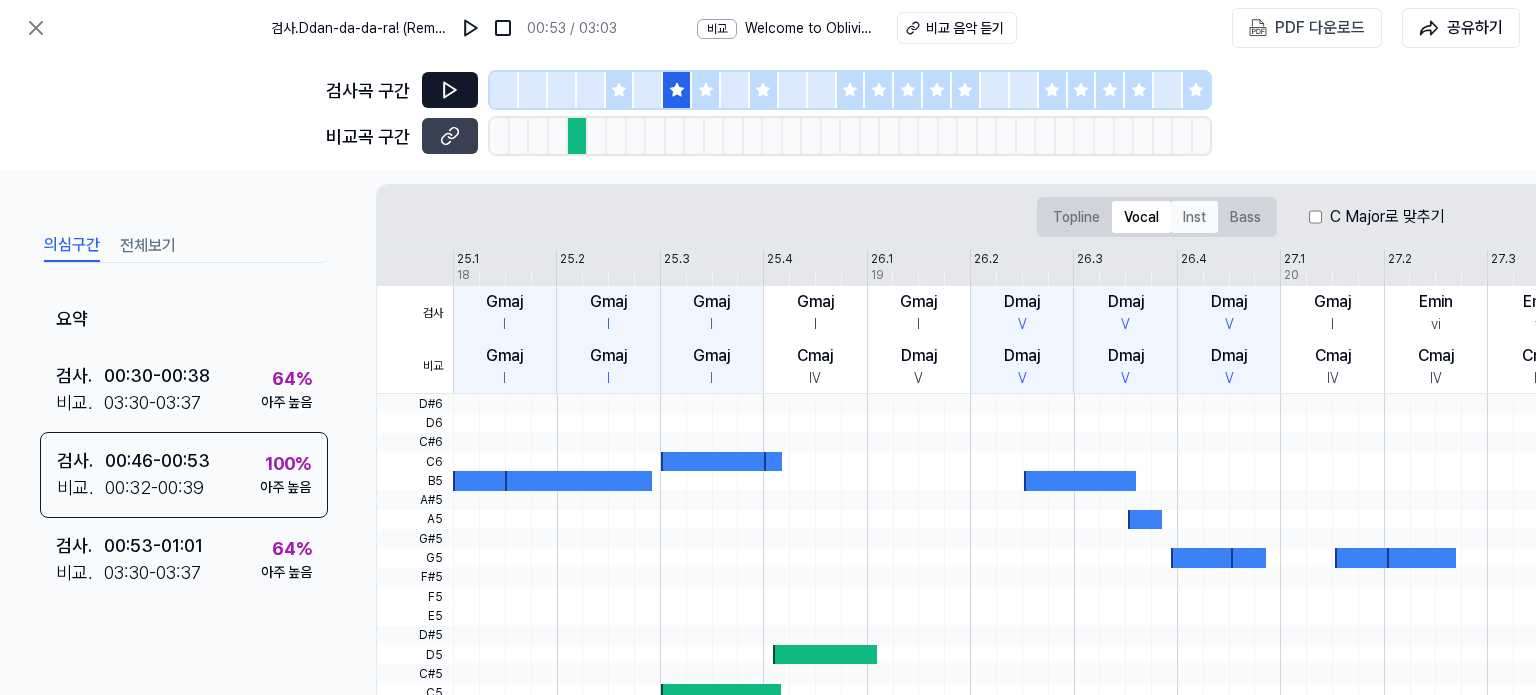 scroll, scrollTop: 300, scrollLeft: 0, axis: vertical 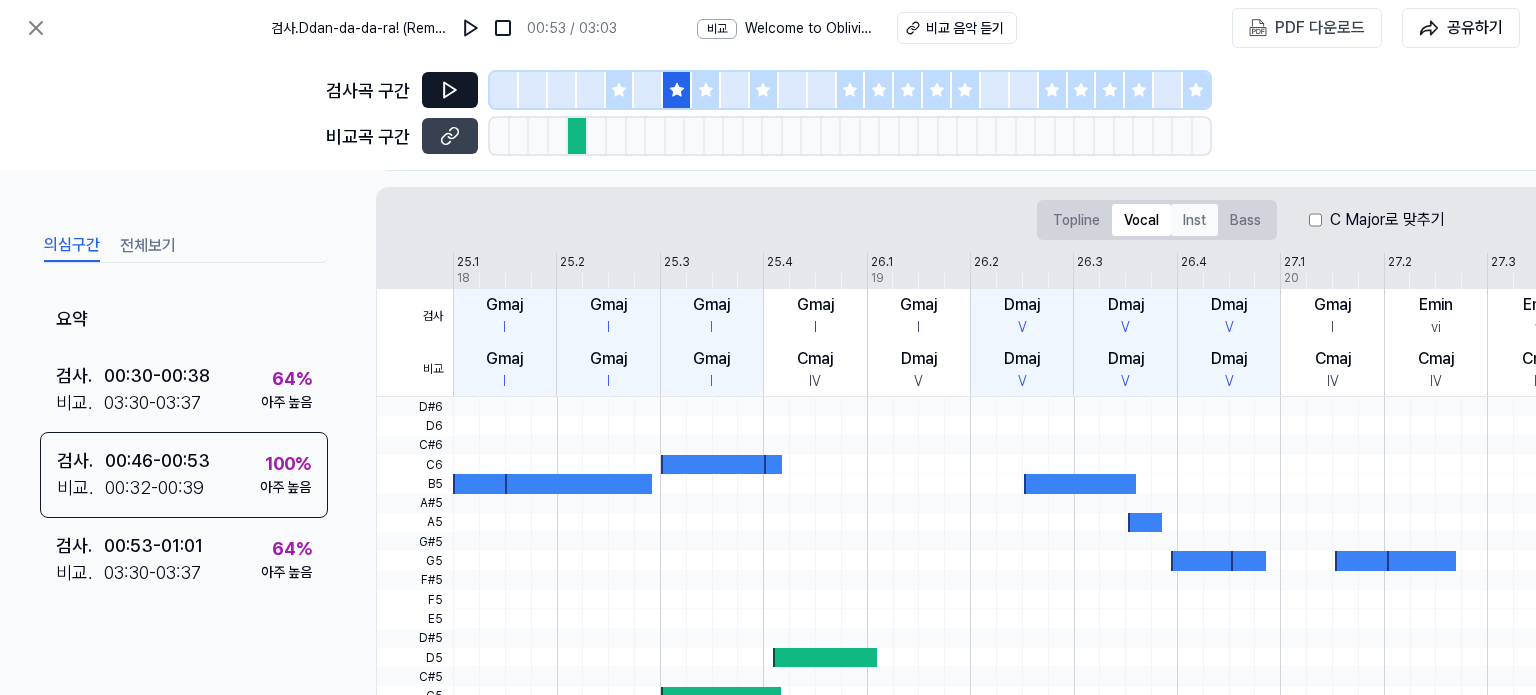 click on "Inst" at bounding box center [1194, 220] 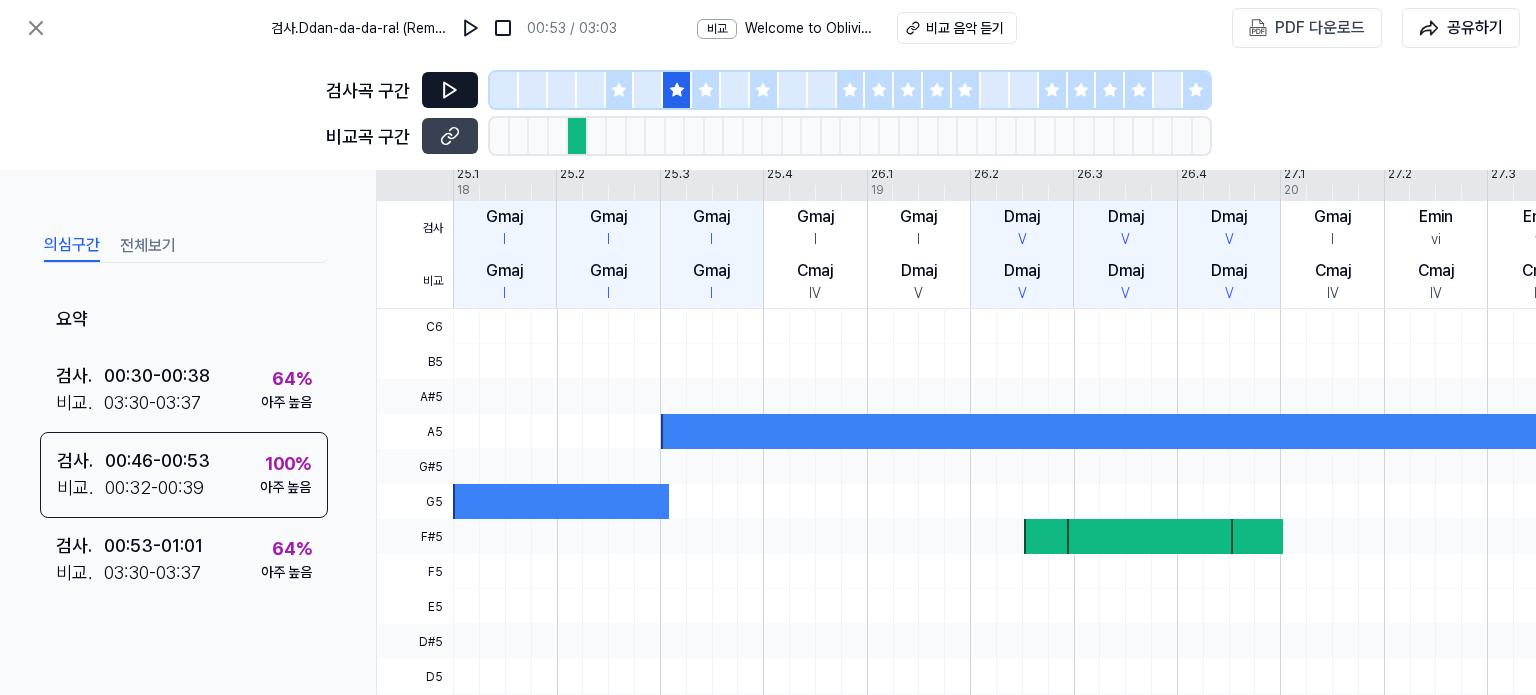 scroll, scrollTop: 309, scrollLeft: 0, axis: vertical 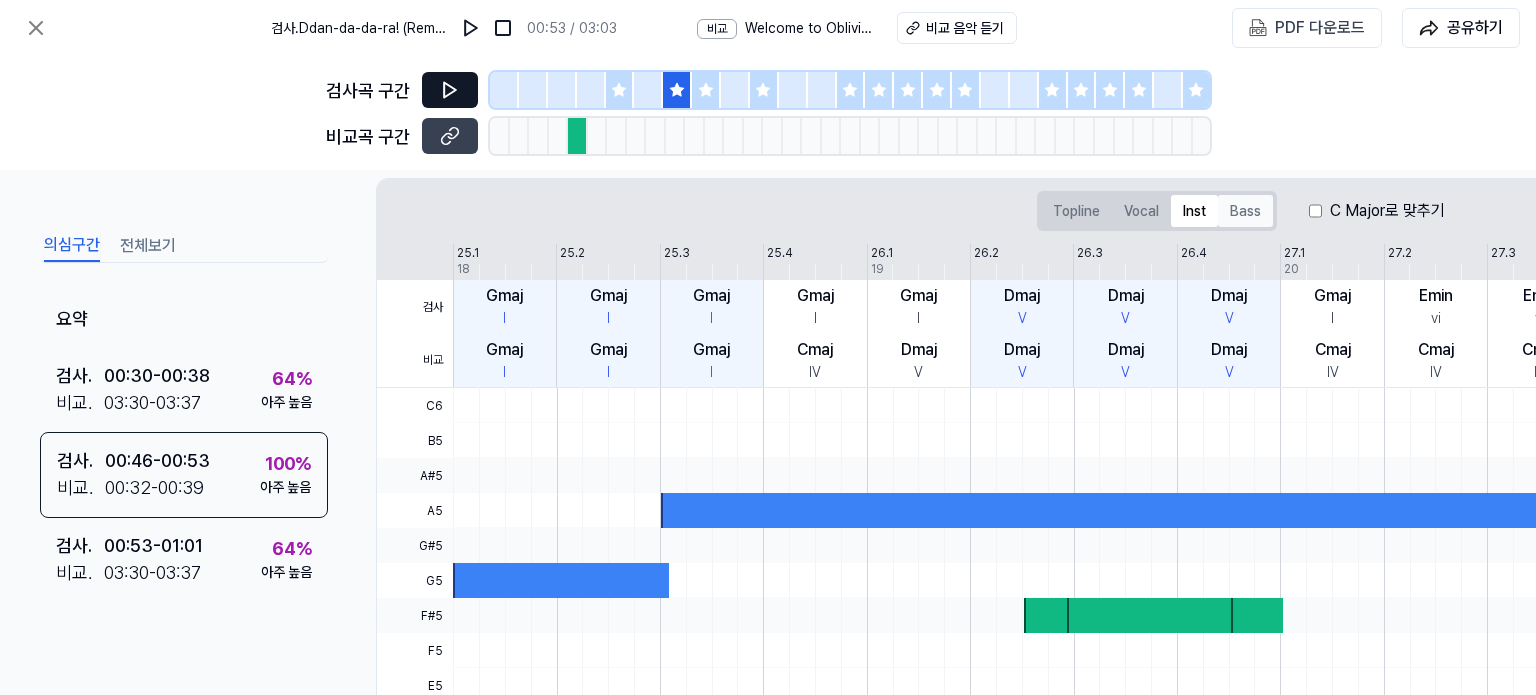 click on "Bass" at bounding box center [1245, 211] 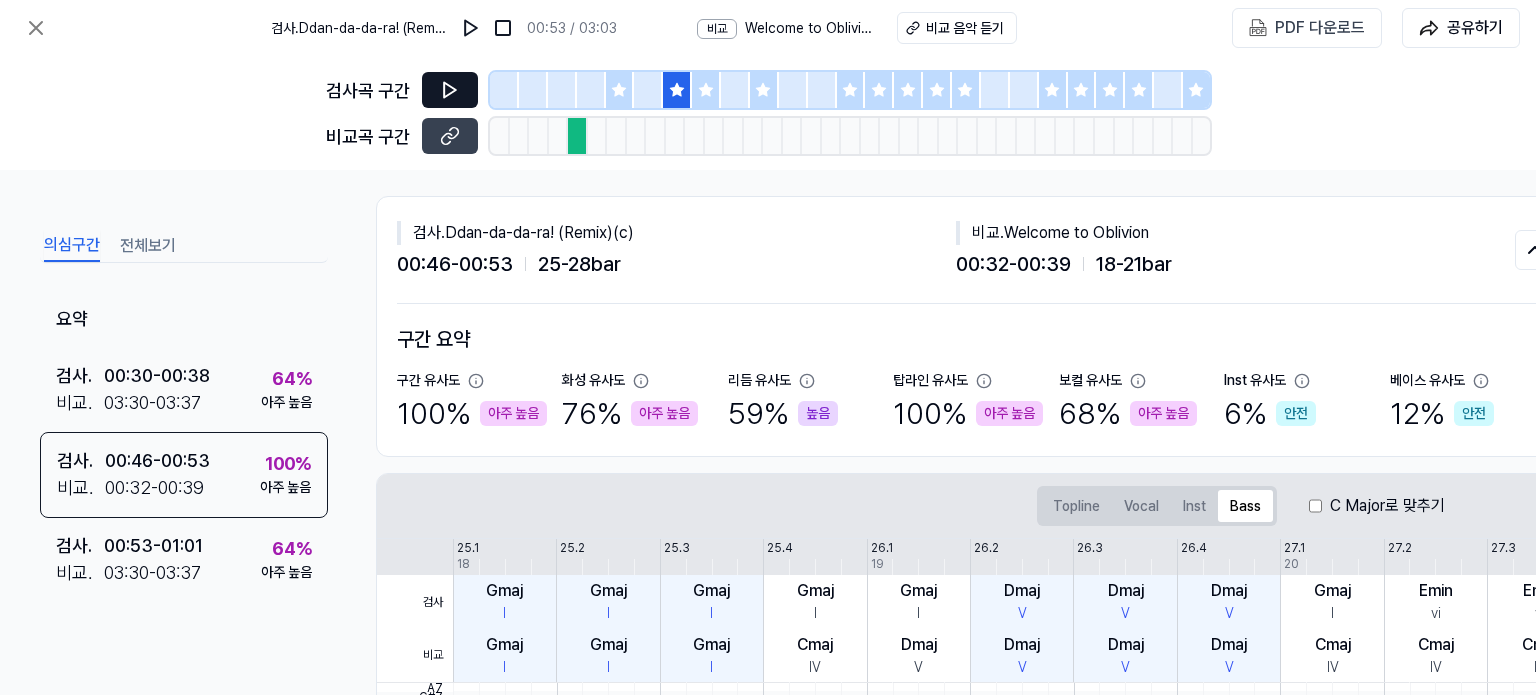 scroll, scrollTop: 0, scrollLeft: 0, axis: both 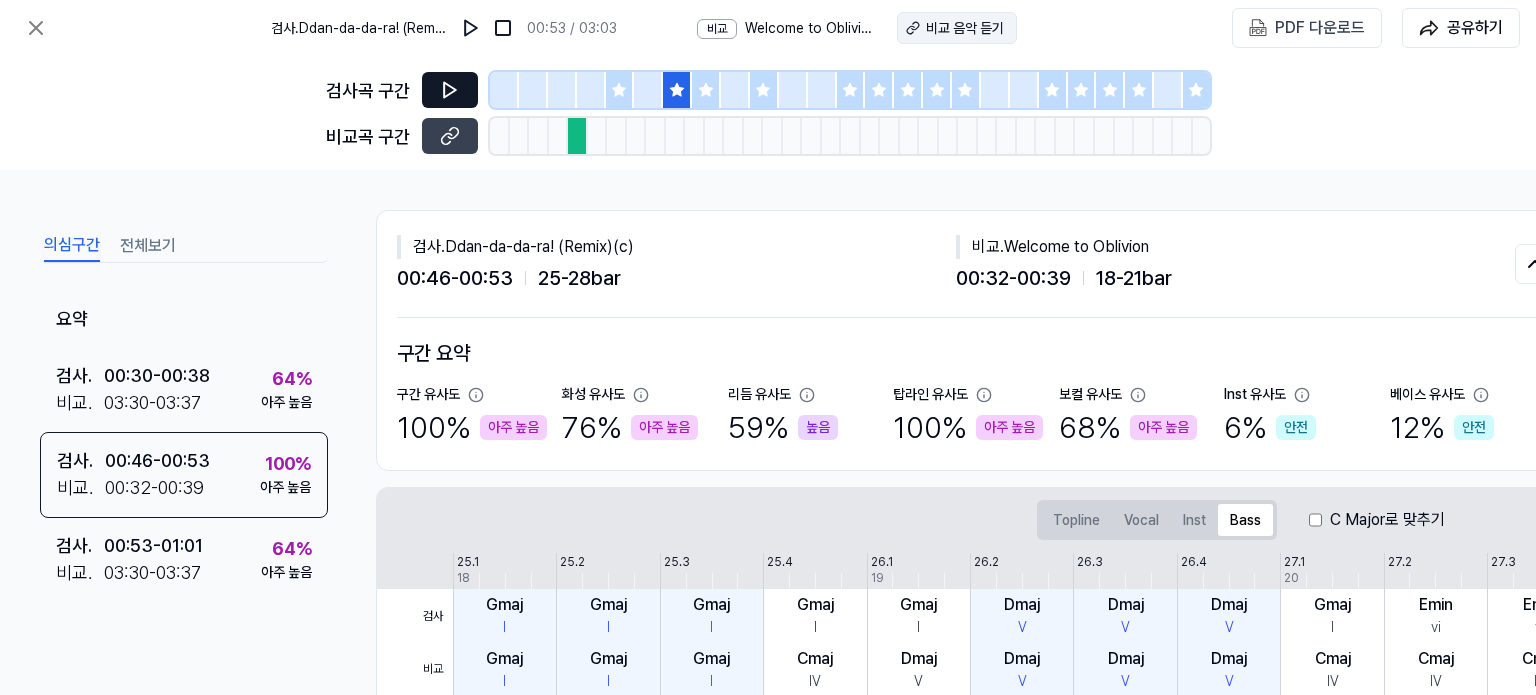 click on "비교 음악 듣기" at bounding box center (965, 28) 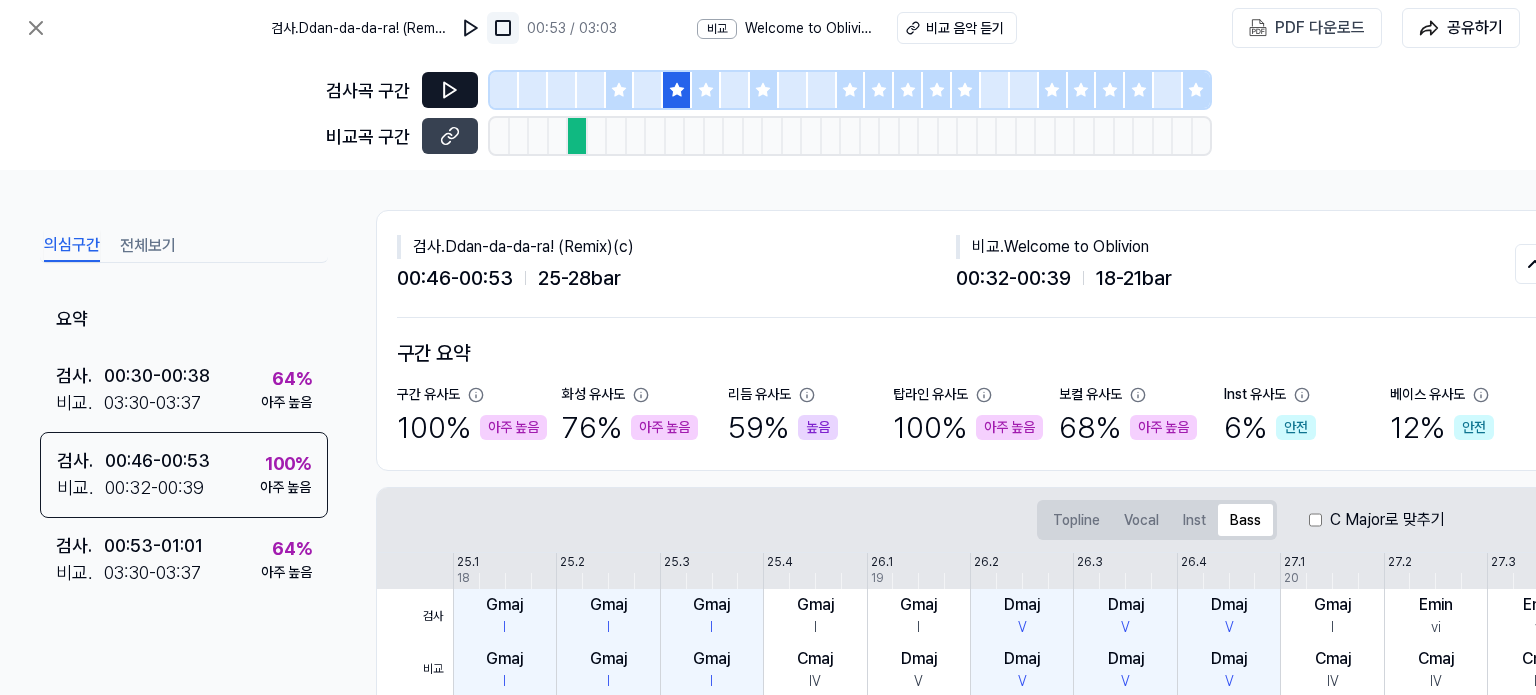 click at bounding box center [503, 28] 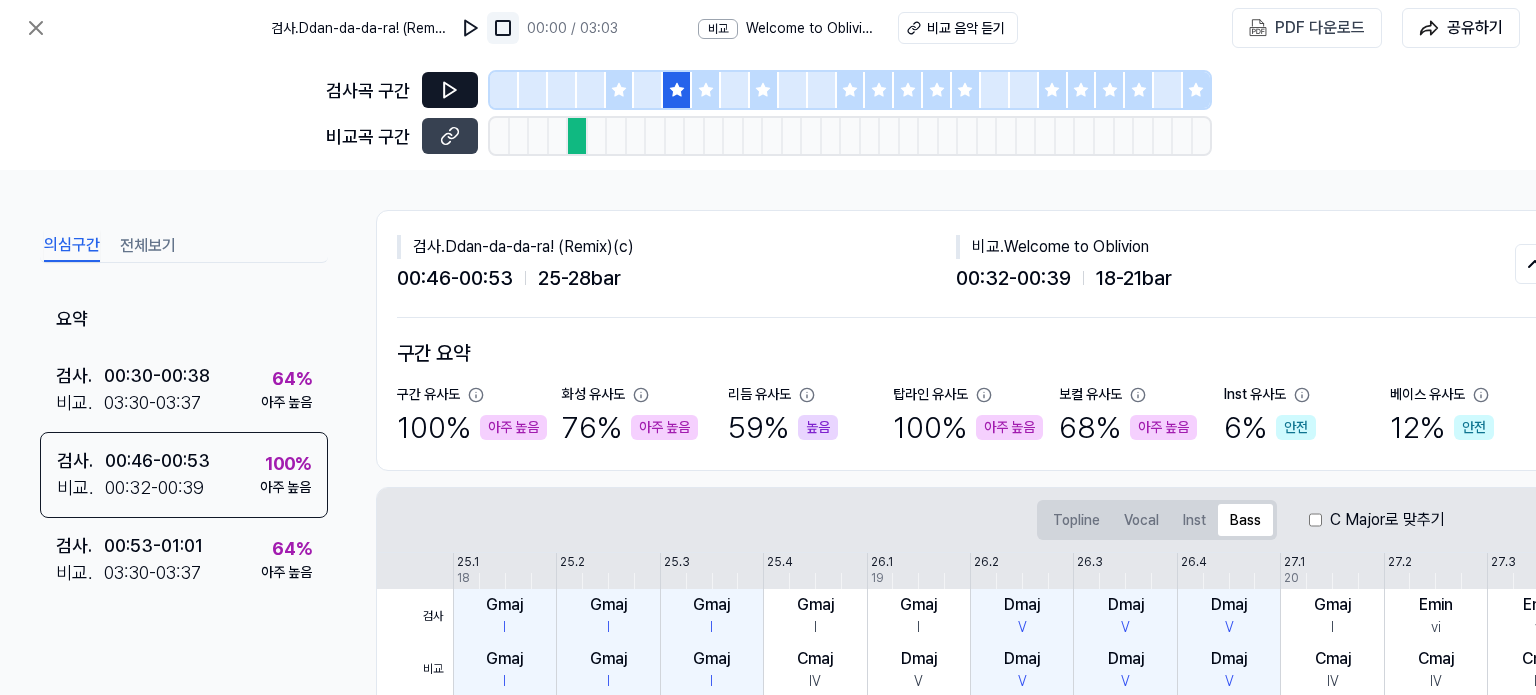 click at bounding box center (503, 28) 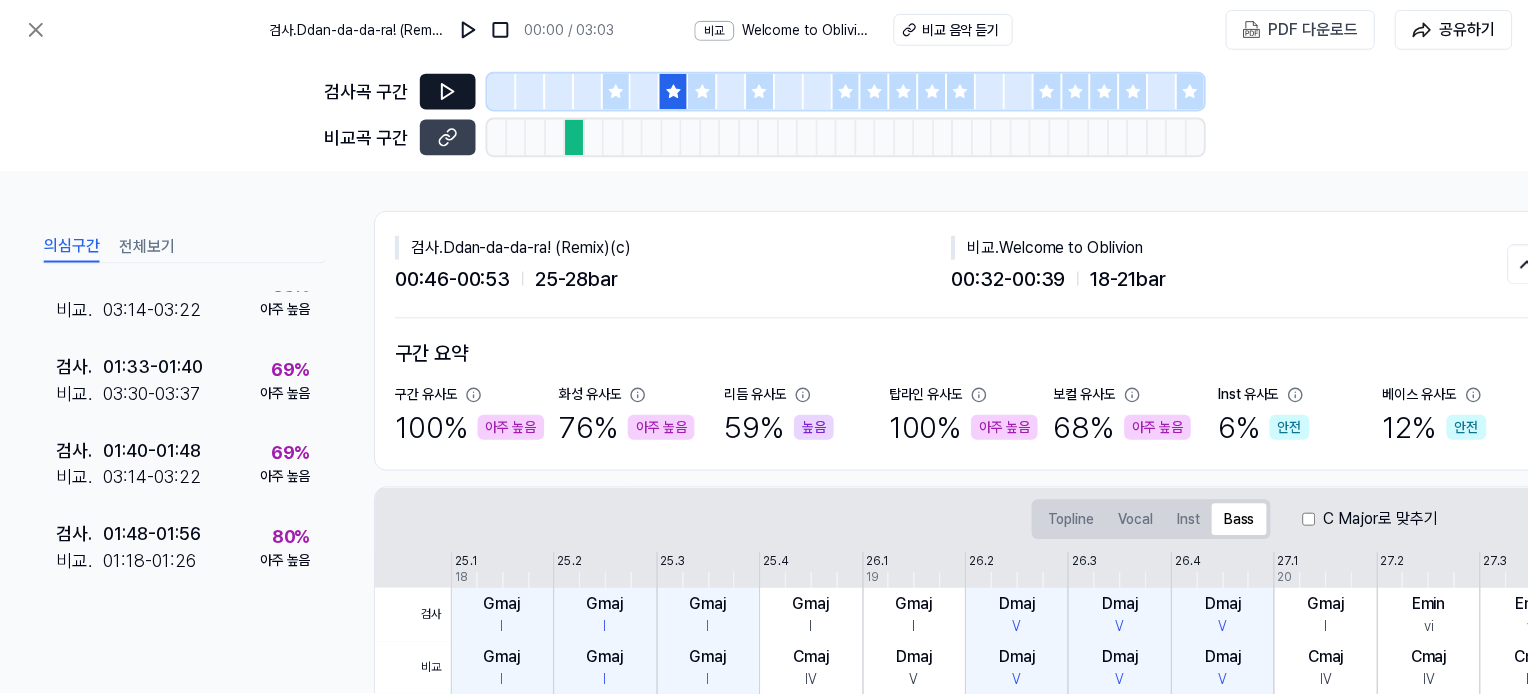 scroll, scrollTop: 0, scrollLeft: 0, axis: both 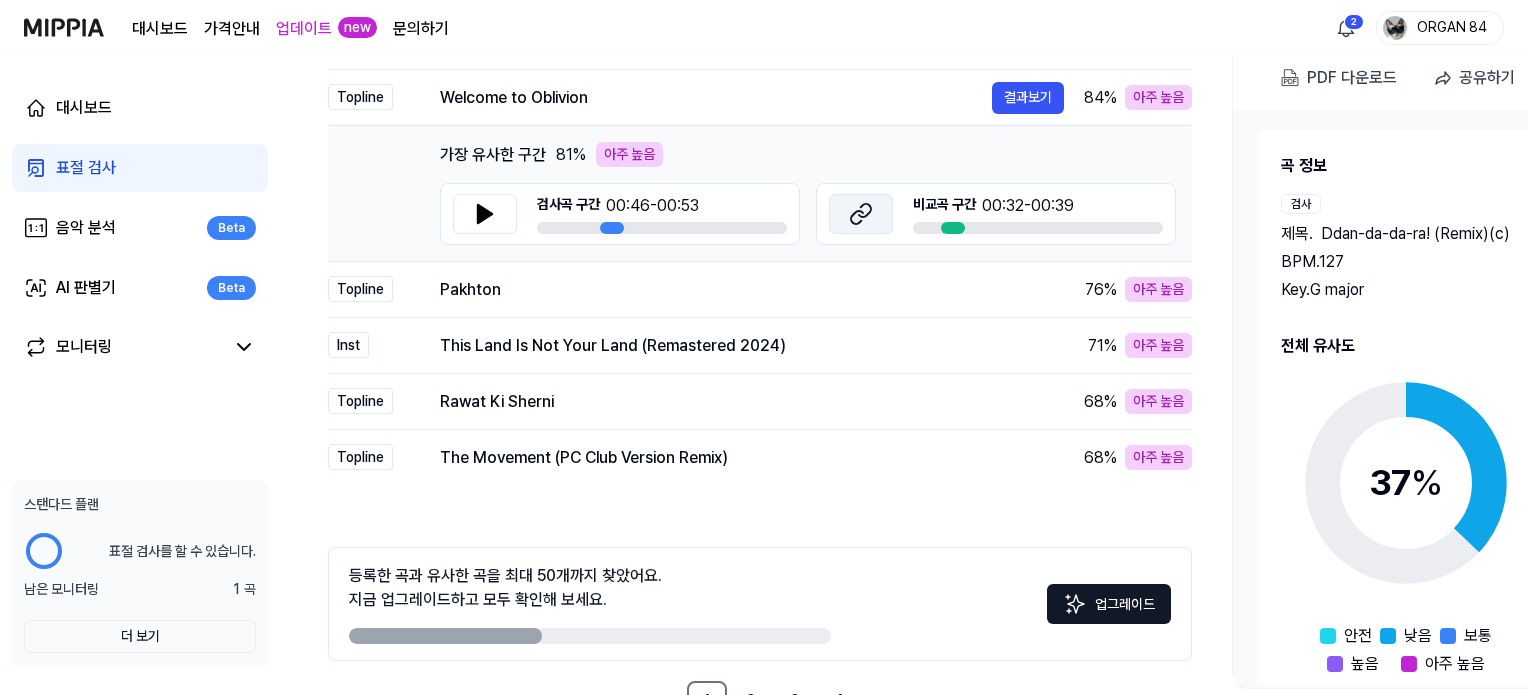 click 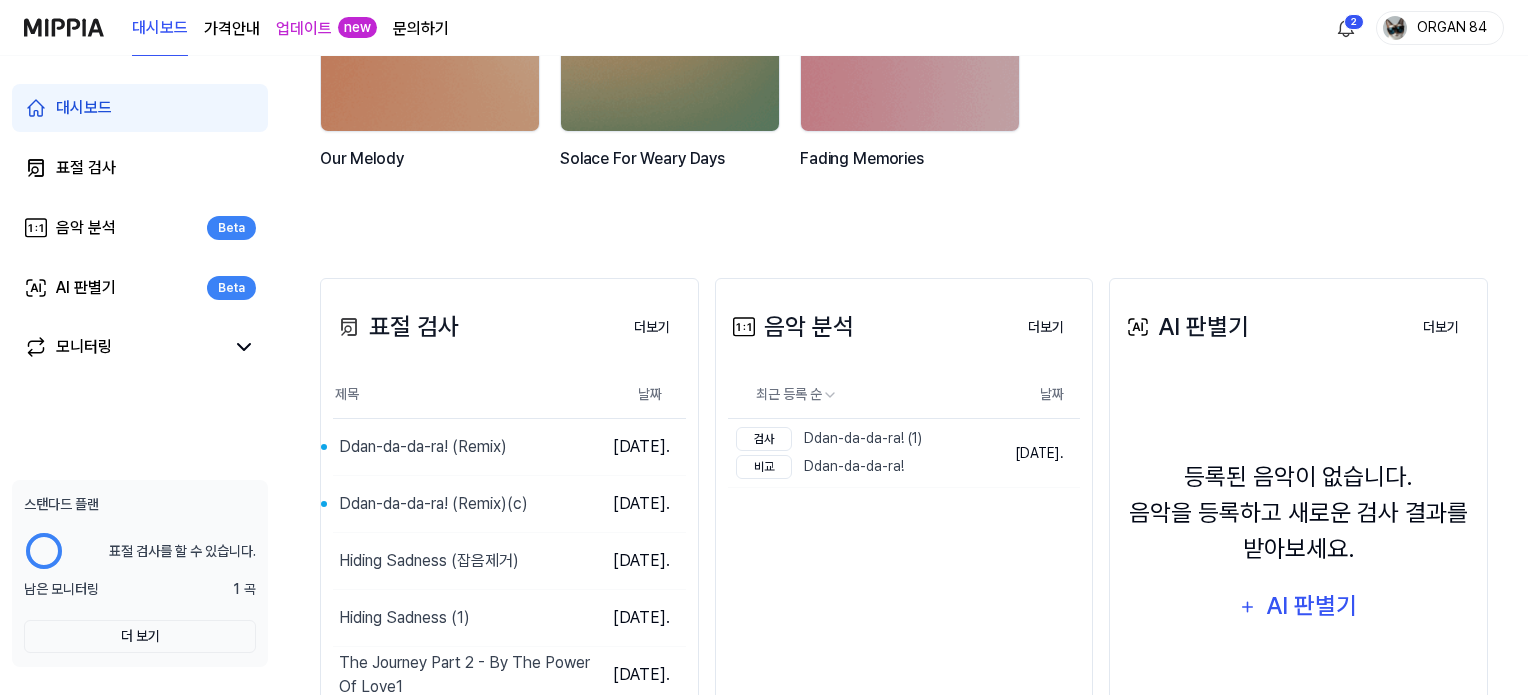 scroll, scrollTop: 400, scrollLeft: 0, axis: vertical 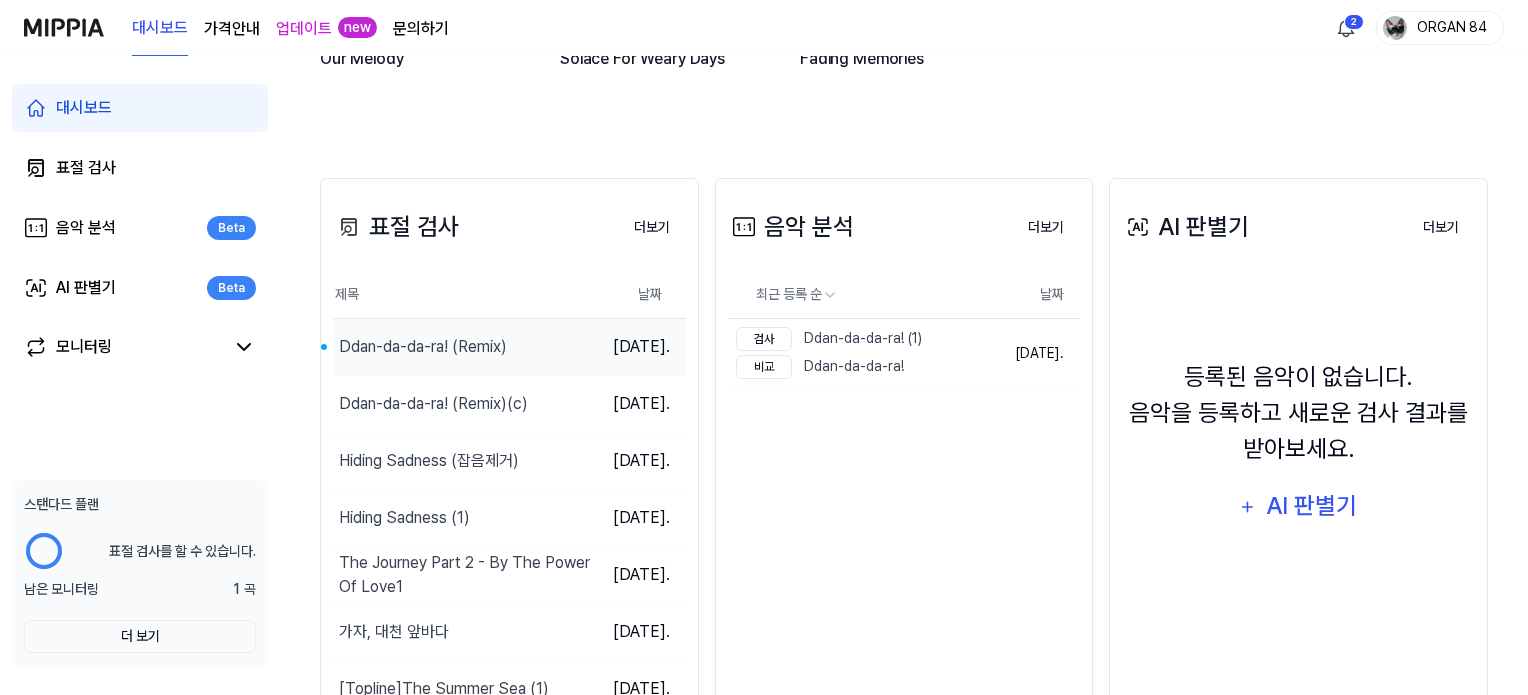 click on "Ddan-da-da-ra! (Remix)" at bounding box center [423, 347] 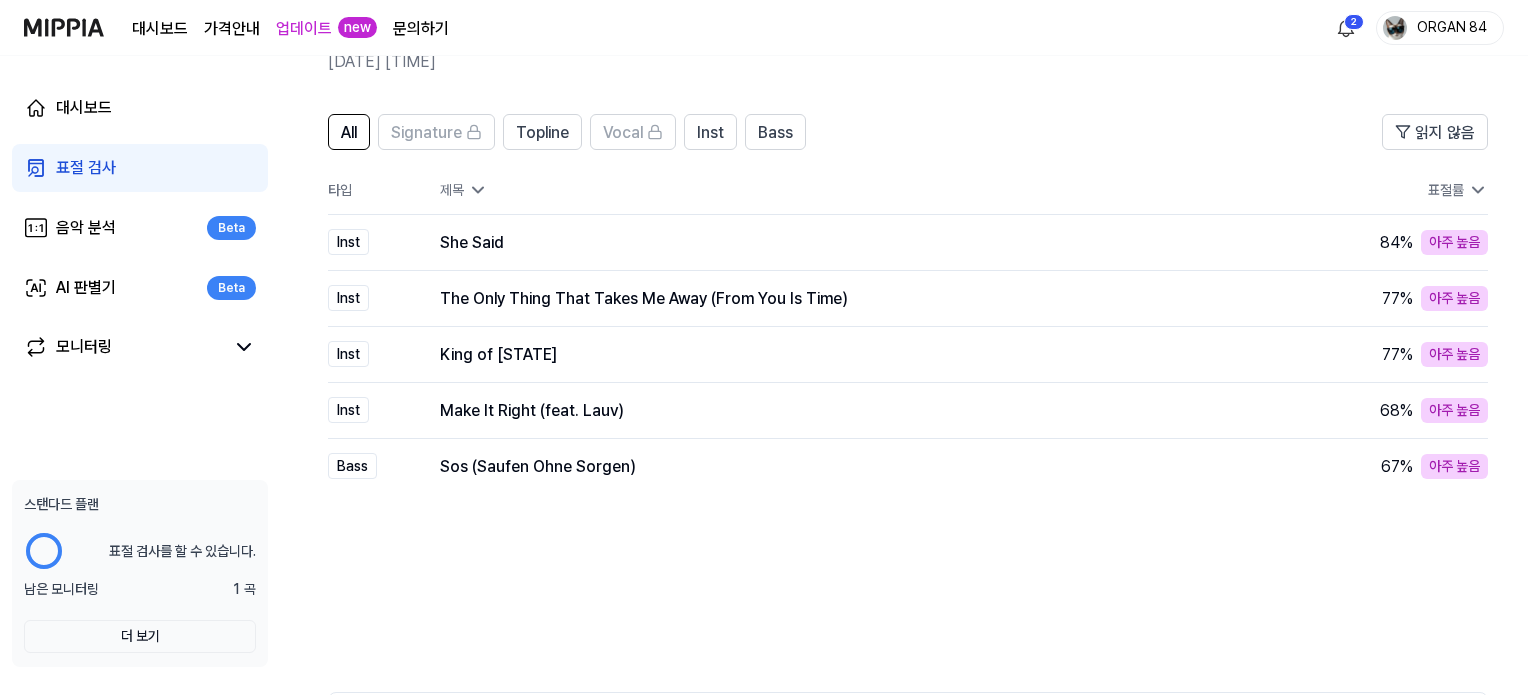 scroll, scrollTop: 200, scrollLeft: 0, axis: vertical 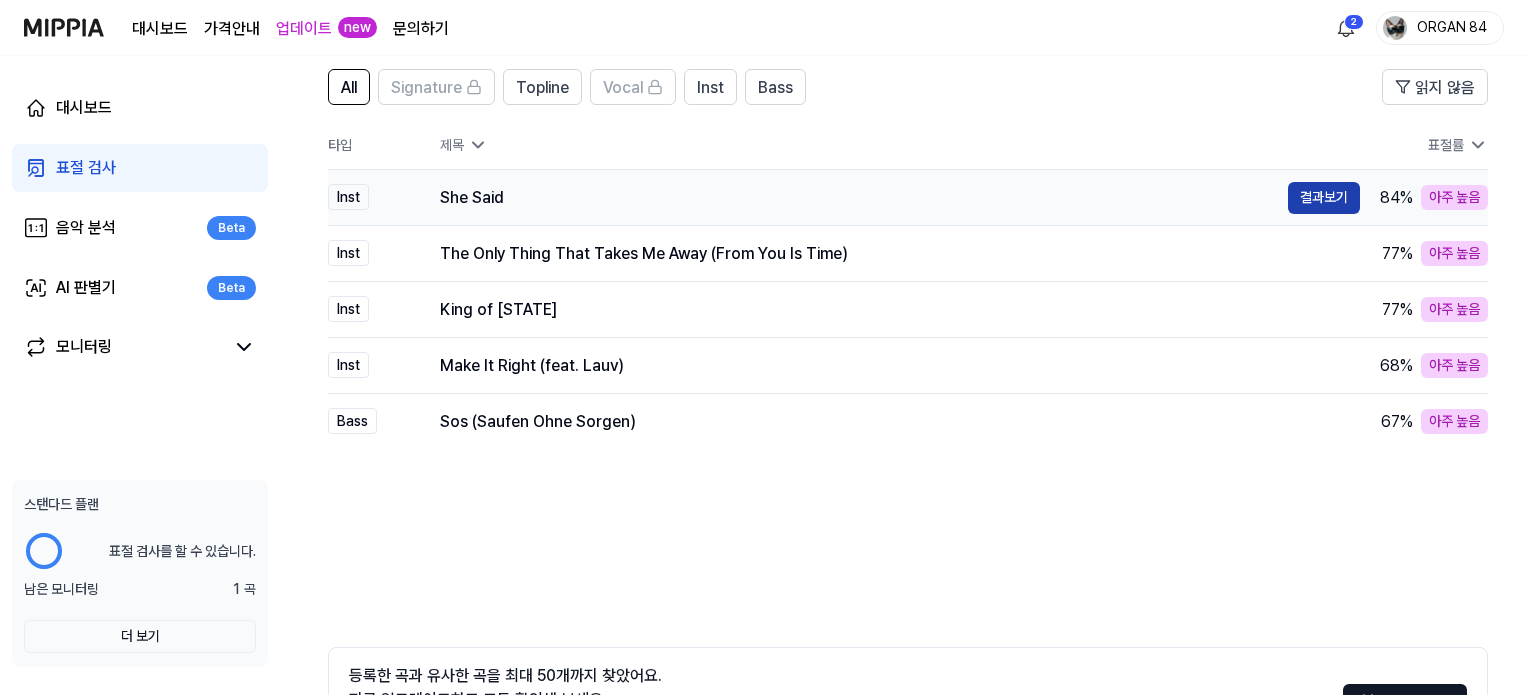 click on "결과보기" at bounding box center [1324, 198] 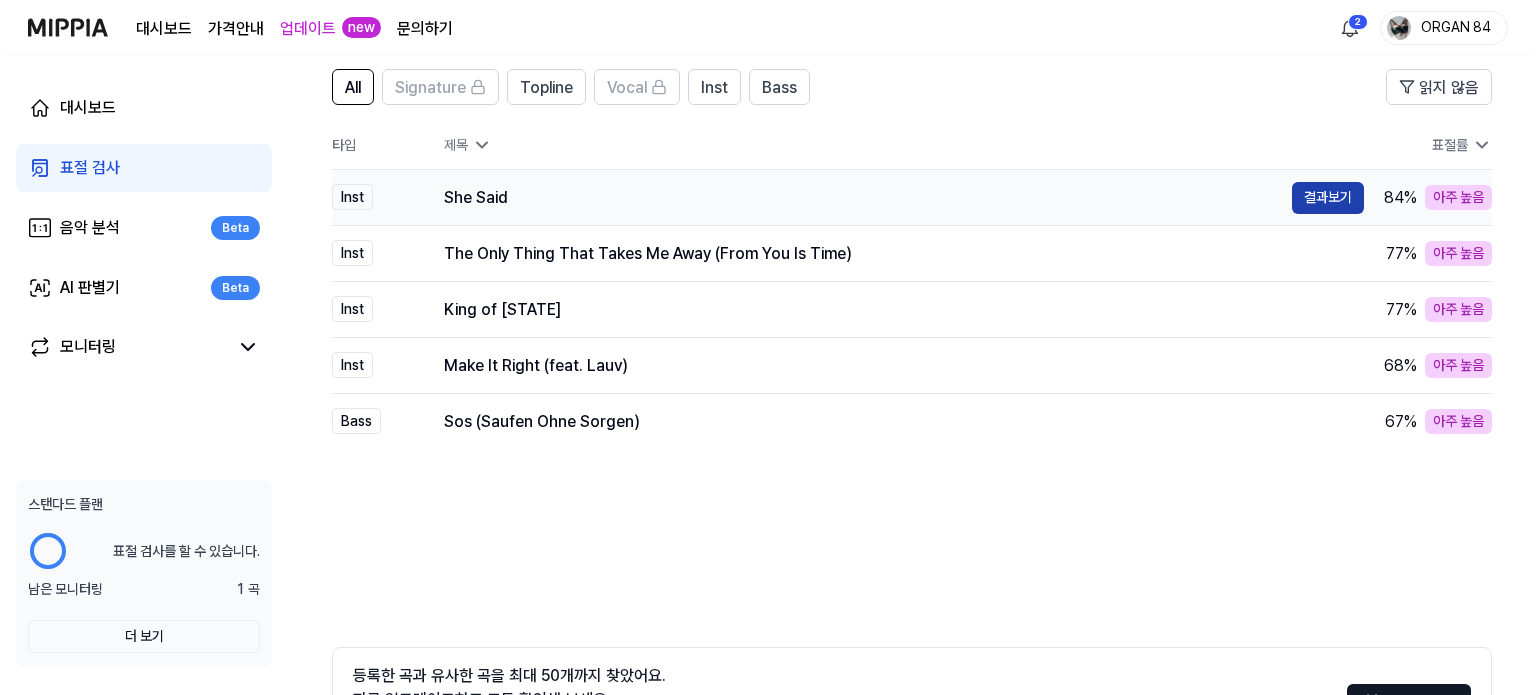 scroll, scrollTop: 0, scrollLeft: 0, axis: both 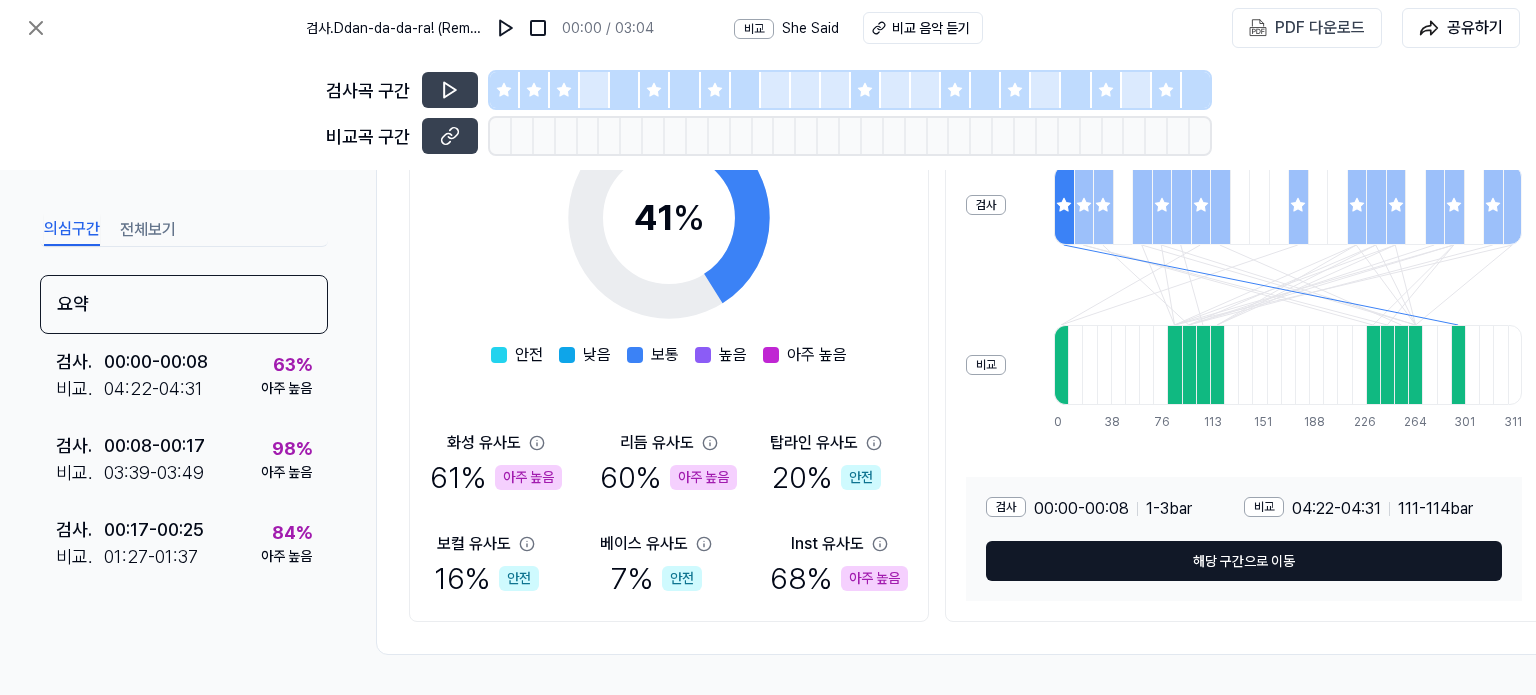 click on "해당 구간으로 이동" at bounding box center [1244, 561] 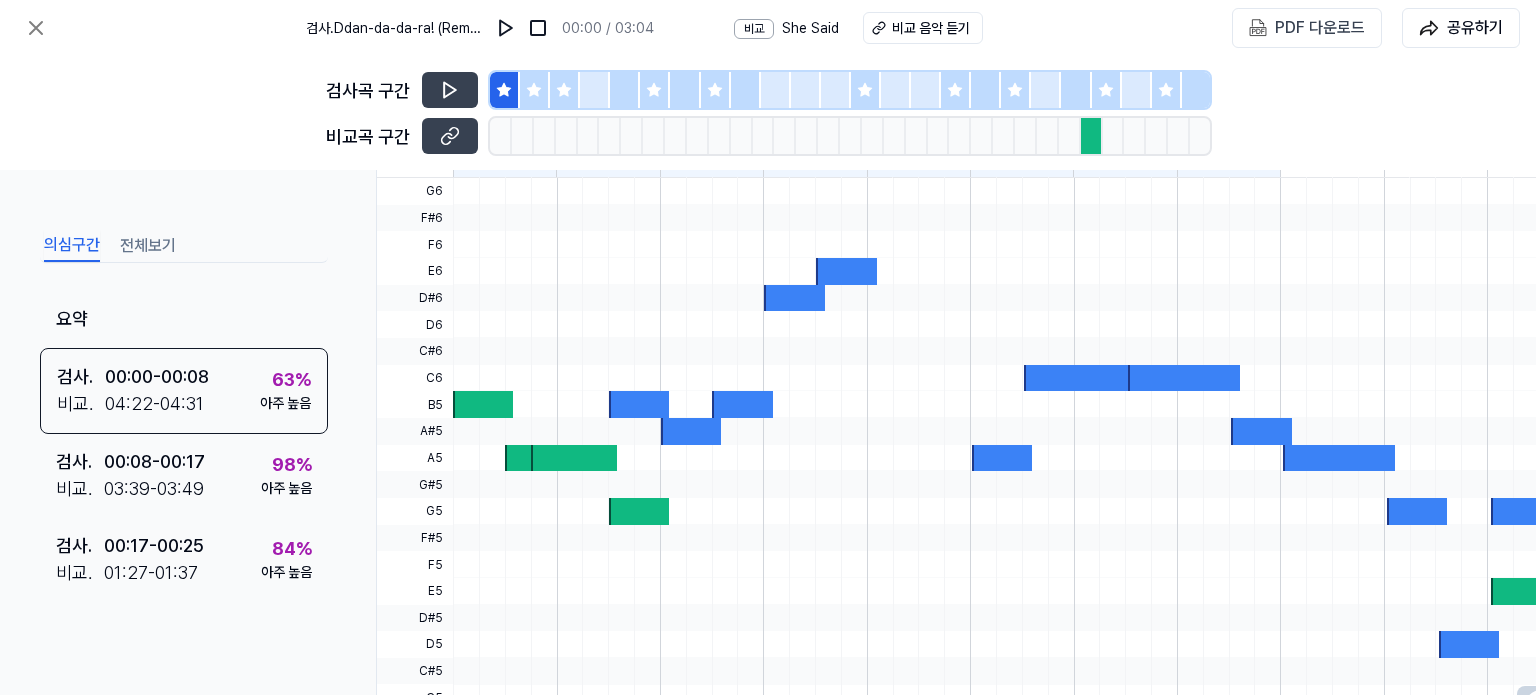 scroll, scrollTop: 568, scrollLeft: 0, axis: vertical 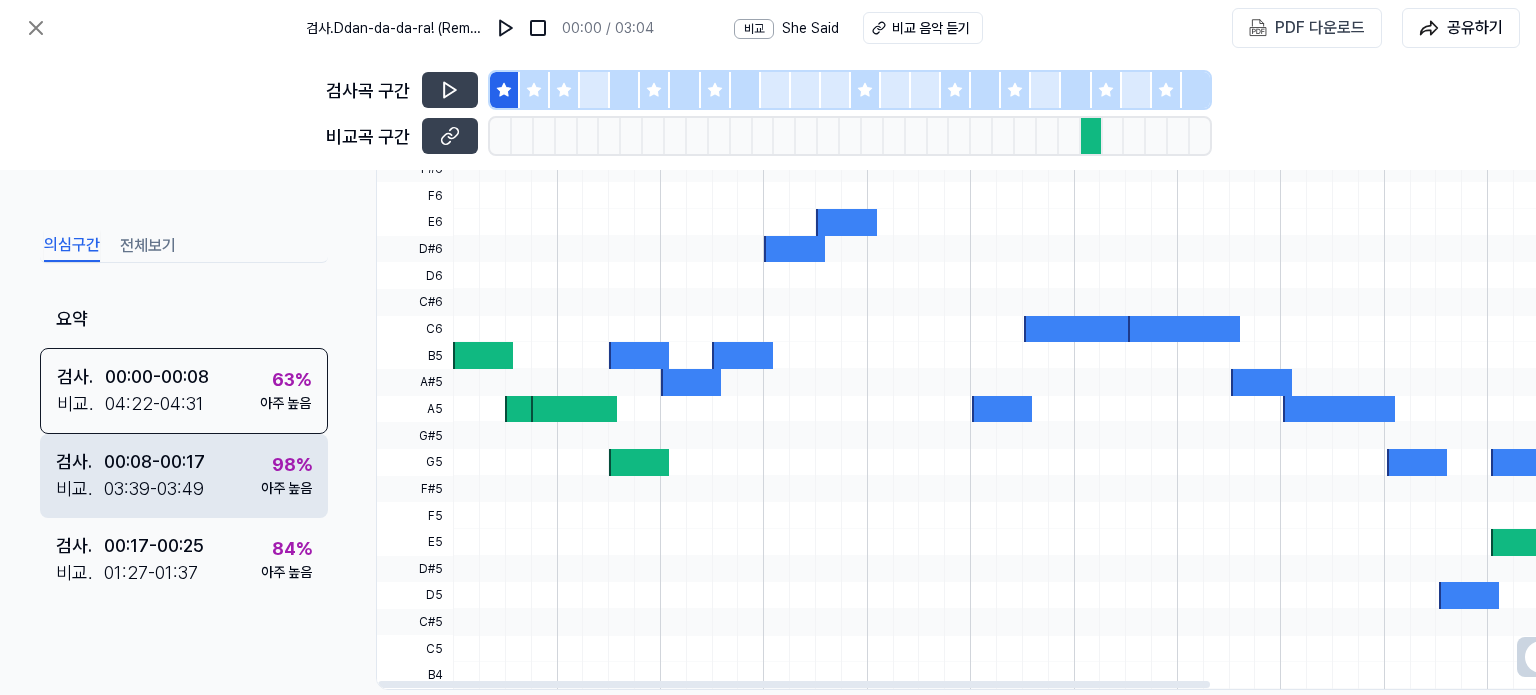 click on "검사 . 00:08 - 00:17 비교 . 03:39 - 03:49 98 % 아주 높음" at bounding box center [184, 476] 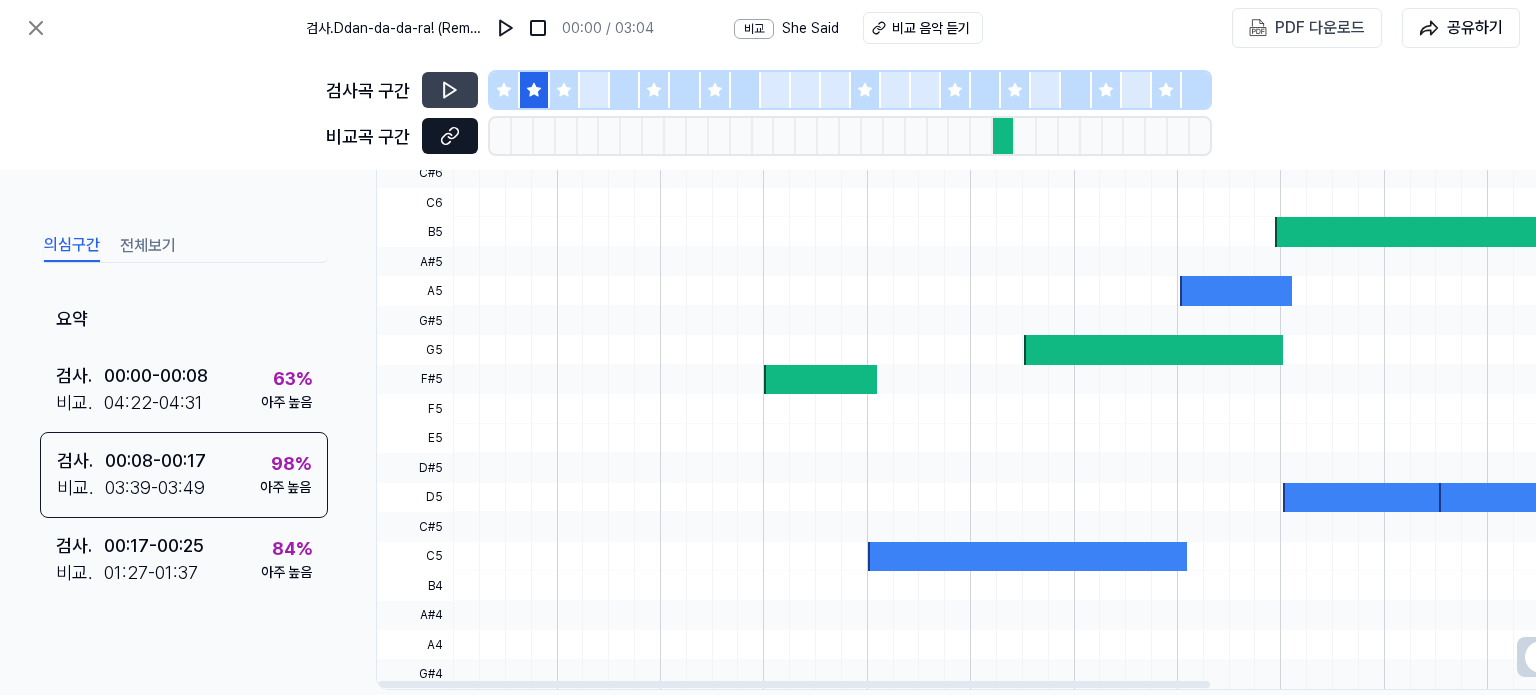 click 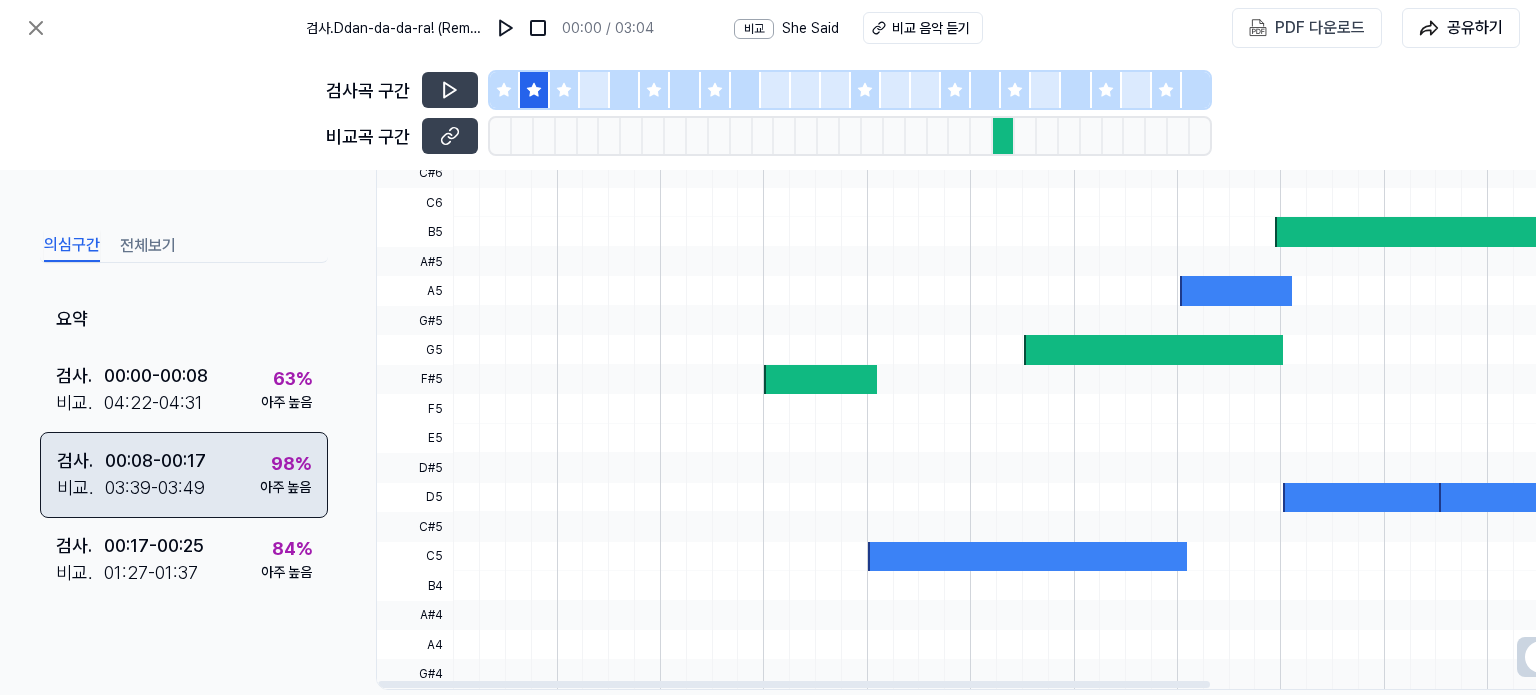 click on "검사 . 00:08 - 00:17 비교 . 03:39 - 03:49 98 % 아주 높음" at bounding box center (184, 475) 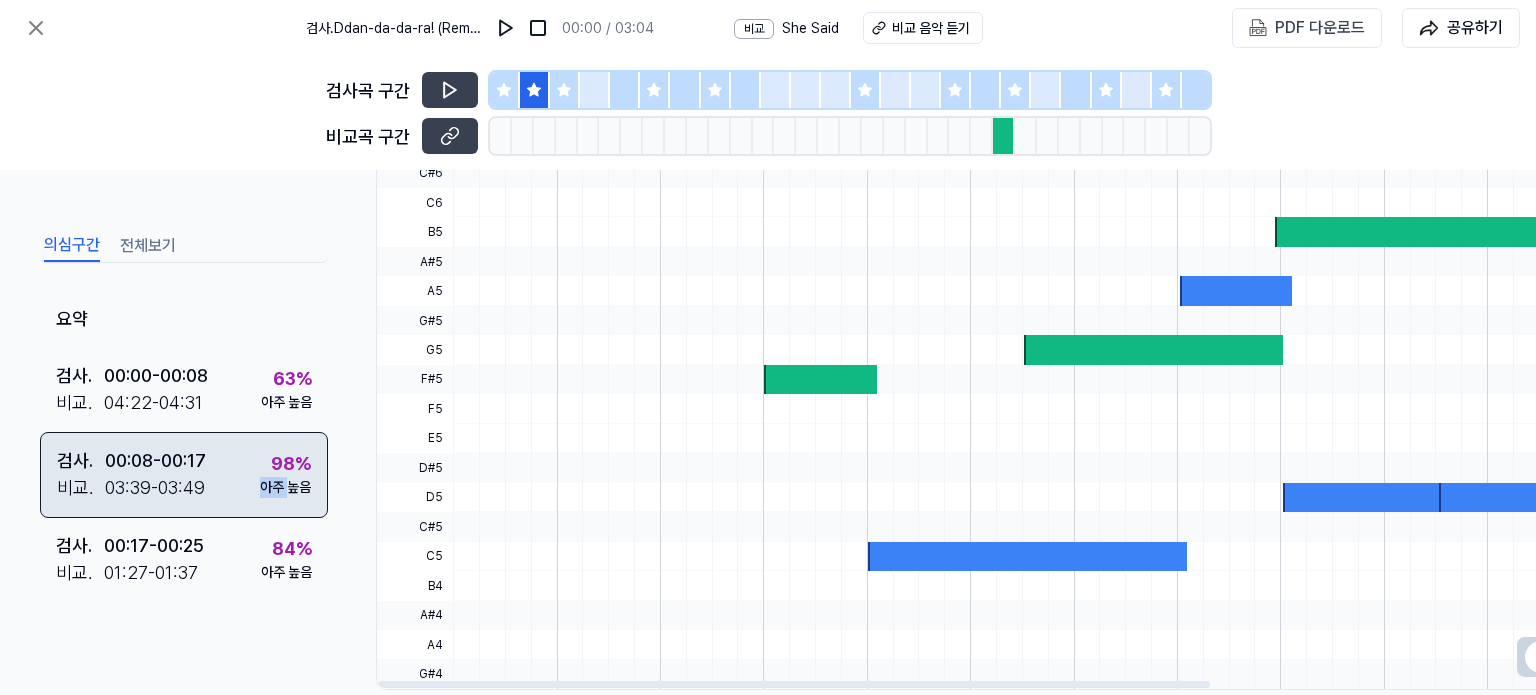 click on "검사 . 00:08 - 00:17 비교 . 03:39 - 03:49 98 % 아주 높음" at bounding box center (184, 475) 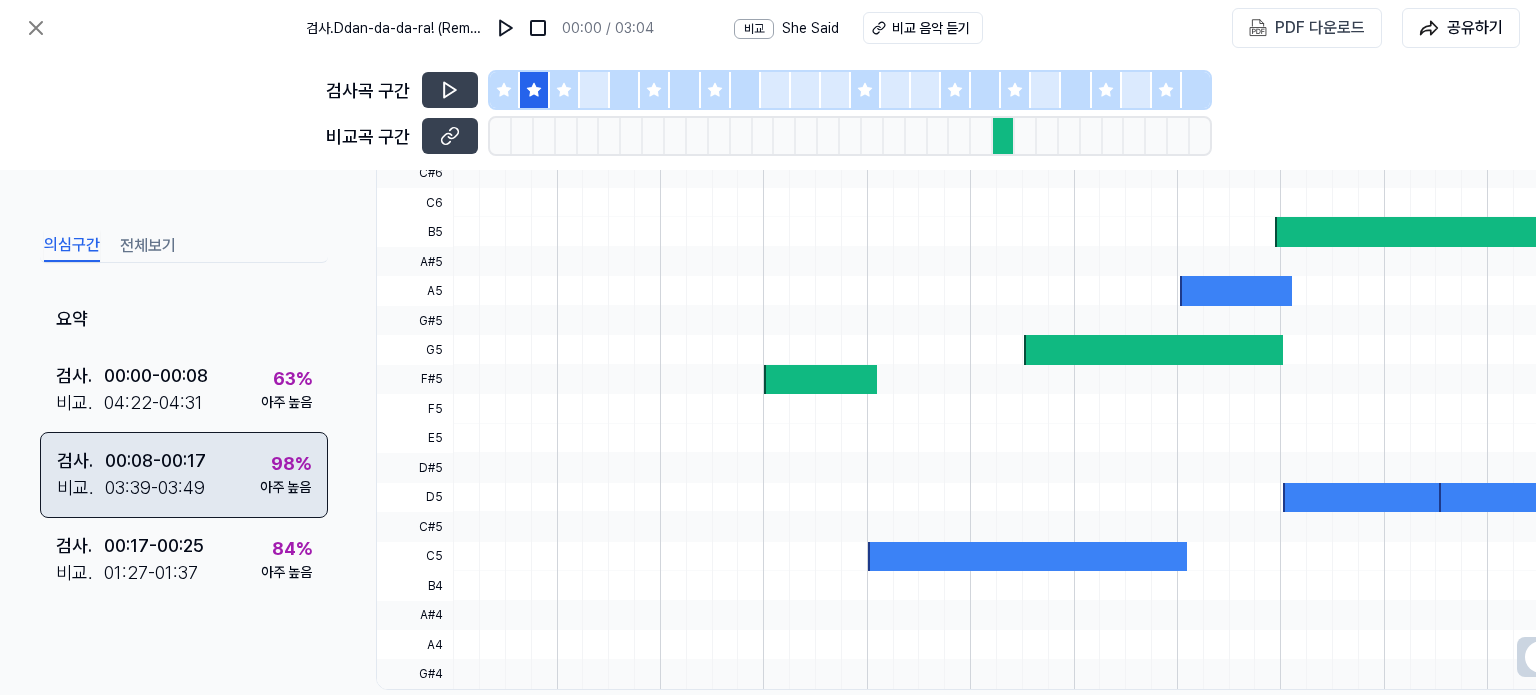 click on "00:08 - 00:17" at bounding box center [155, 460] 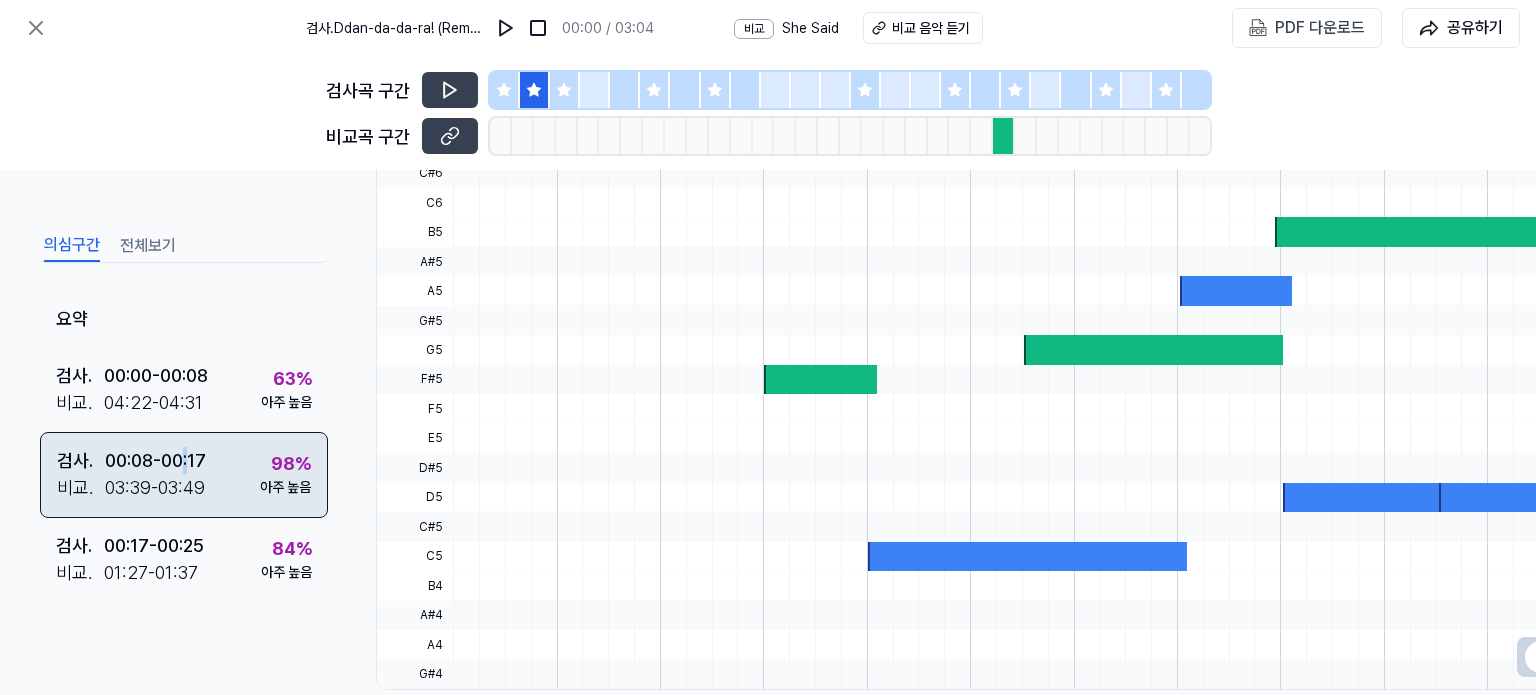 click on "00:08 - 00:17" at bounding box center (155, 460) 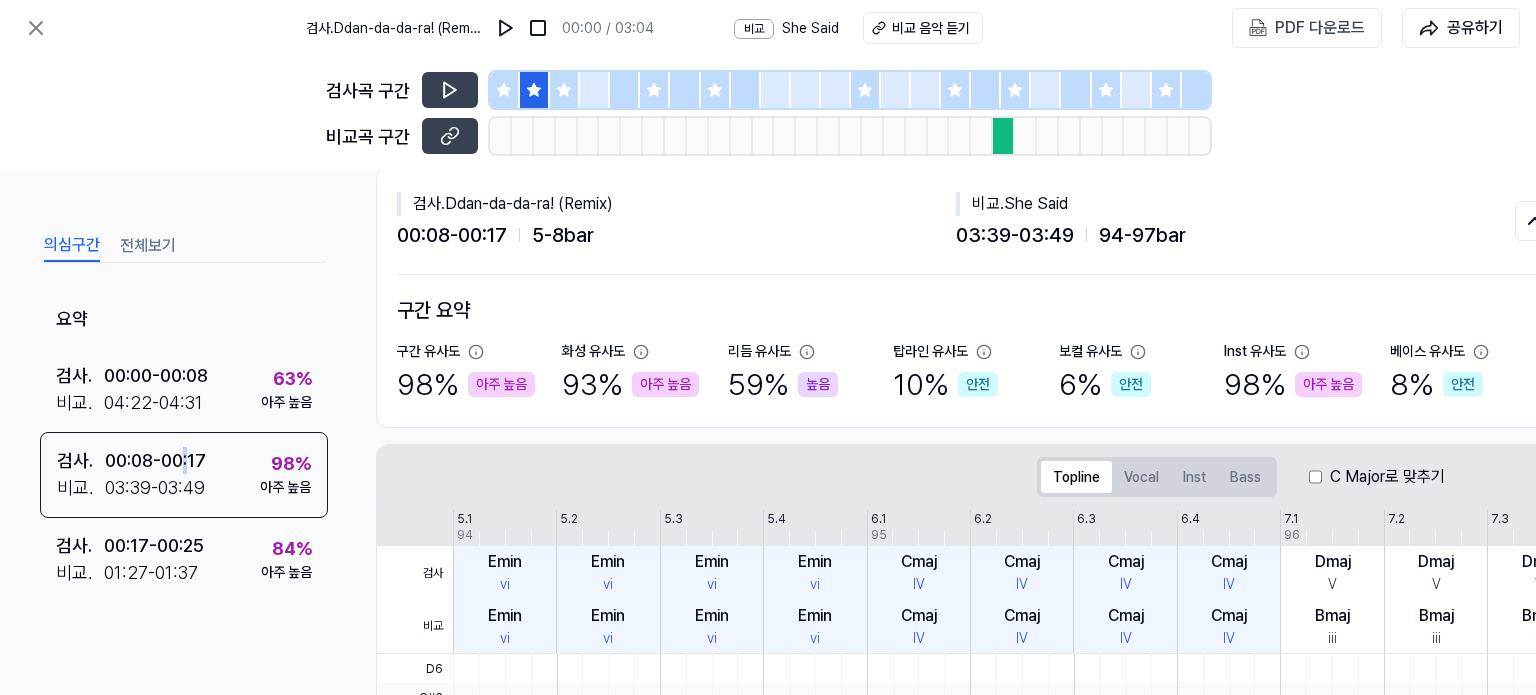 scroll, scrollTop: 0, scrollLeft: 0, axis: both 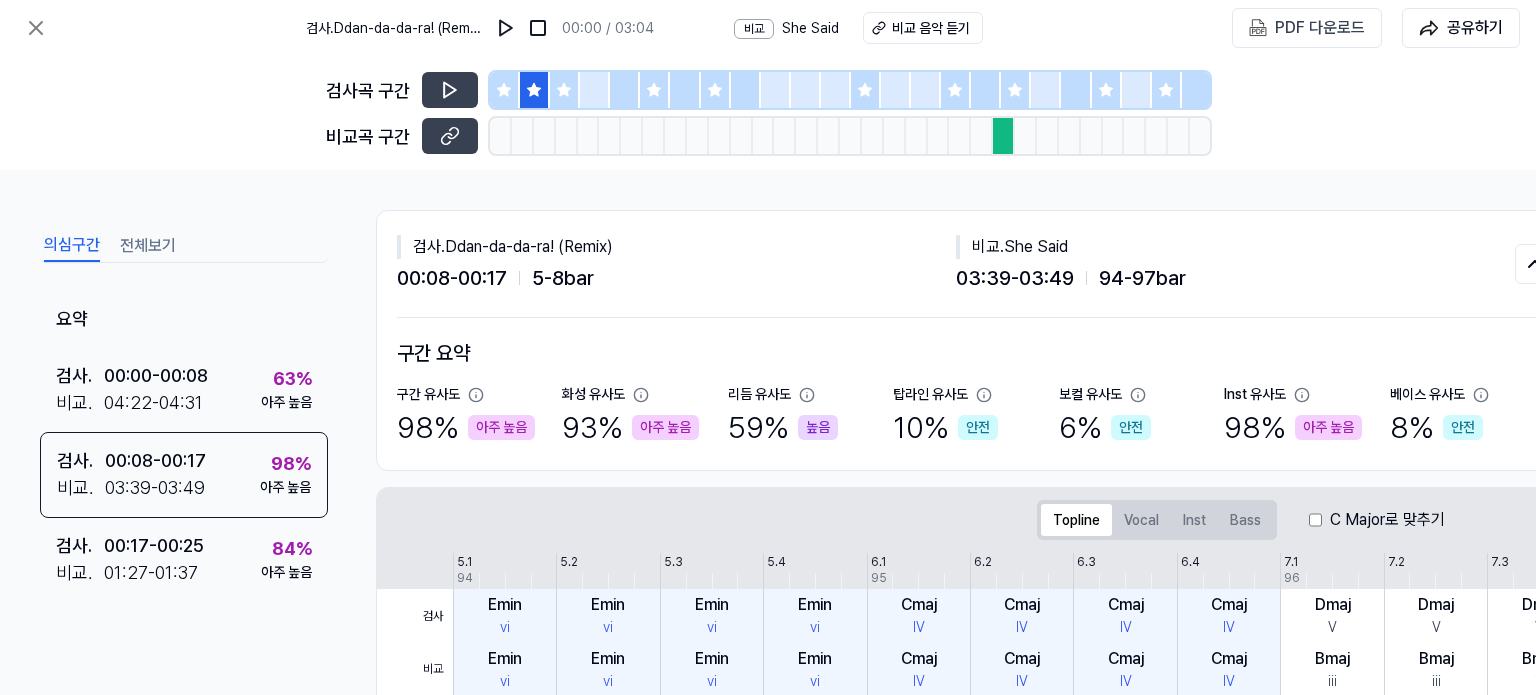 click on "비교" at bounding box center (754, 29) 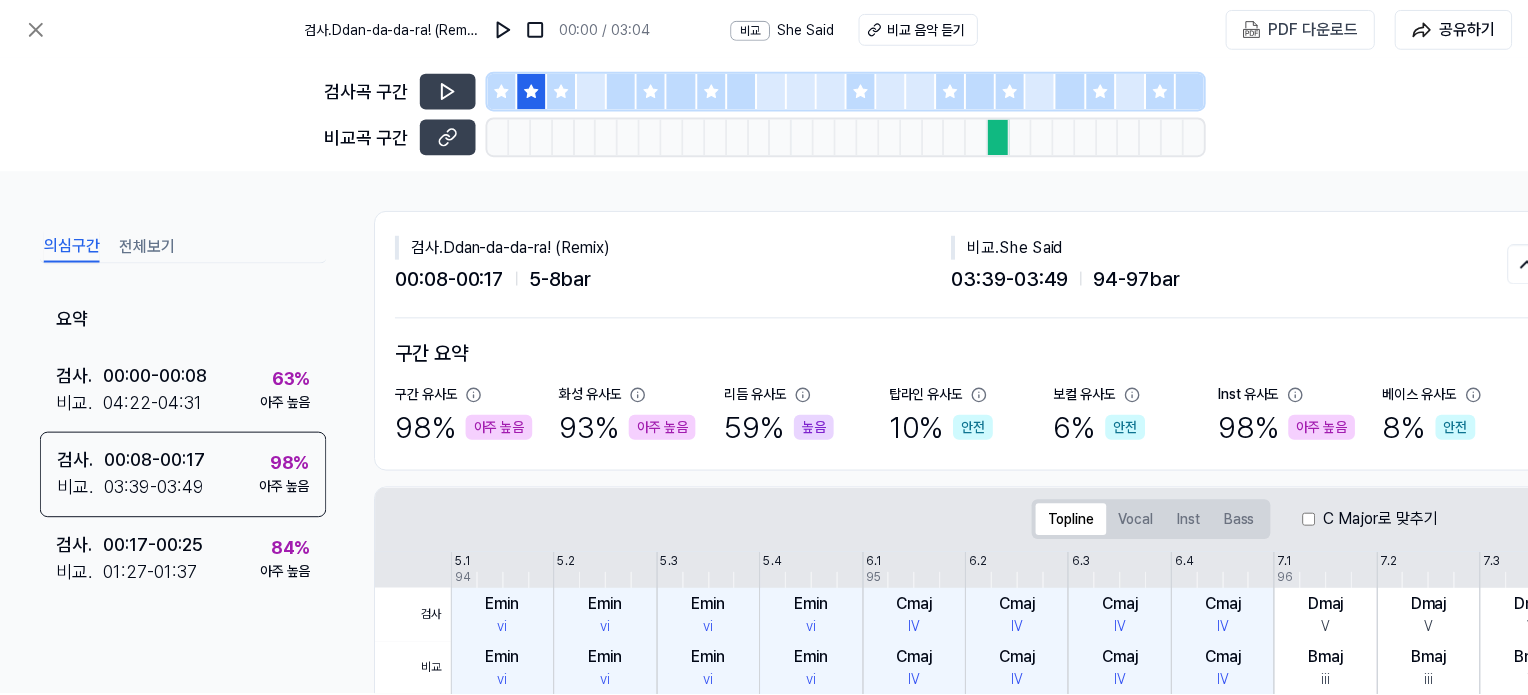 scroll, scrollTop: 200, scrollLeft: 0, axis: vertical 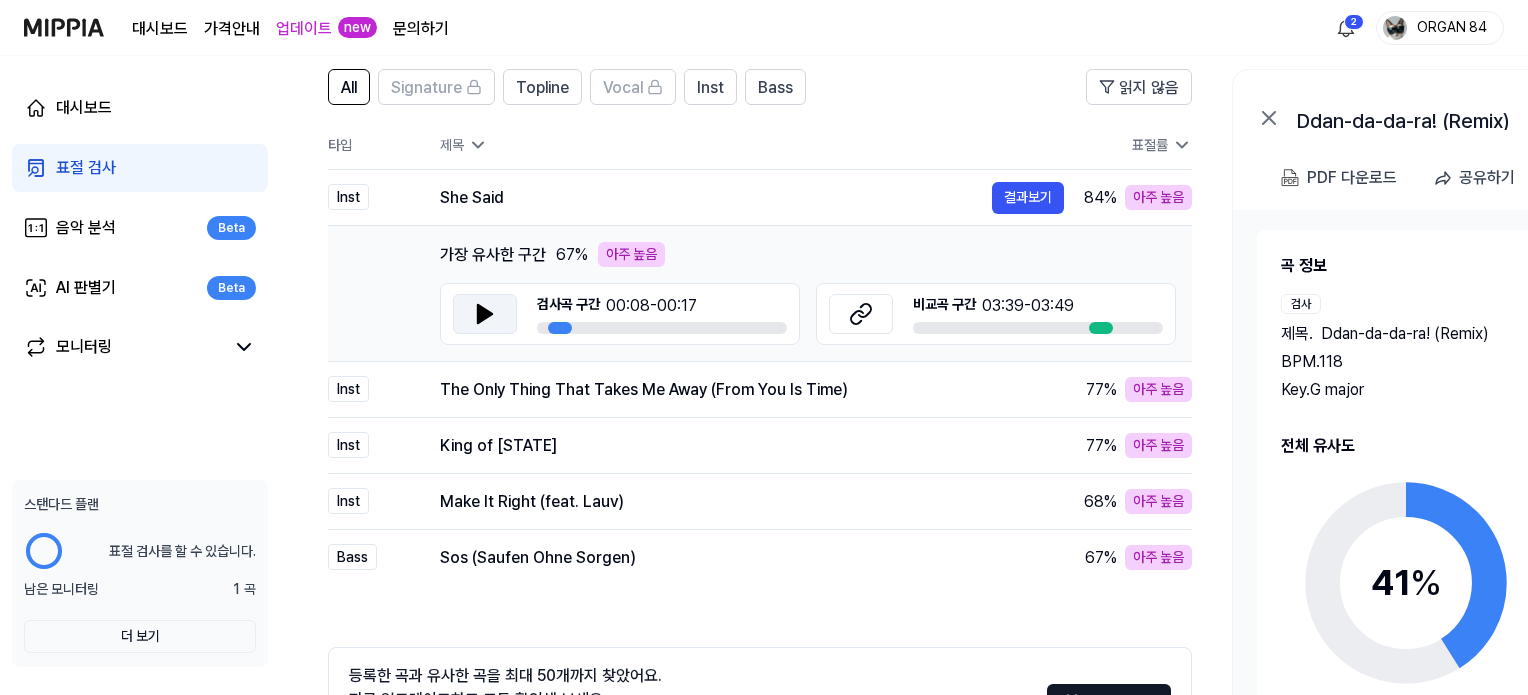 click 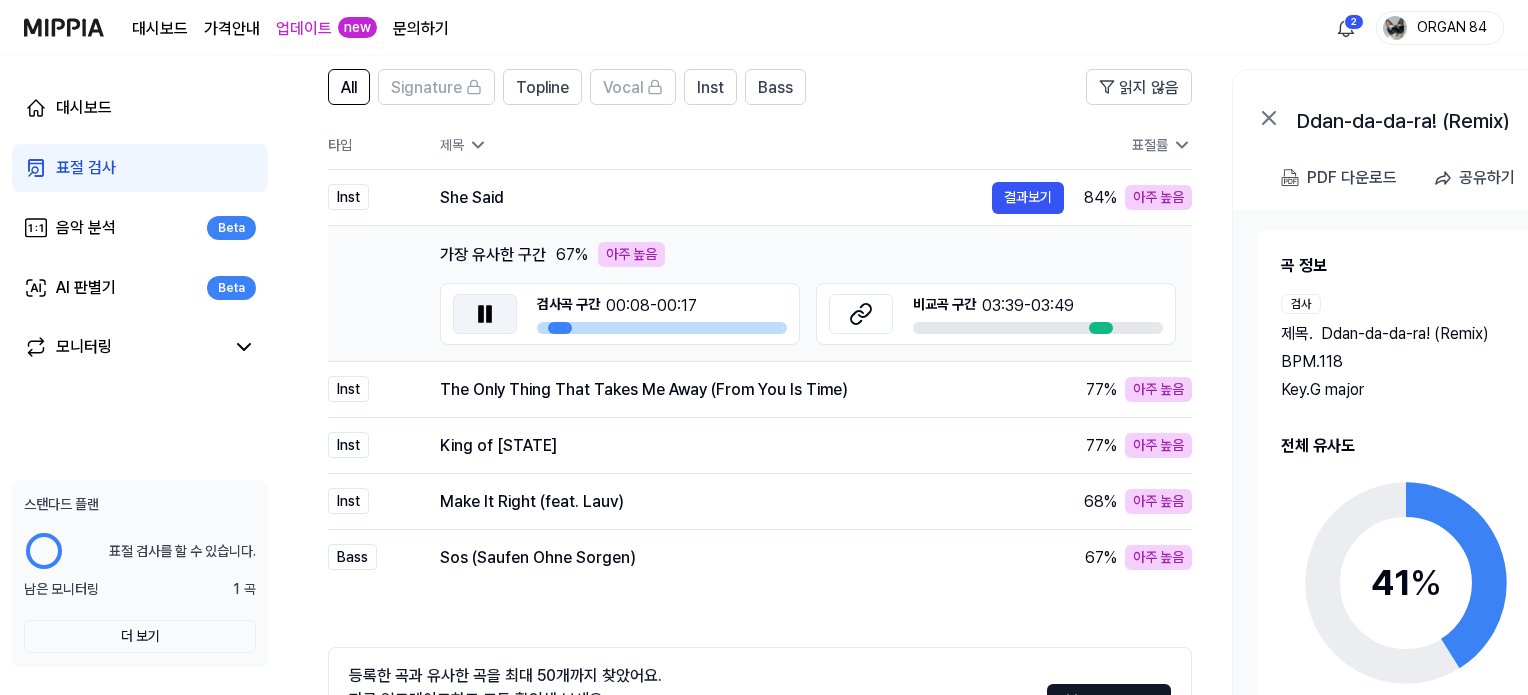 click 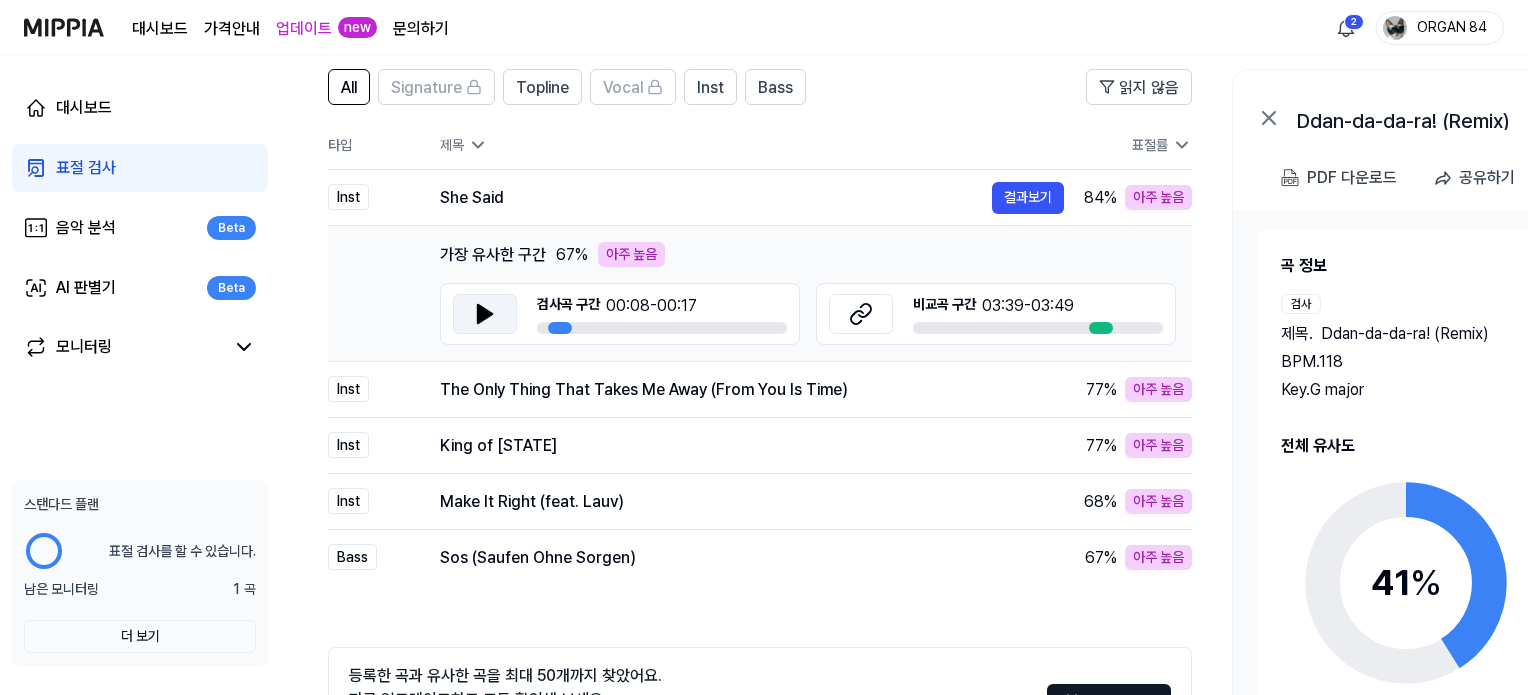 click 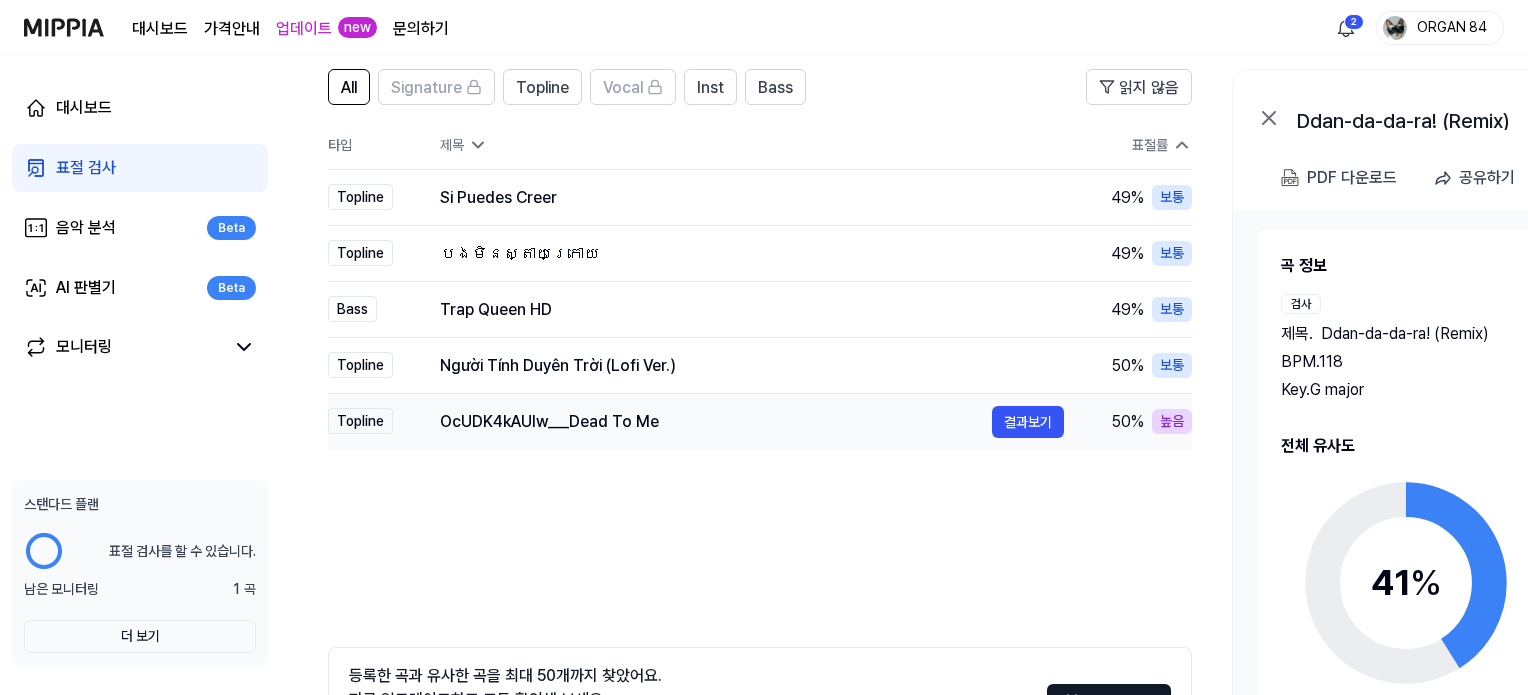 click on "OcUDK4kAUIw___Dead To Me 결과보기" at bounding box center (736, 422) 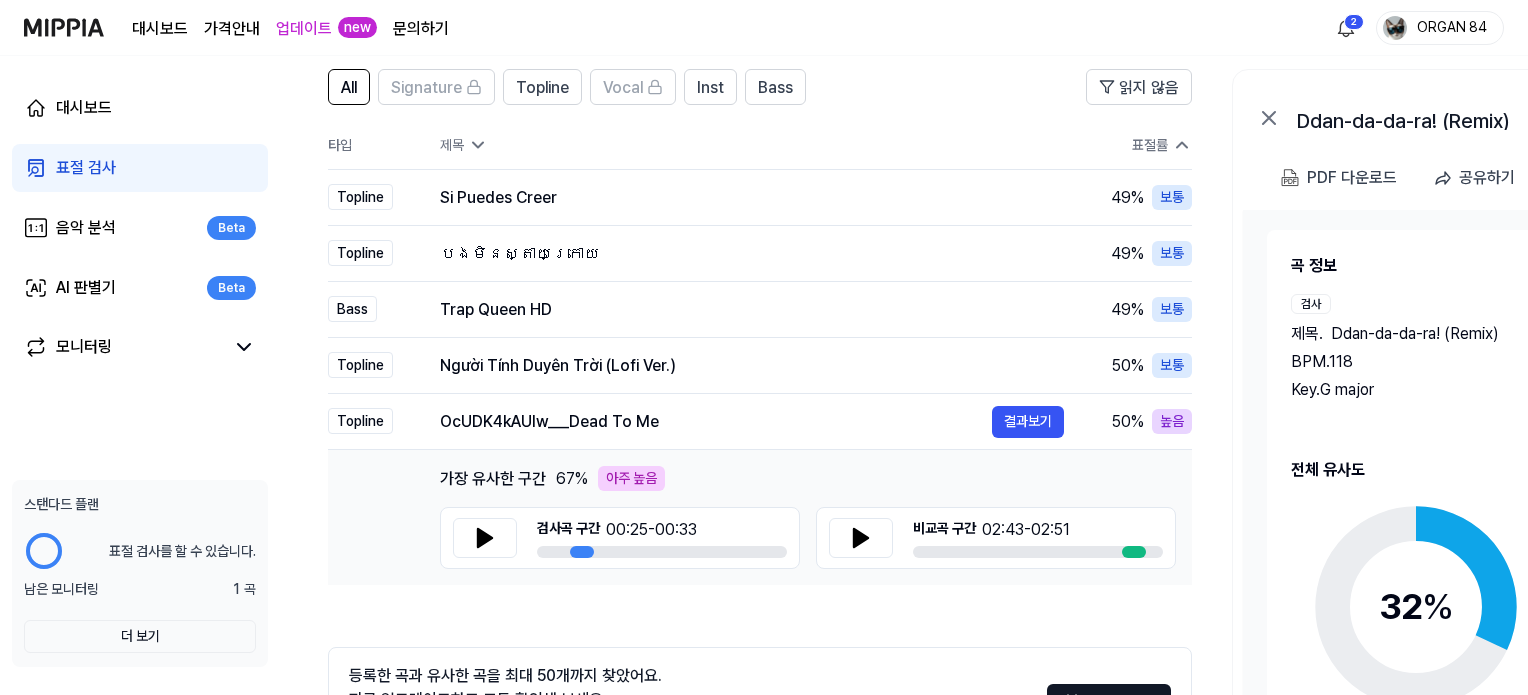 click on "제목" at bounding box center [752, 145] 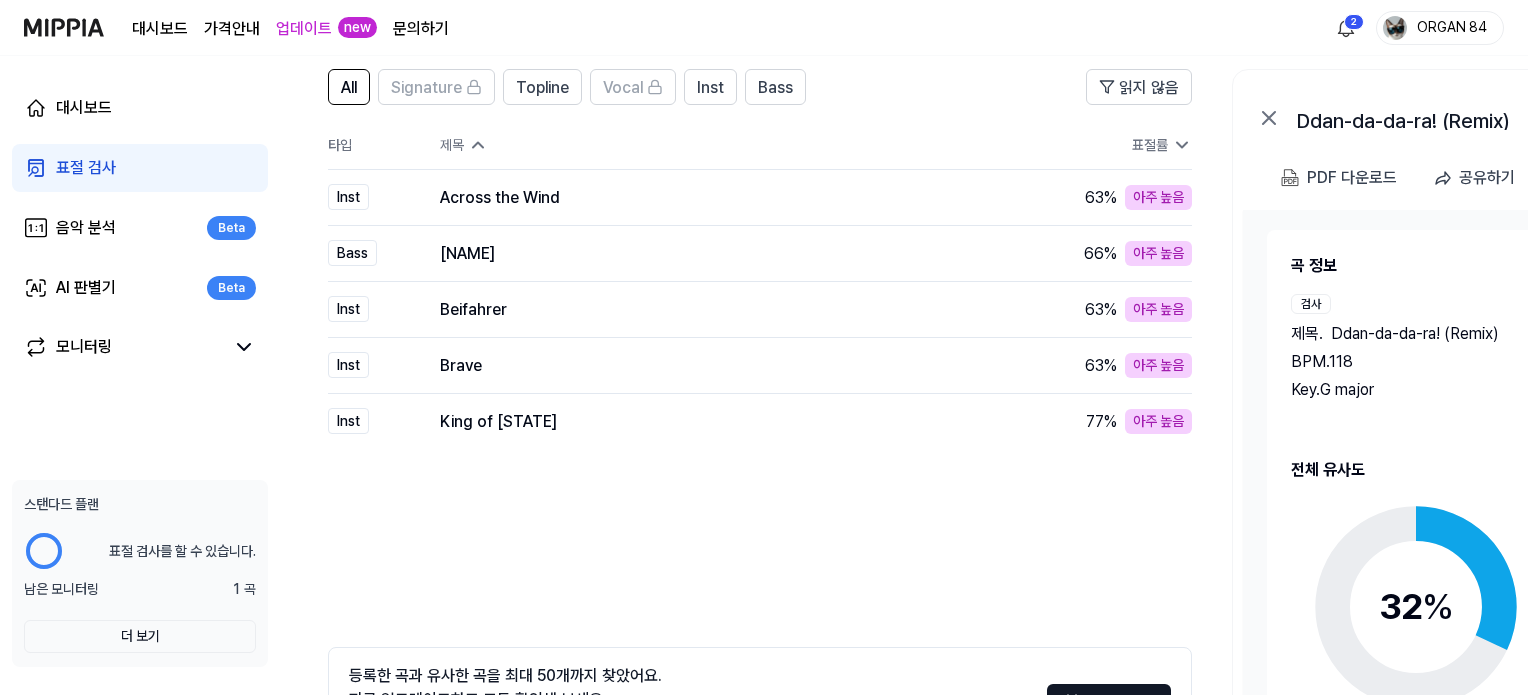 click 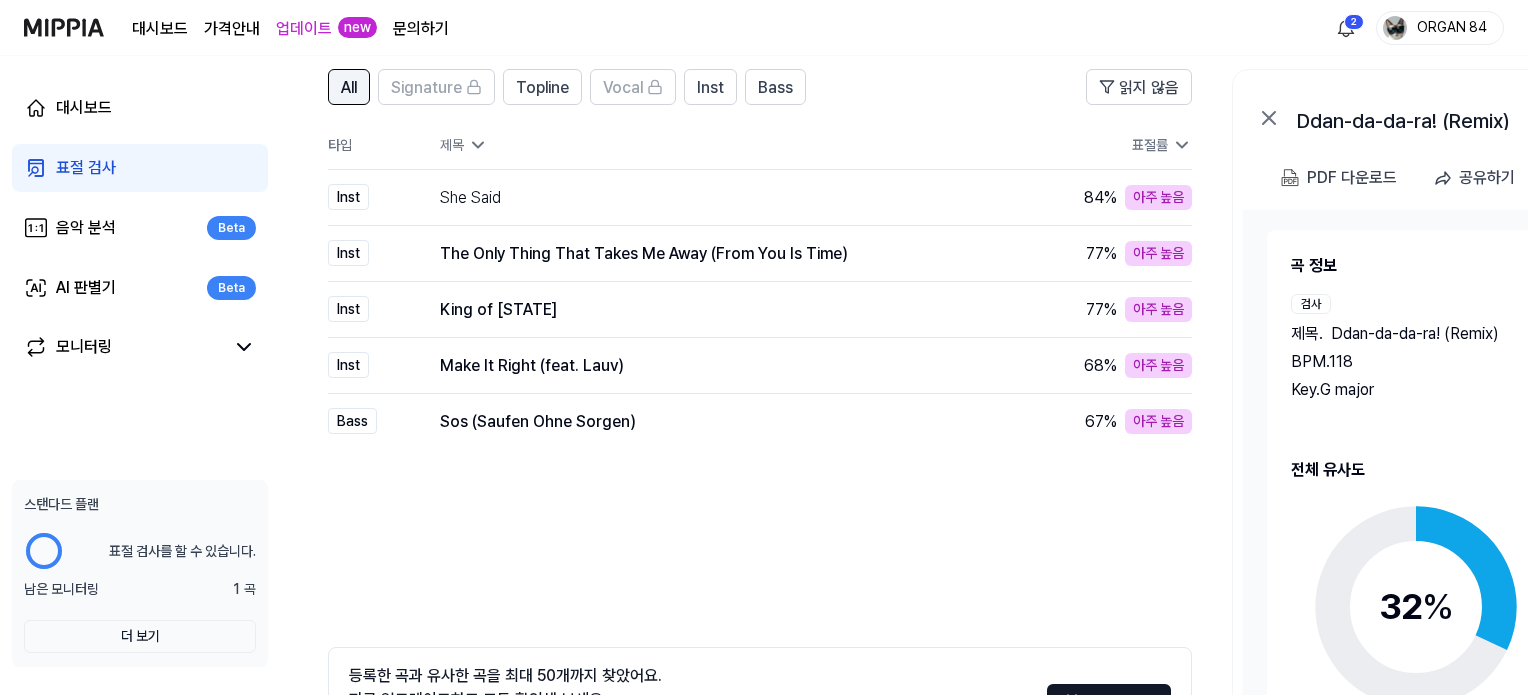 click on "All" at bounding box center (349, 87) 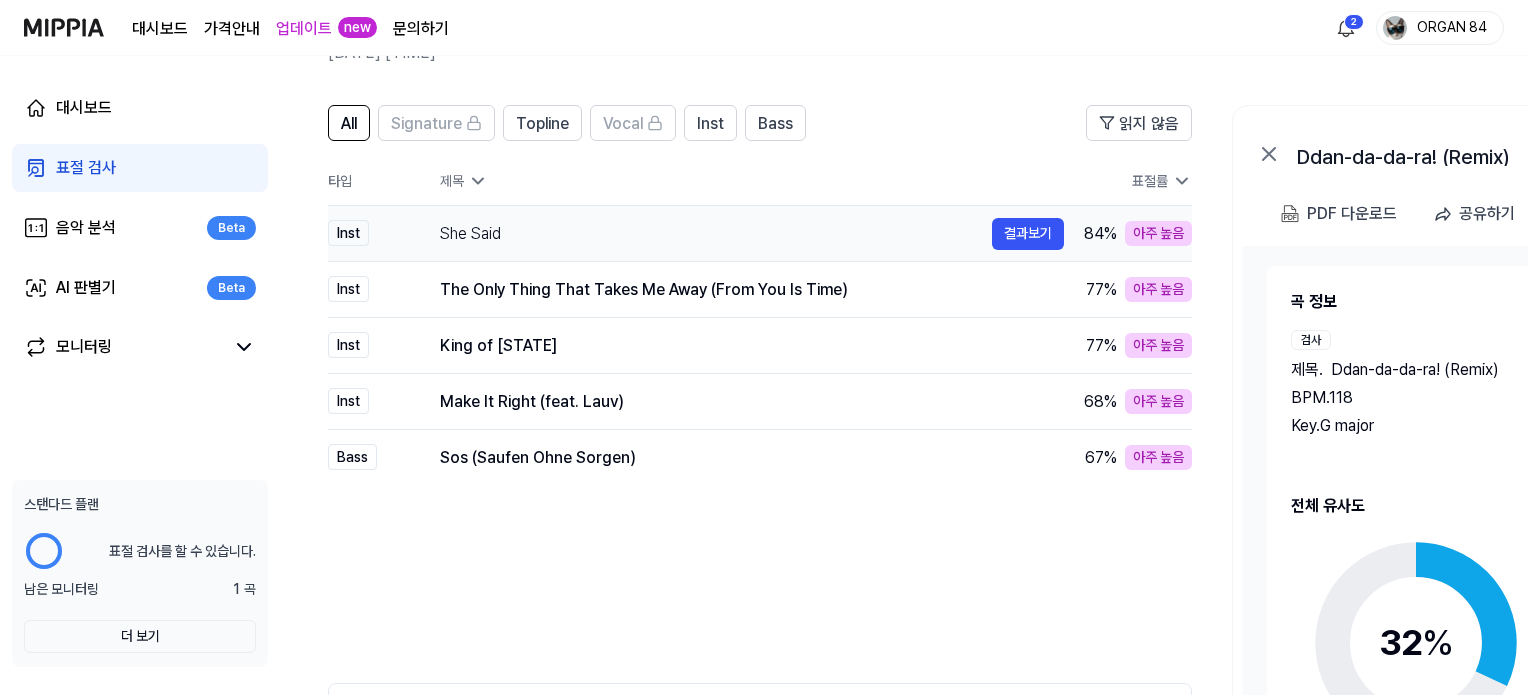 scroll, scrollTop: 200, scrollLeft: 0, axis: vertical 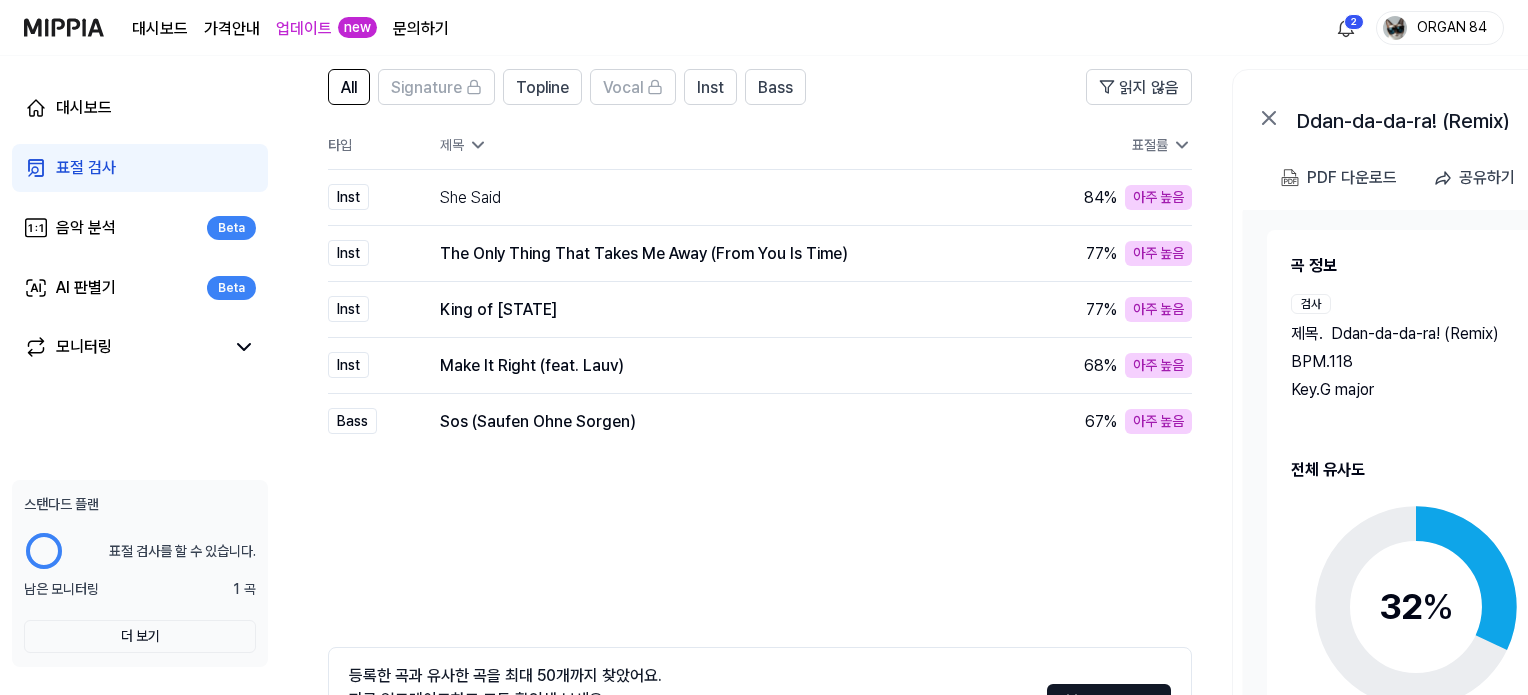 click on "표절률" at bounding box center [1128, 145] 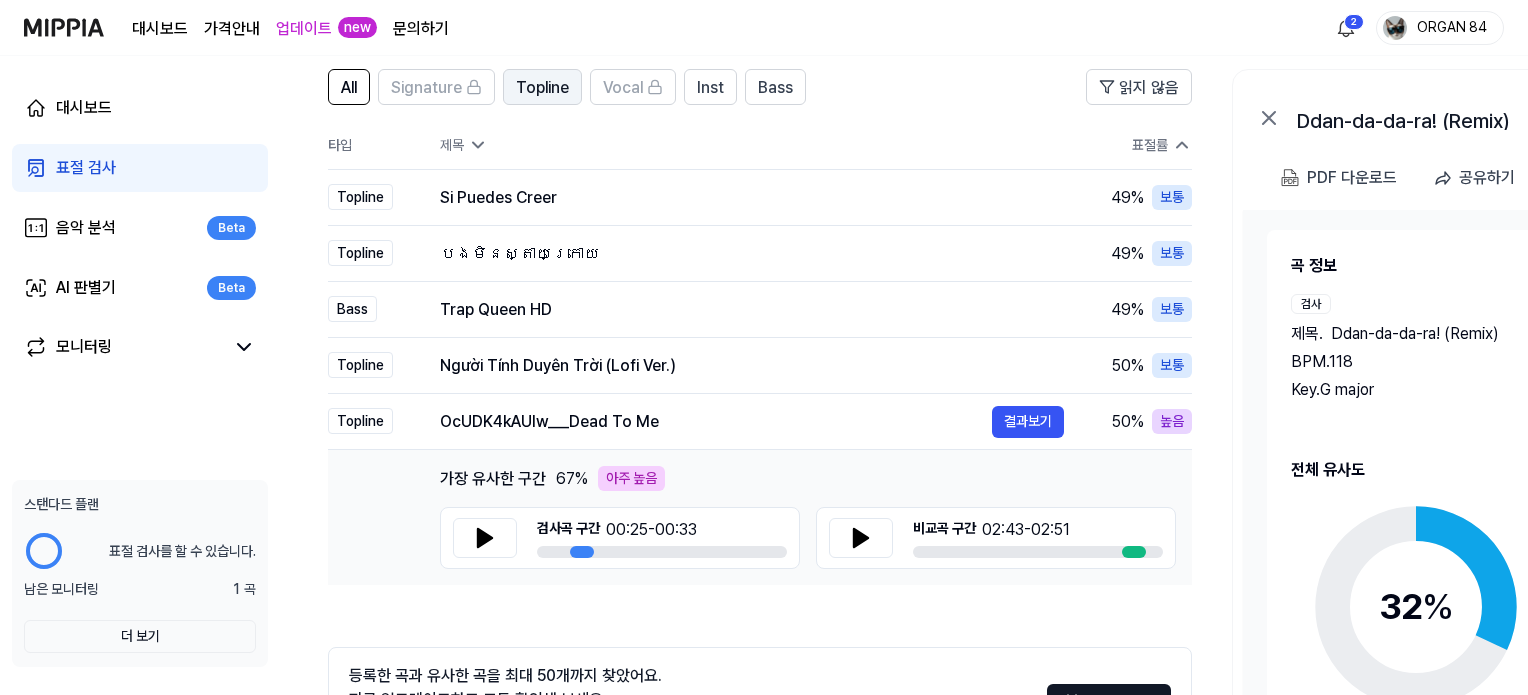 click on "Topline" at bounding box center [542, 88] 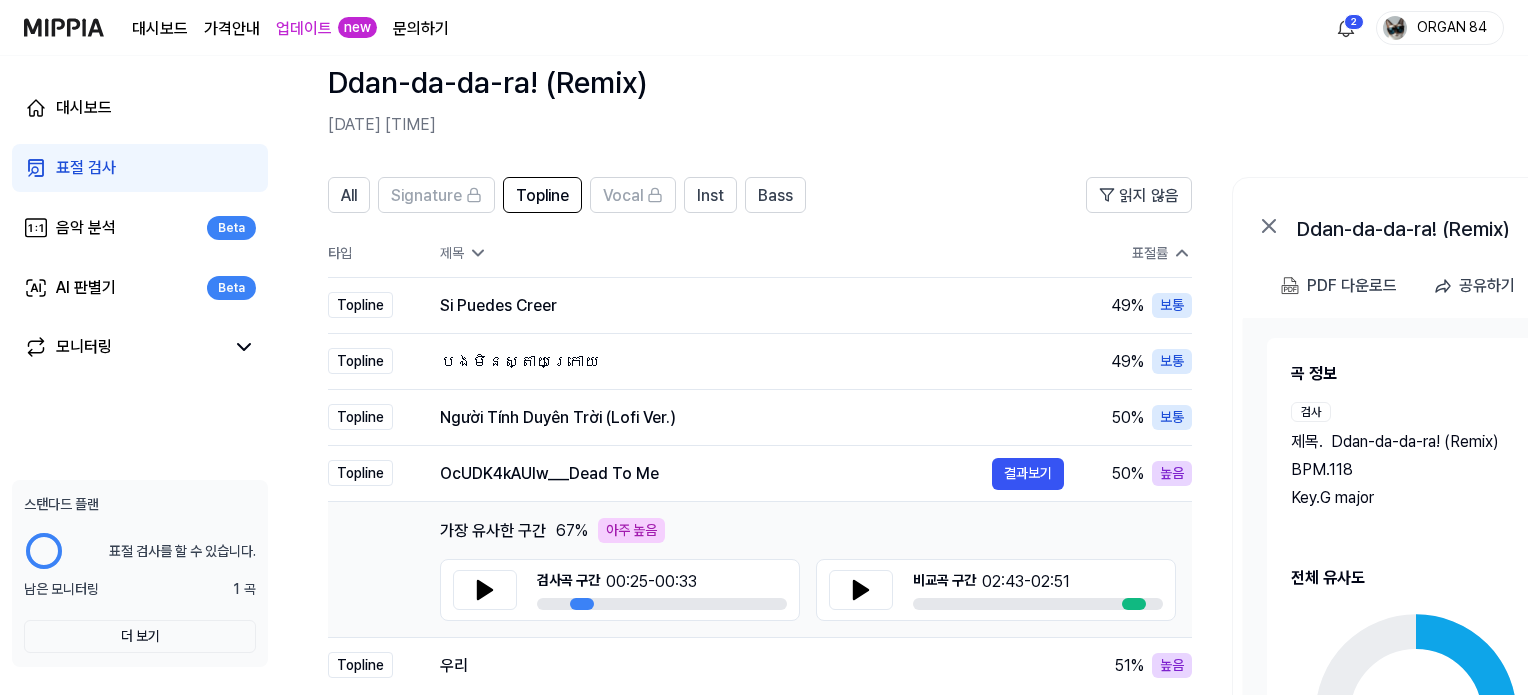 scroll, scrollTop: 100, scrollLeft: 0, axis: vertical 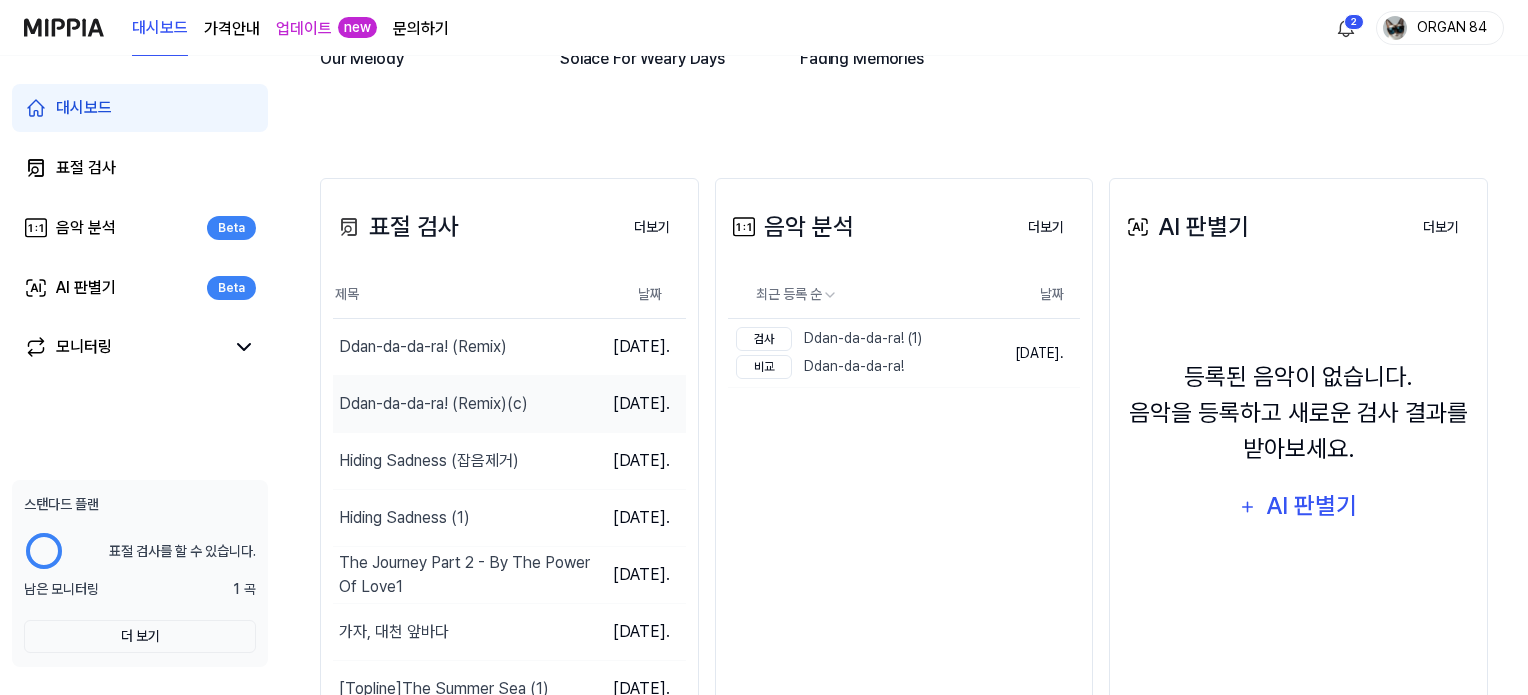 click on "Ddan-da-da-ra! (Remix)(c)" at bounding box center [433, 404] 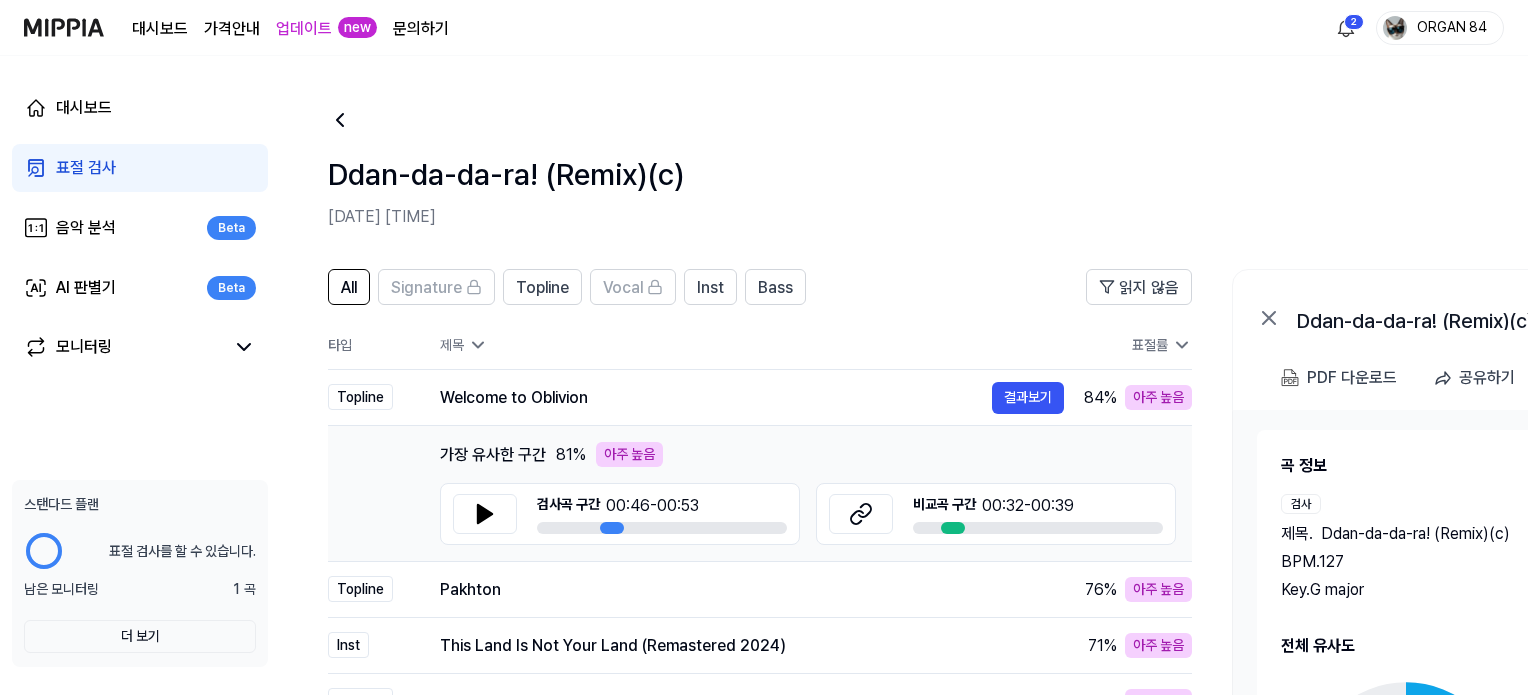 click on "표절률" at bounding box center (1128, 345) 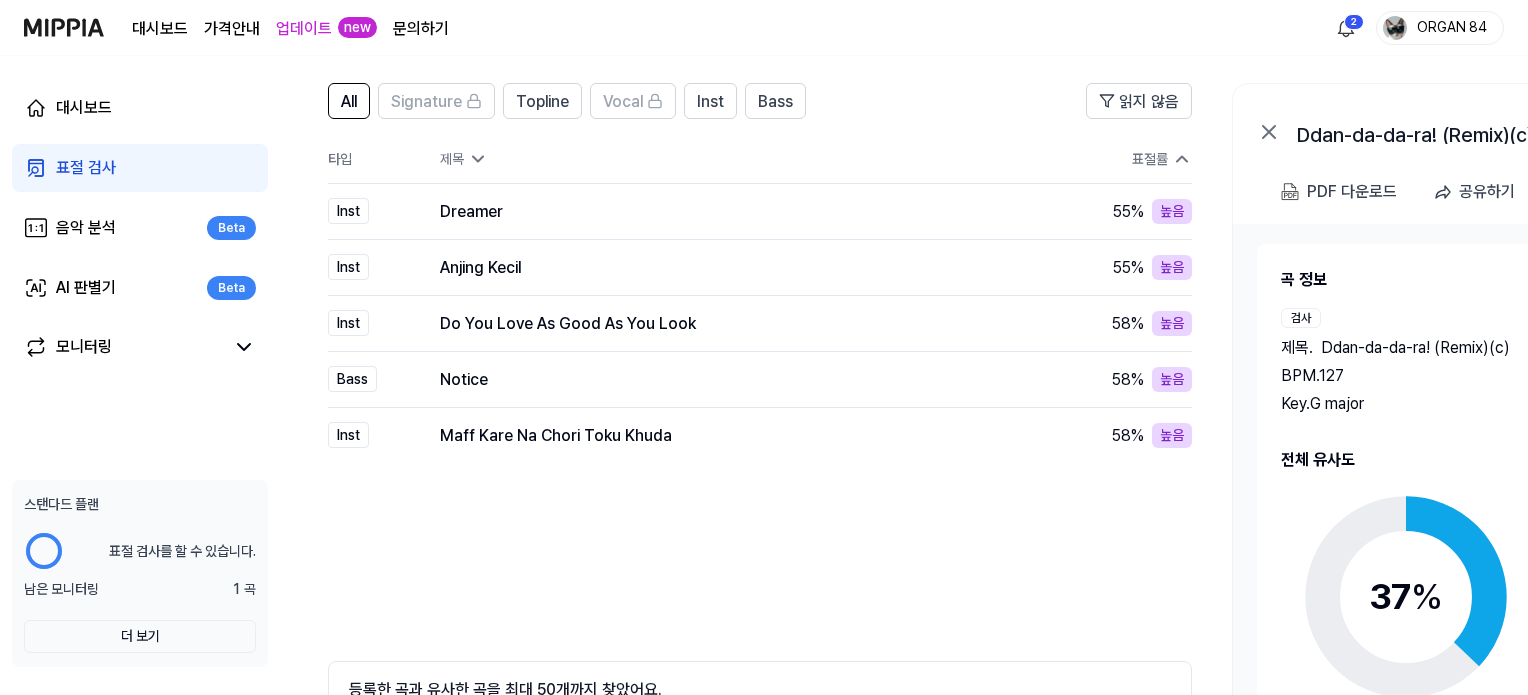 scroll, scrollTop: 200, scrollLeft: 0, axis: vertical 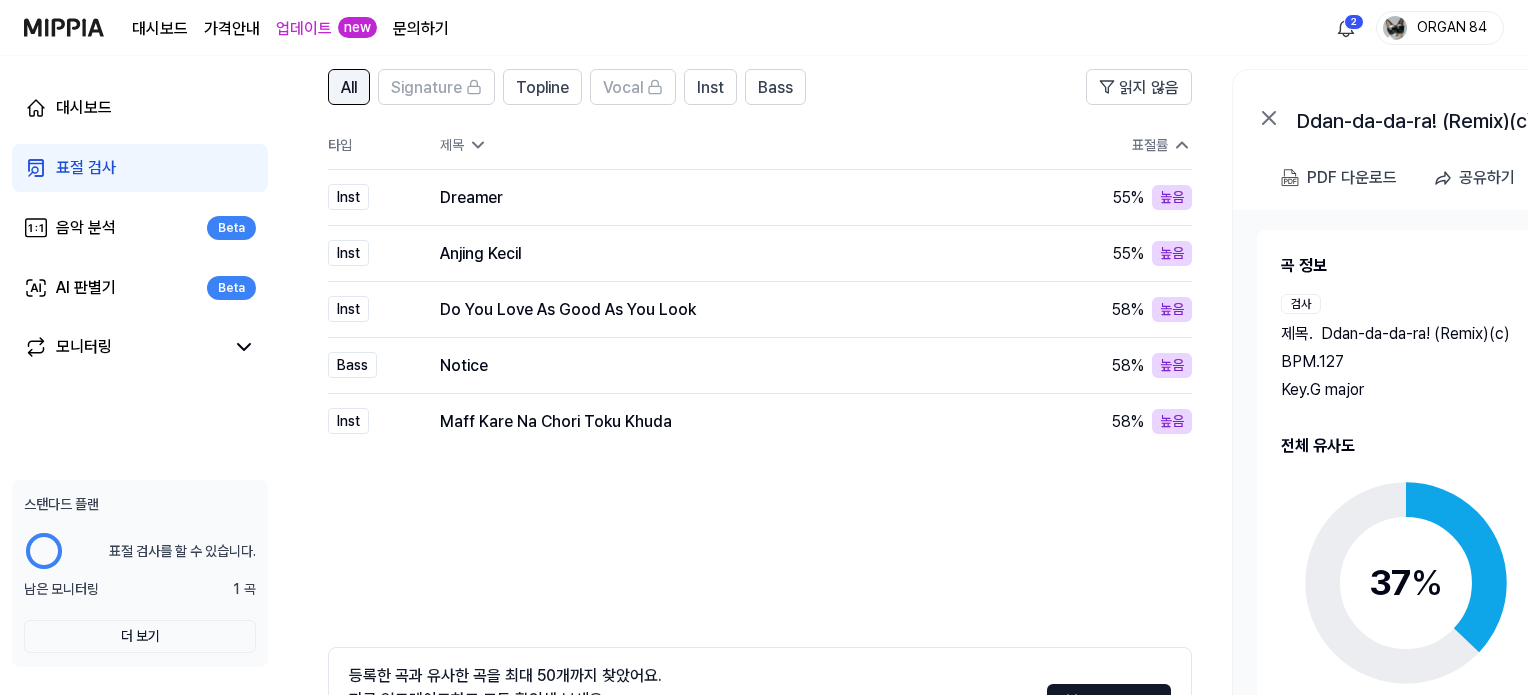 click on "All" at bounding box center (349, 88) 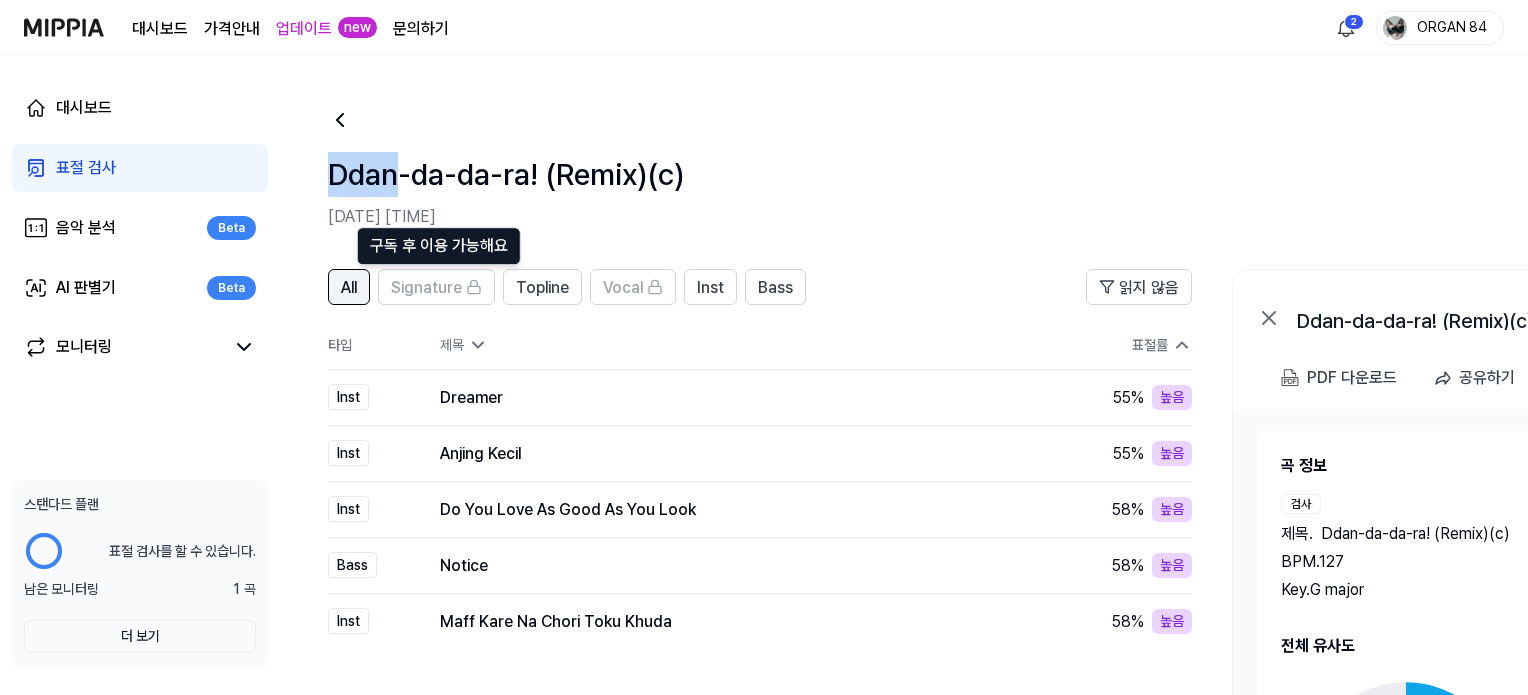 click on "All" at bounding box center [349, 287] 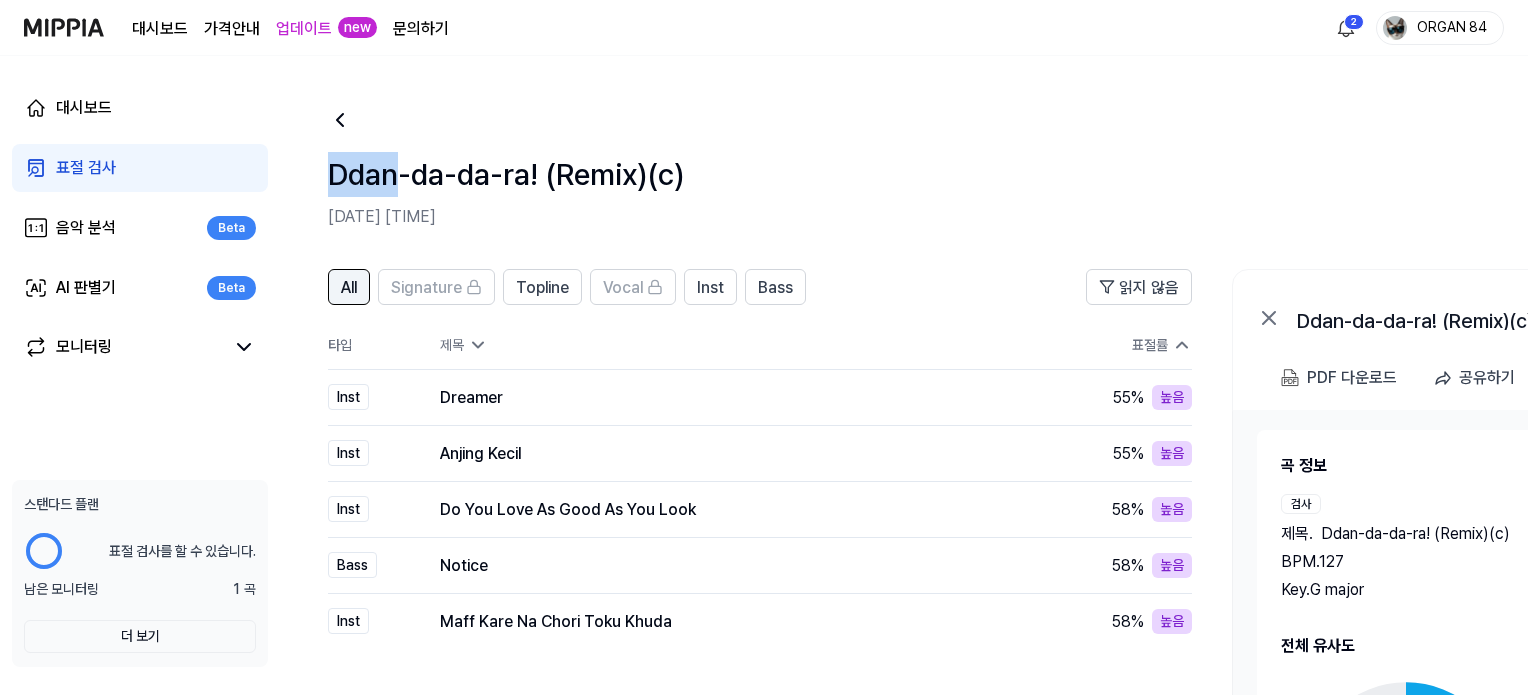 click on "All" at bounding box center (349, 288) 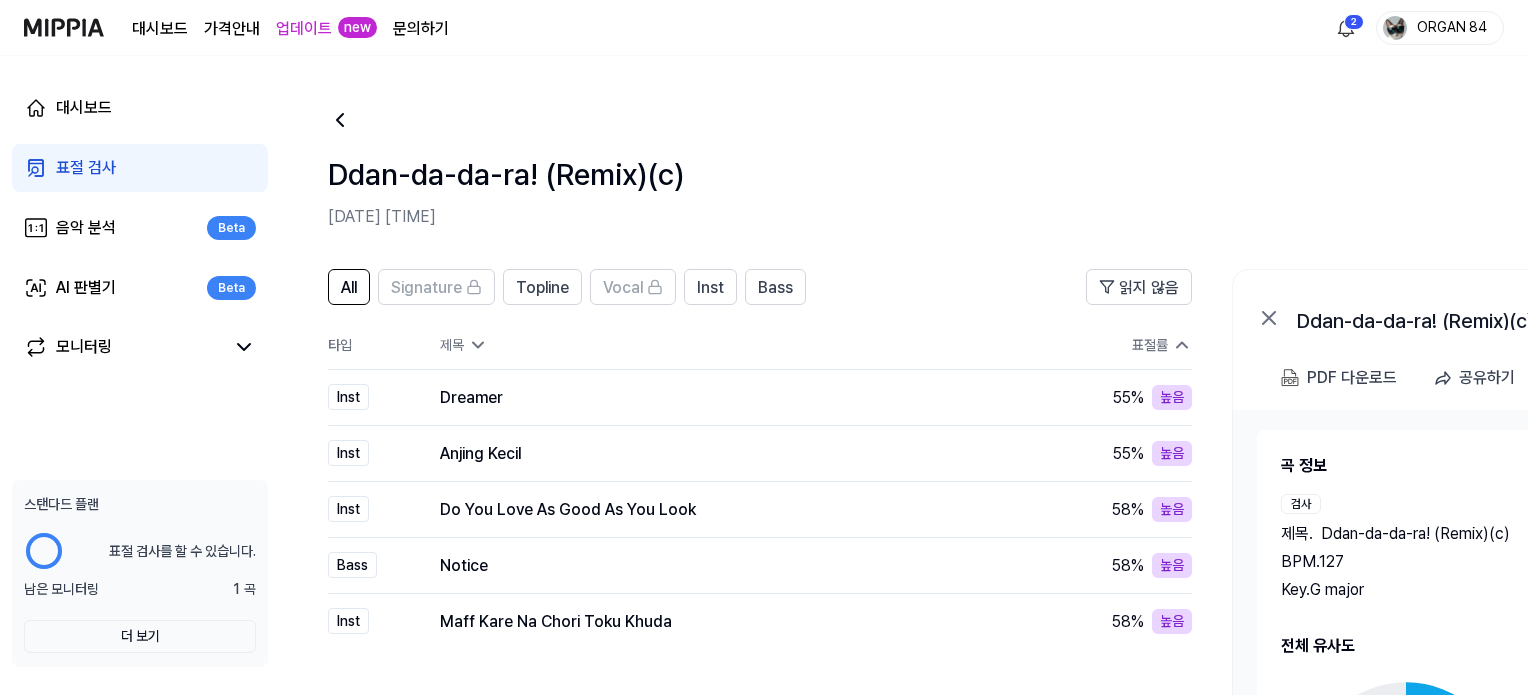click on "Ddan-da-da-ra! (Remix)(c) 2025.07.15 오전 12:00" at bounding box center (904, 152) 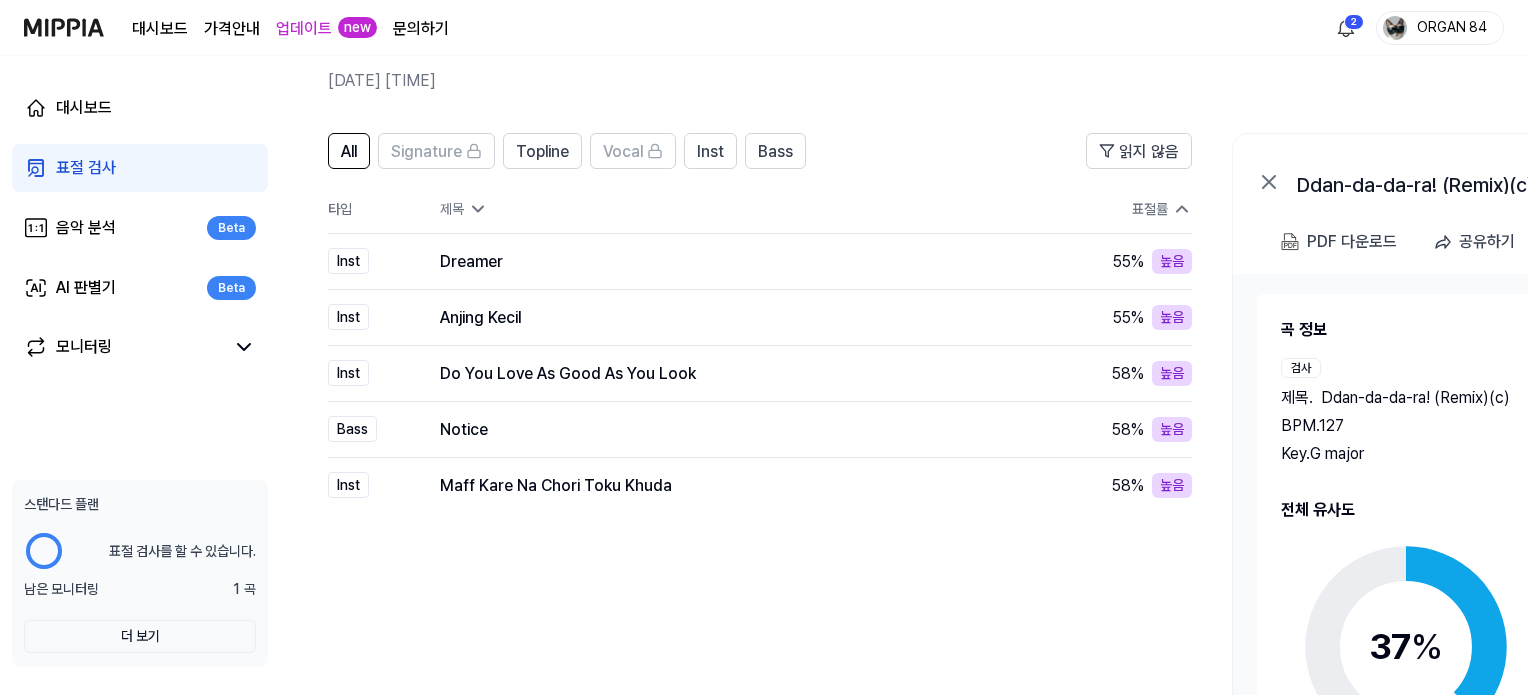 scroll, scrollTop: 200, scrollLeft: 0, axis: vertical 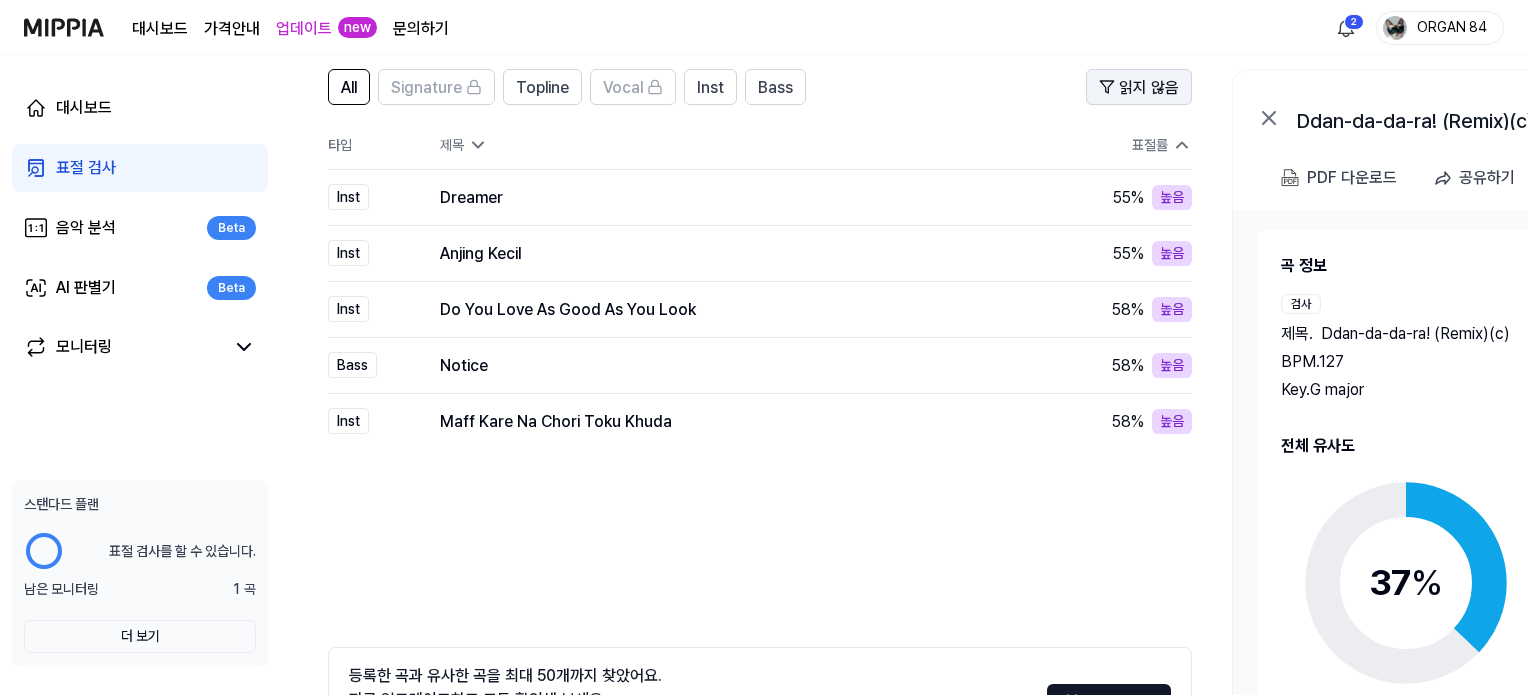 click on "읽지 않음" at bounding box center (1149, 88) 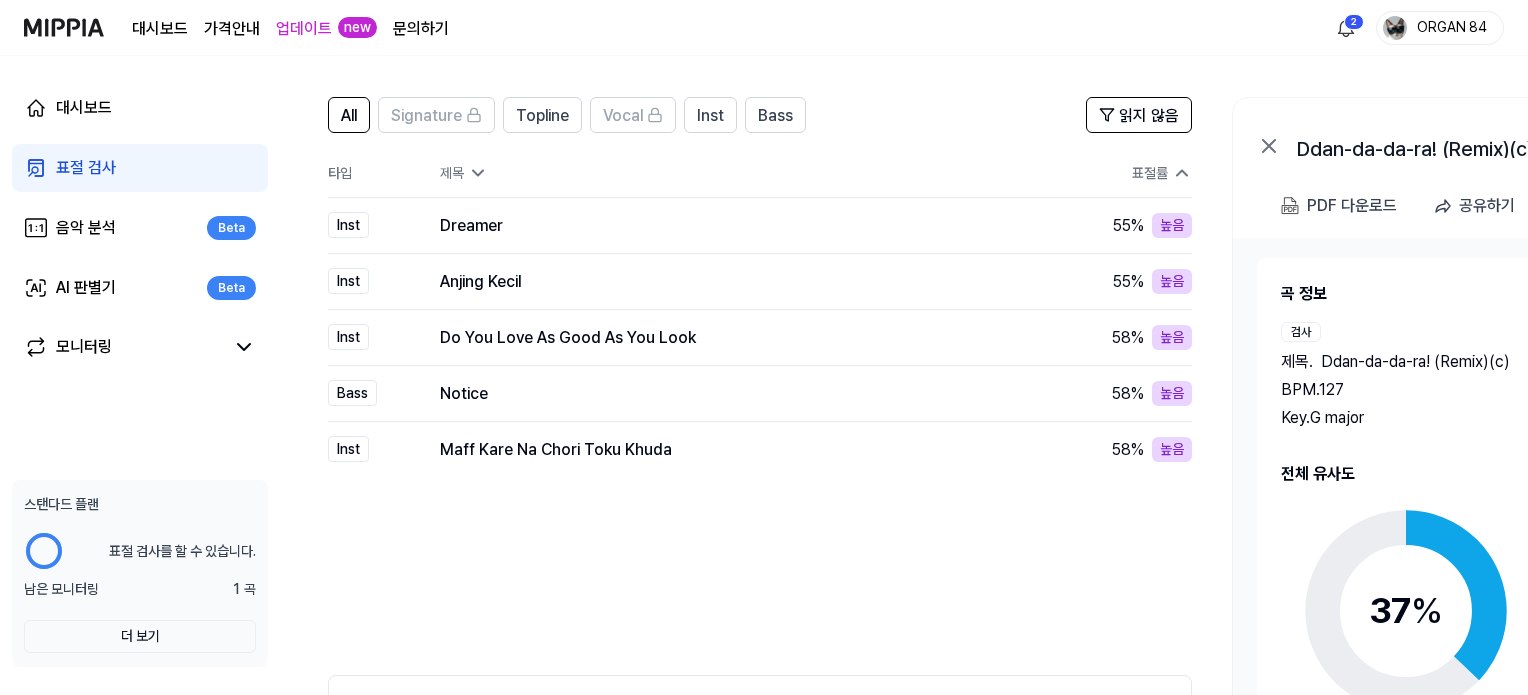 scroll, scrollTop: 200, scrollLeft: 0, axis: vertical 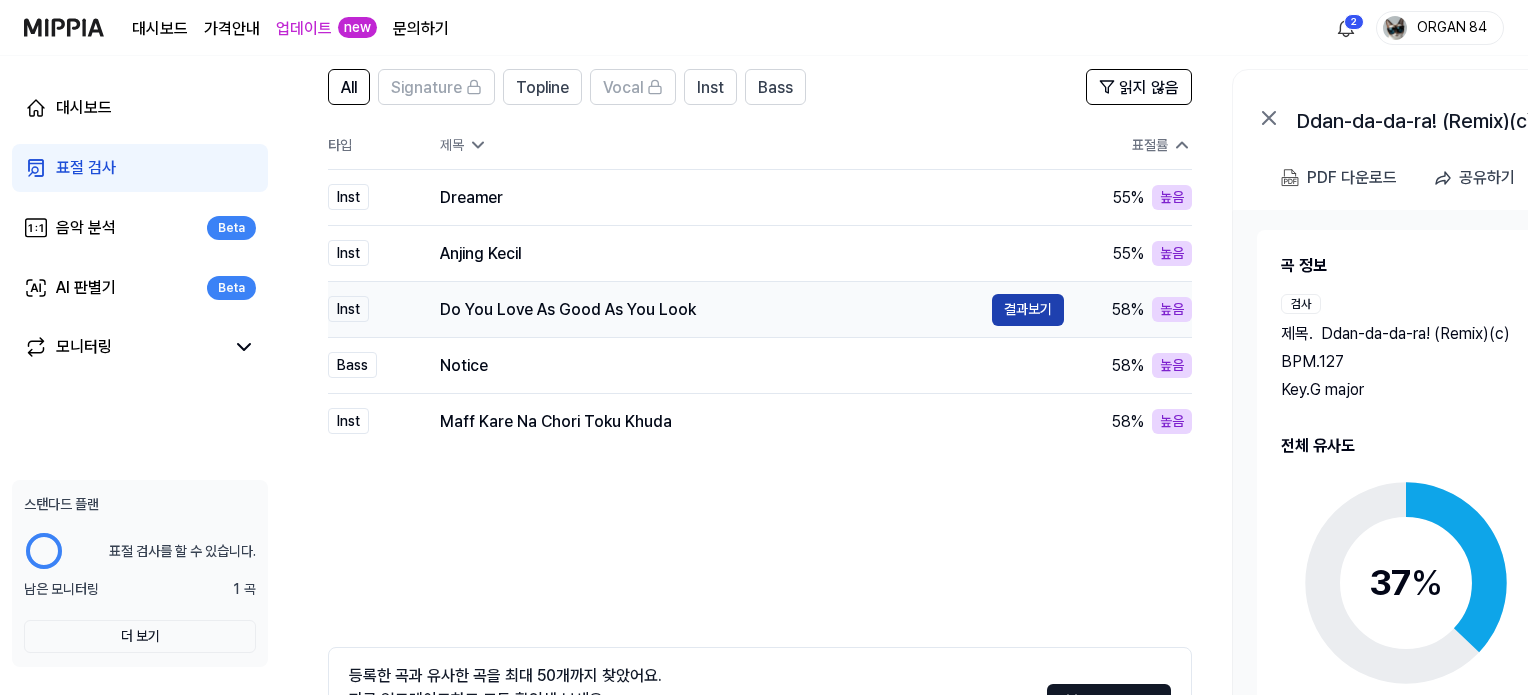 click on "결과보기" at bounding box center (1028, 310) 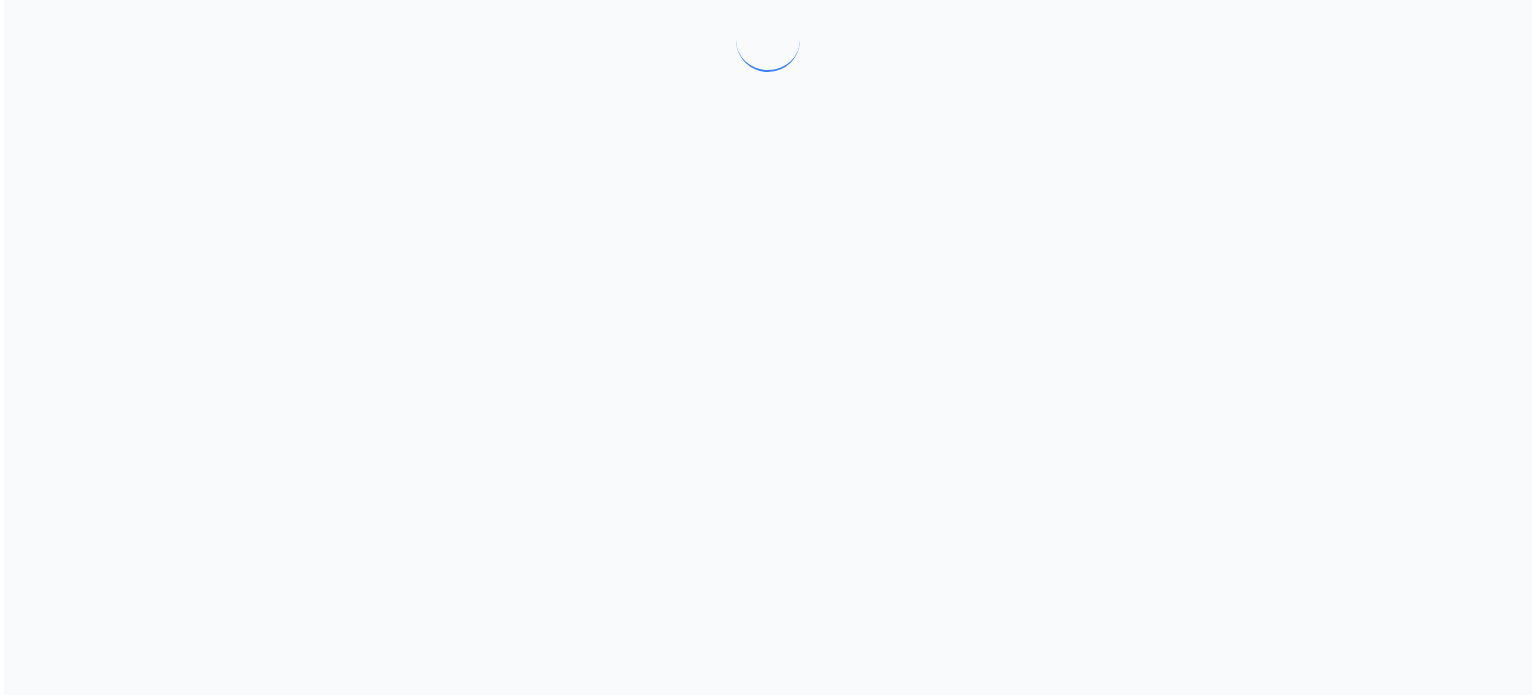 scroll, scrollTop: 0, scrollLeft: 0, axis: both 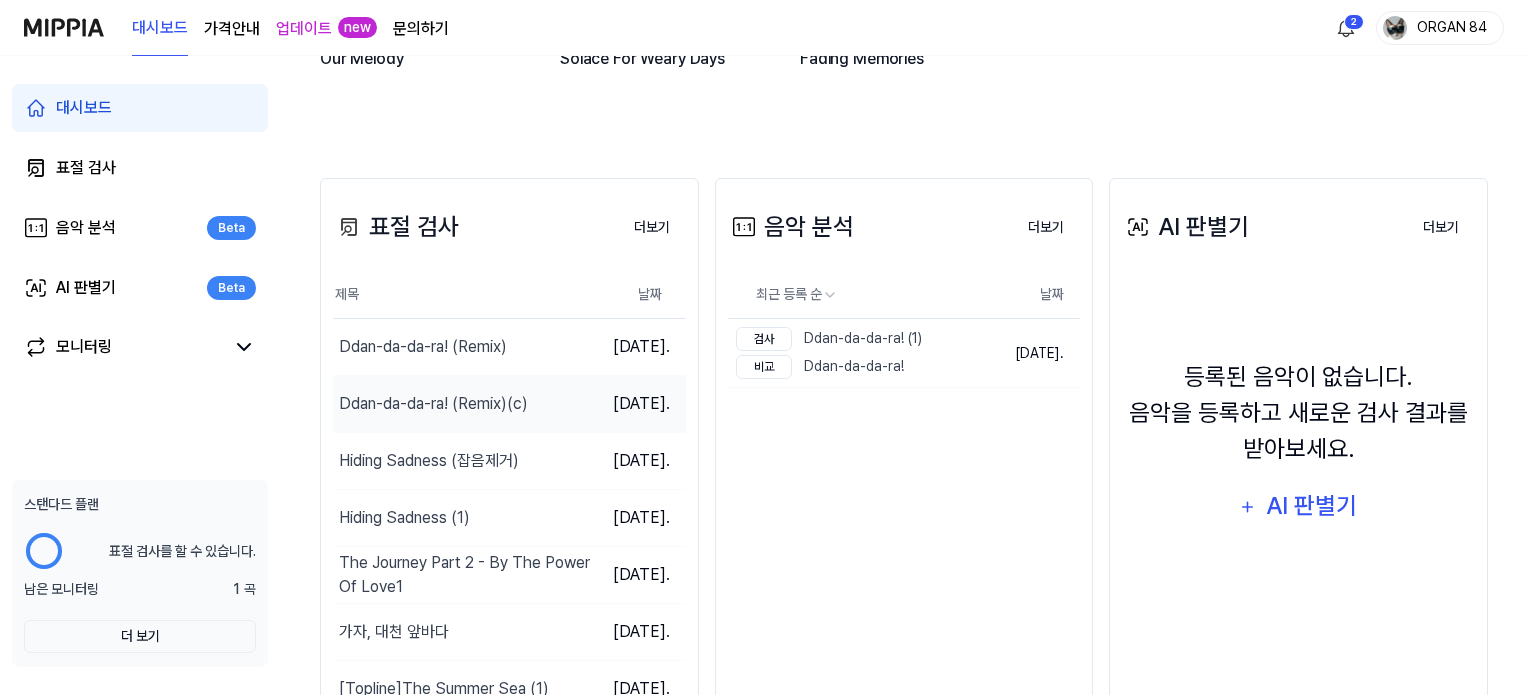 click on "Ddan-da-da-ra! (Remix)(c)" at bounding box center [433, 404] 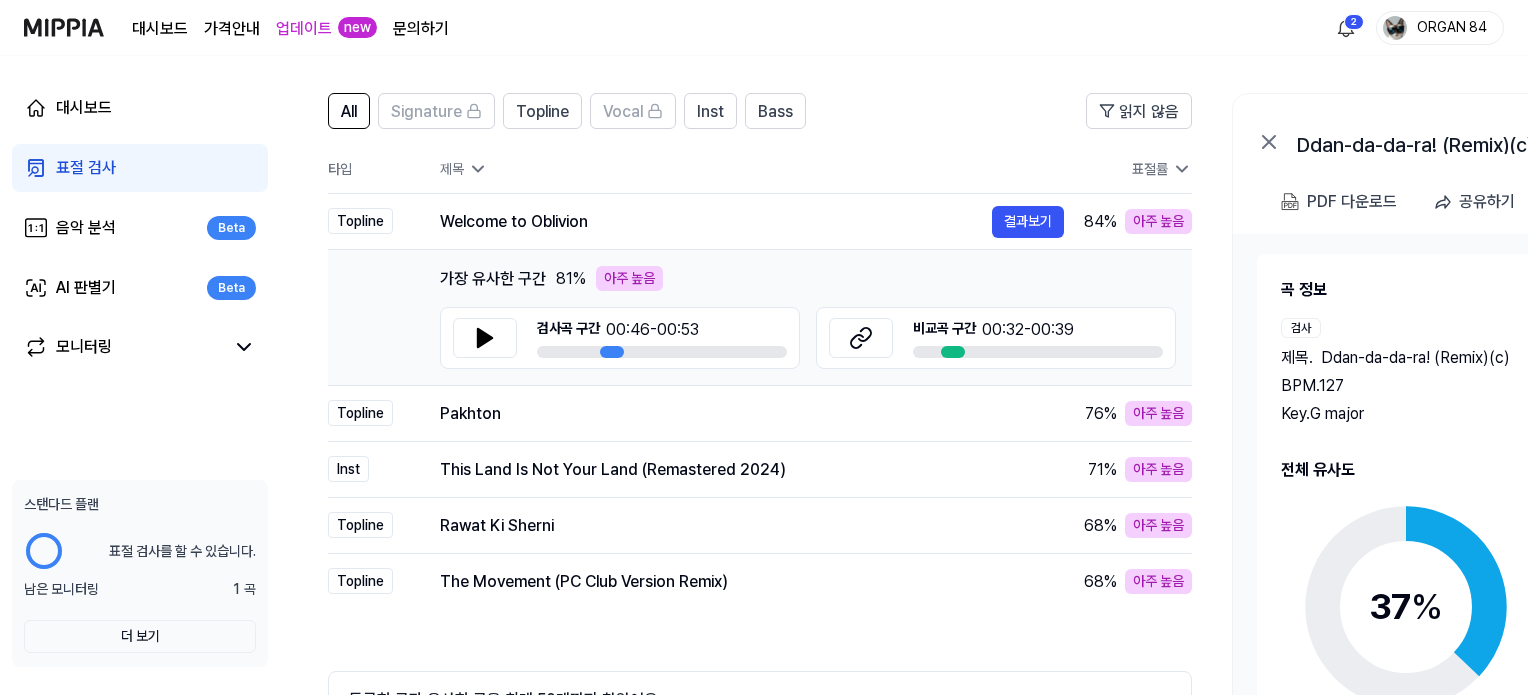 scroll, scrollTop: 200, scrollLeft: 0, axis: vertical 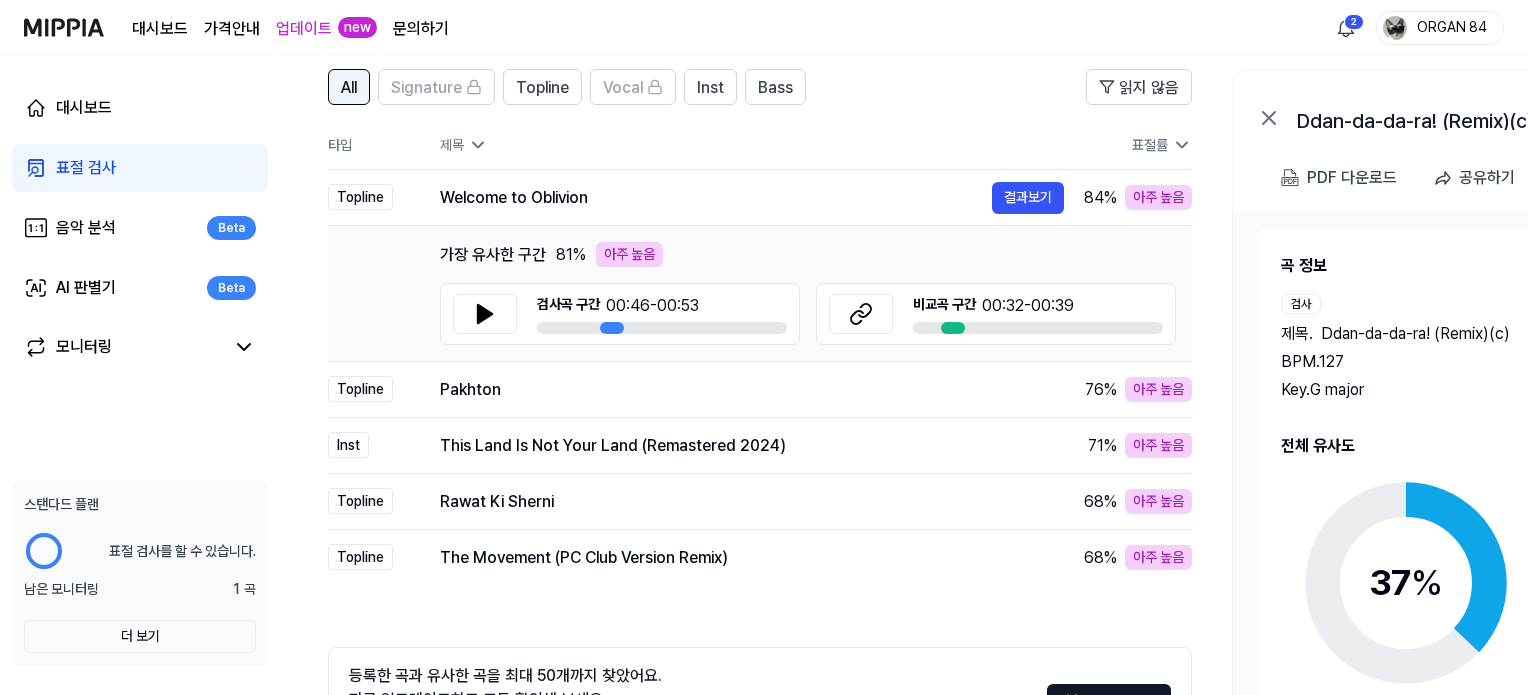 click on "All" at bounding box center (349, 88) 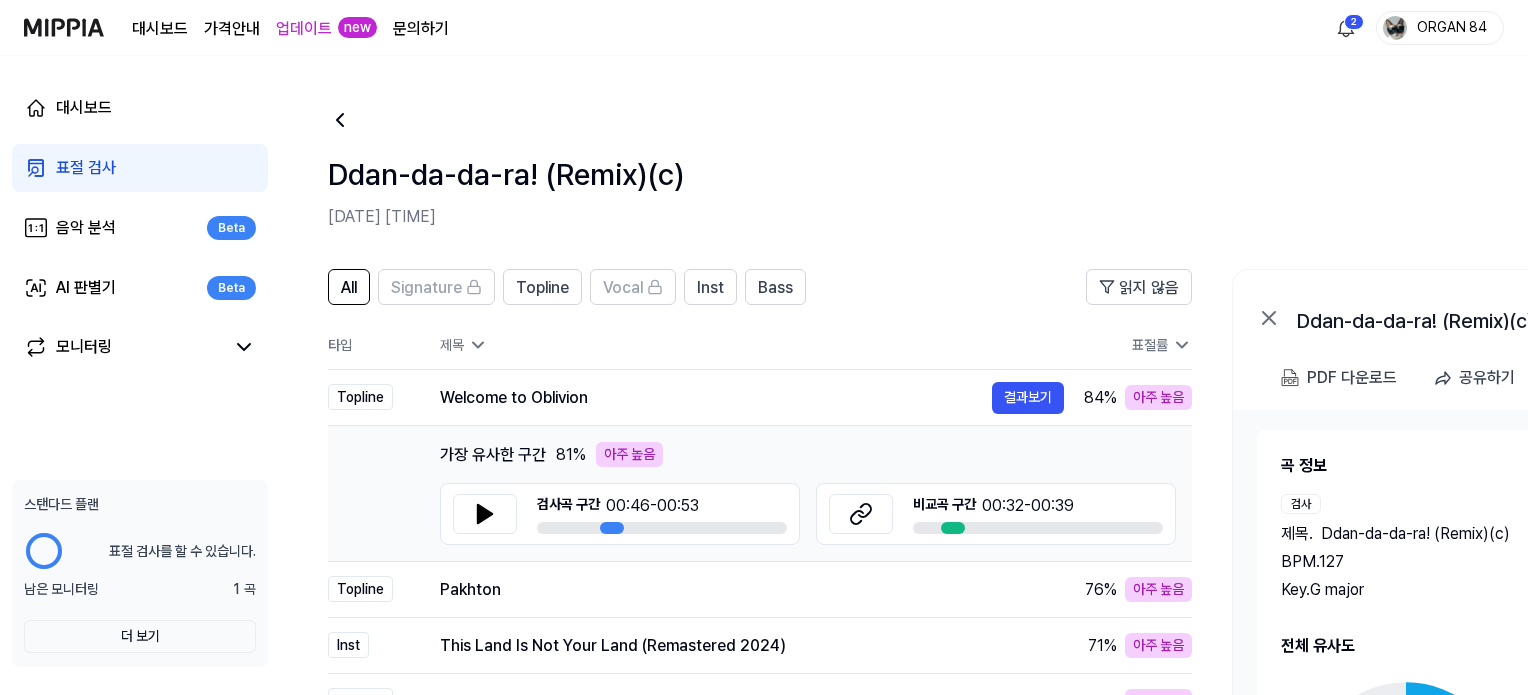 click 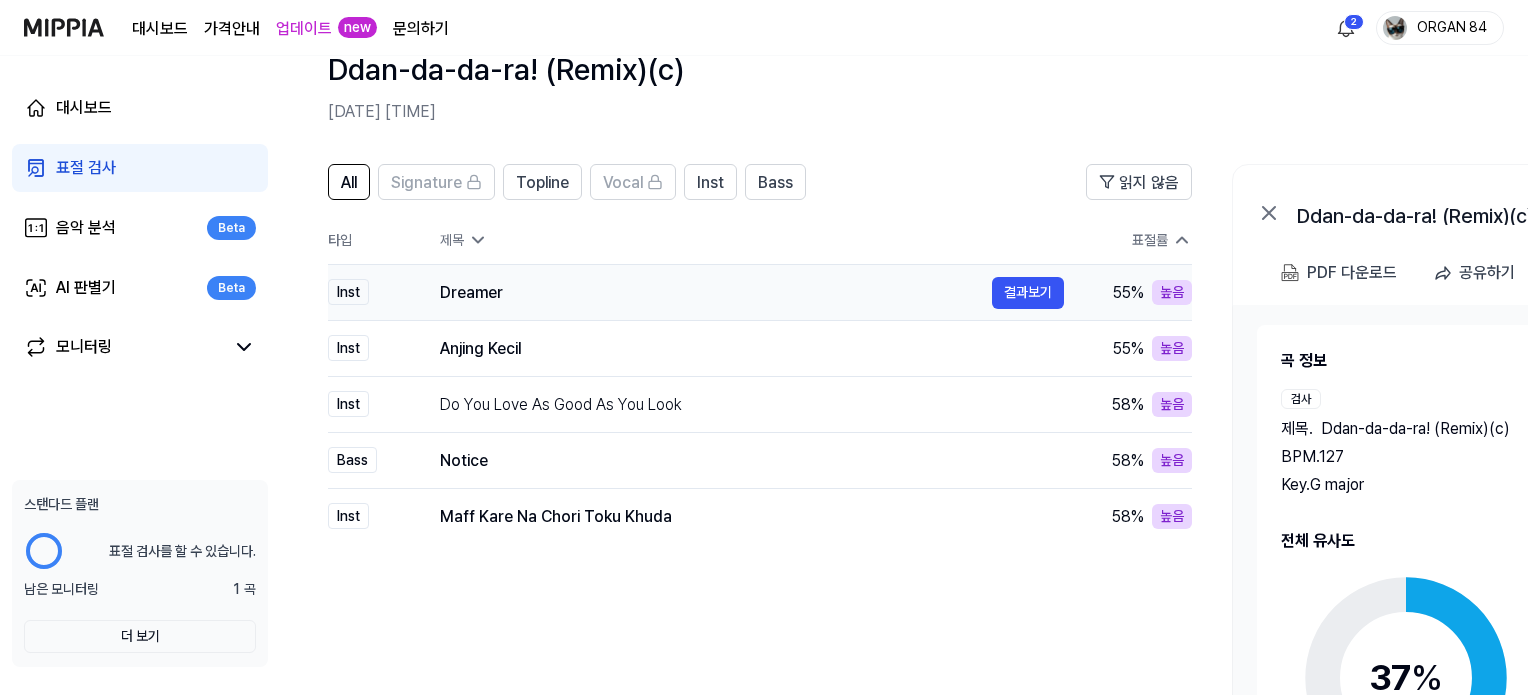 scroll, scrollTop: 200, scrollLeft: 0, axis: vertical 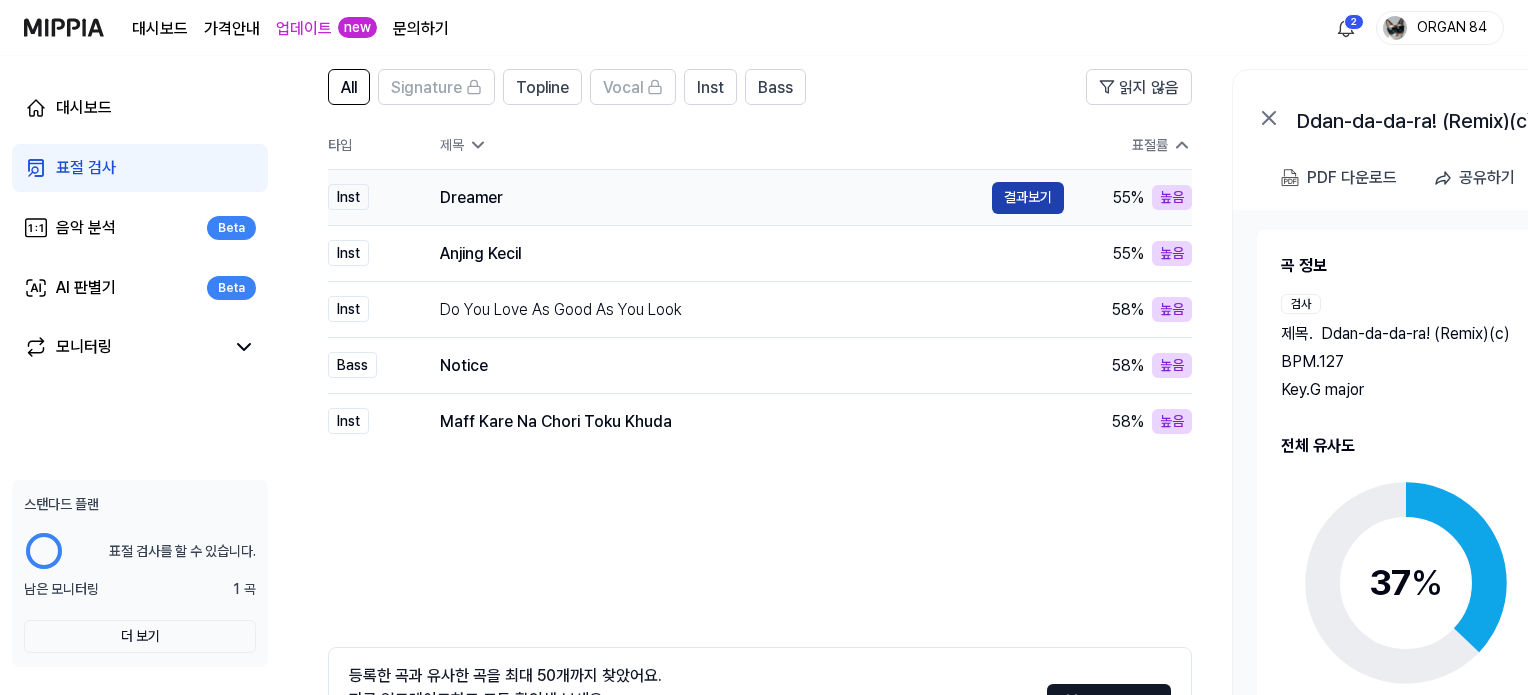 click on "결과보기" at bounding box center [1028, 198] 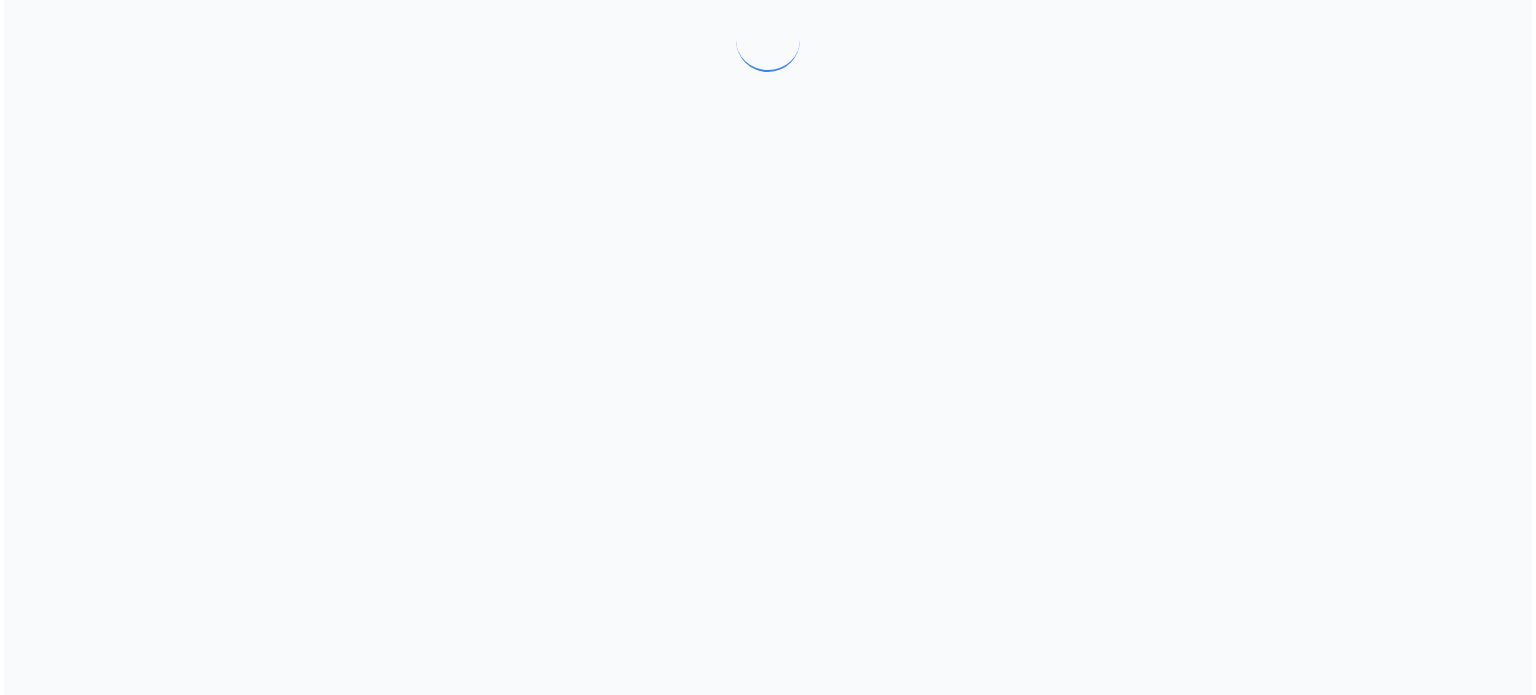 scroll, scrollTop: 0, scrollLeft: 0, axis: both 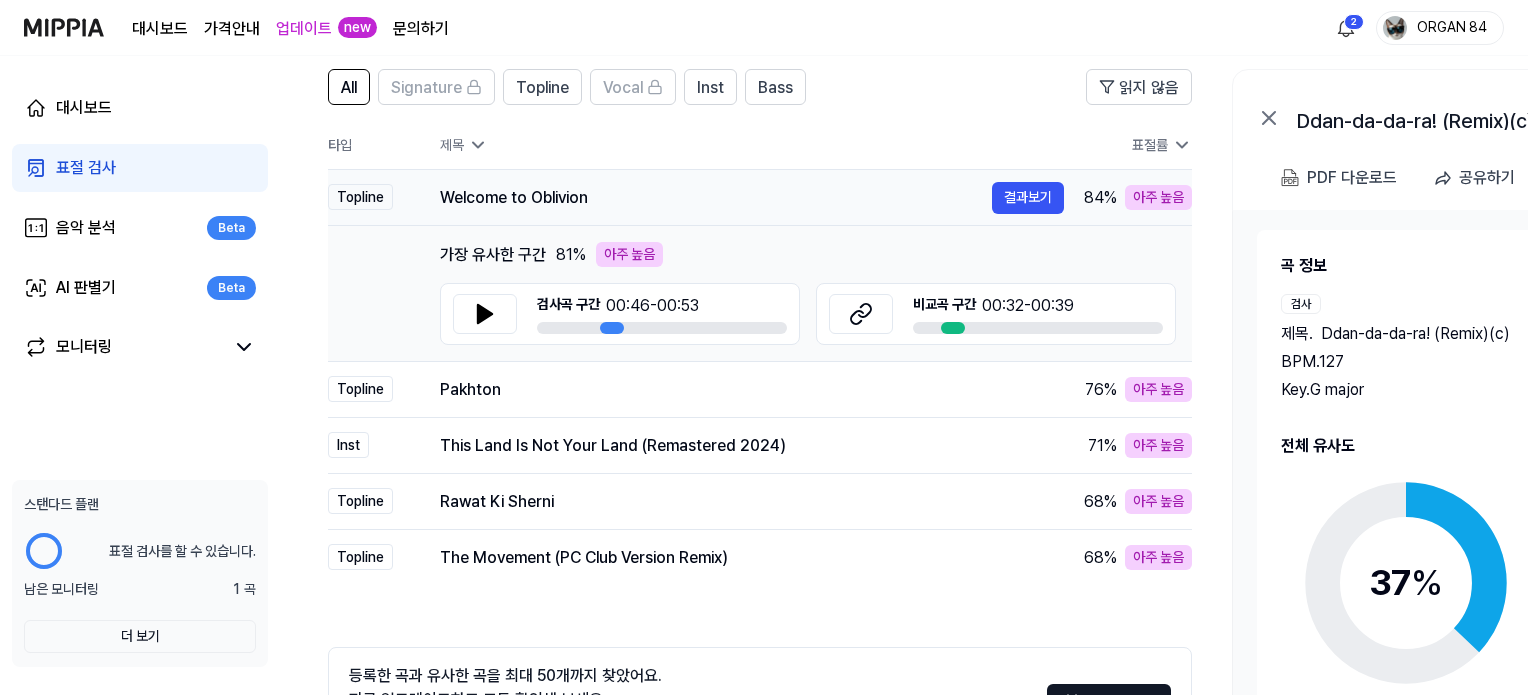 click on "결과보기" at bounding box center (1028, 198) 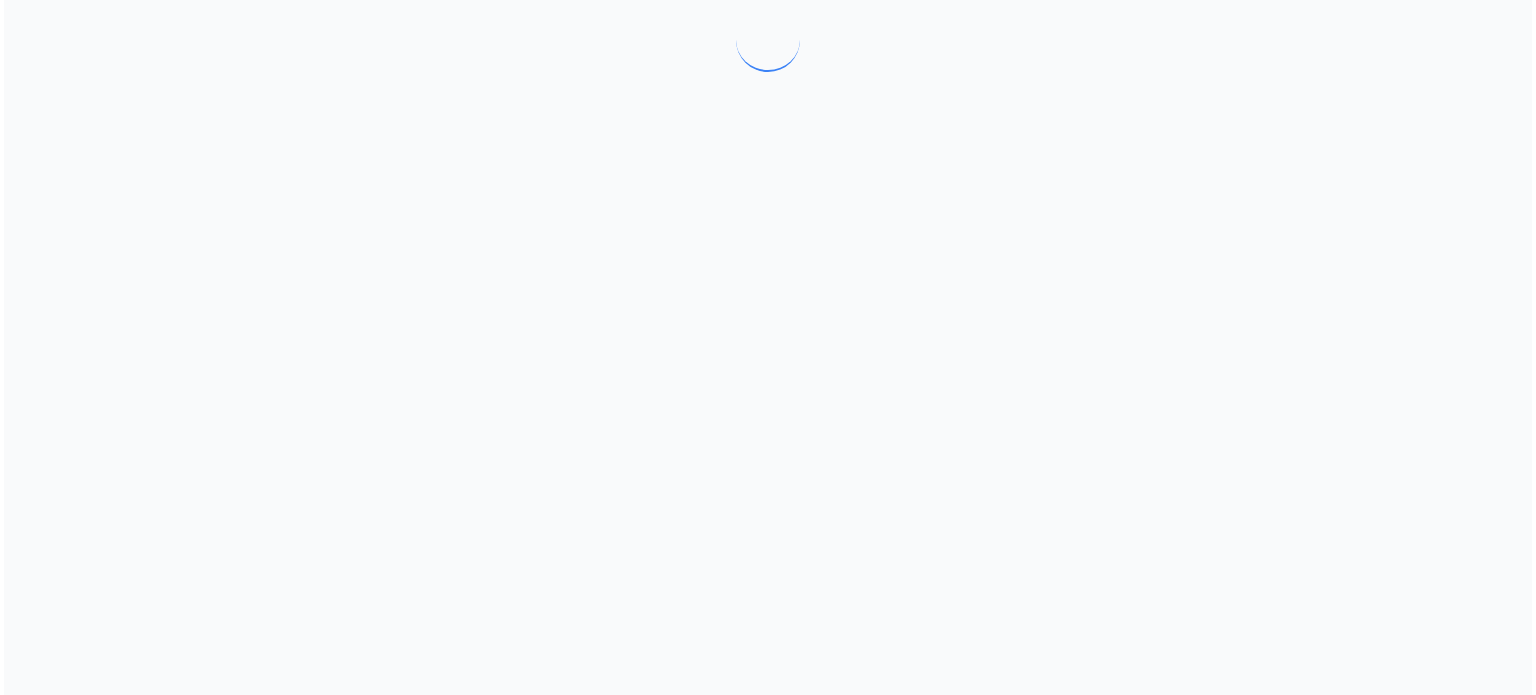 scroll, scrollTop: 0, scrollLeft: 0, axis: both 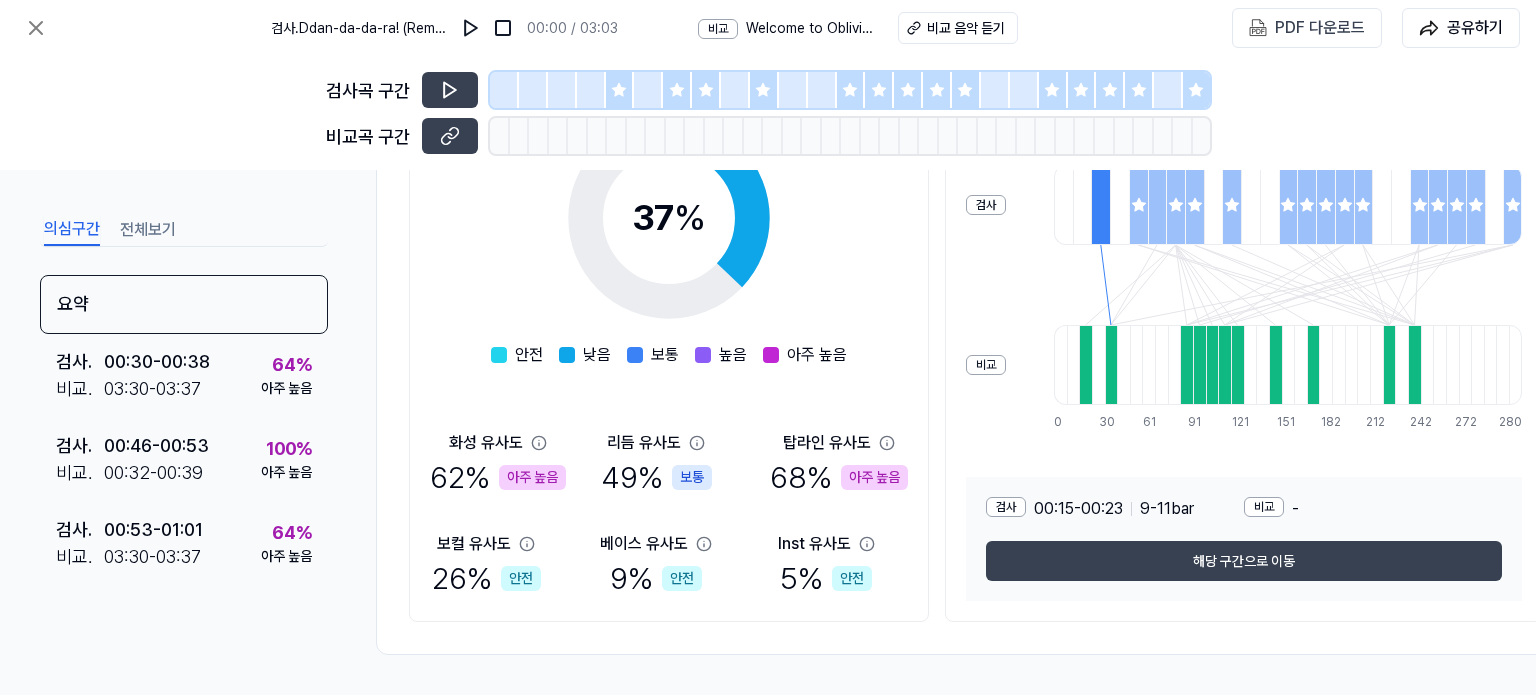 click on "37 % 안전 낮음 보통 높음 아주 높음 화성 유사도 62 % 아주 높음   리듬 유사도 49 % 보통   탑라인 유사도 68 % 아주 높음   보컬 유사도 26 % 안전   베이스 유사도 9 % 안전   Inst 유사도 5 % 안전" at bounding box center [669, 347] 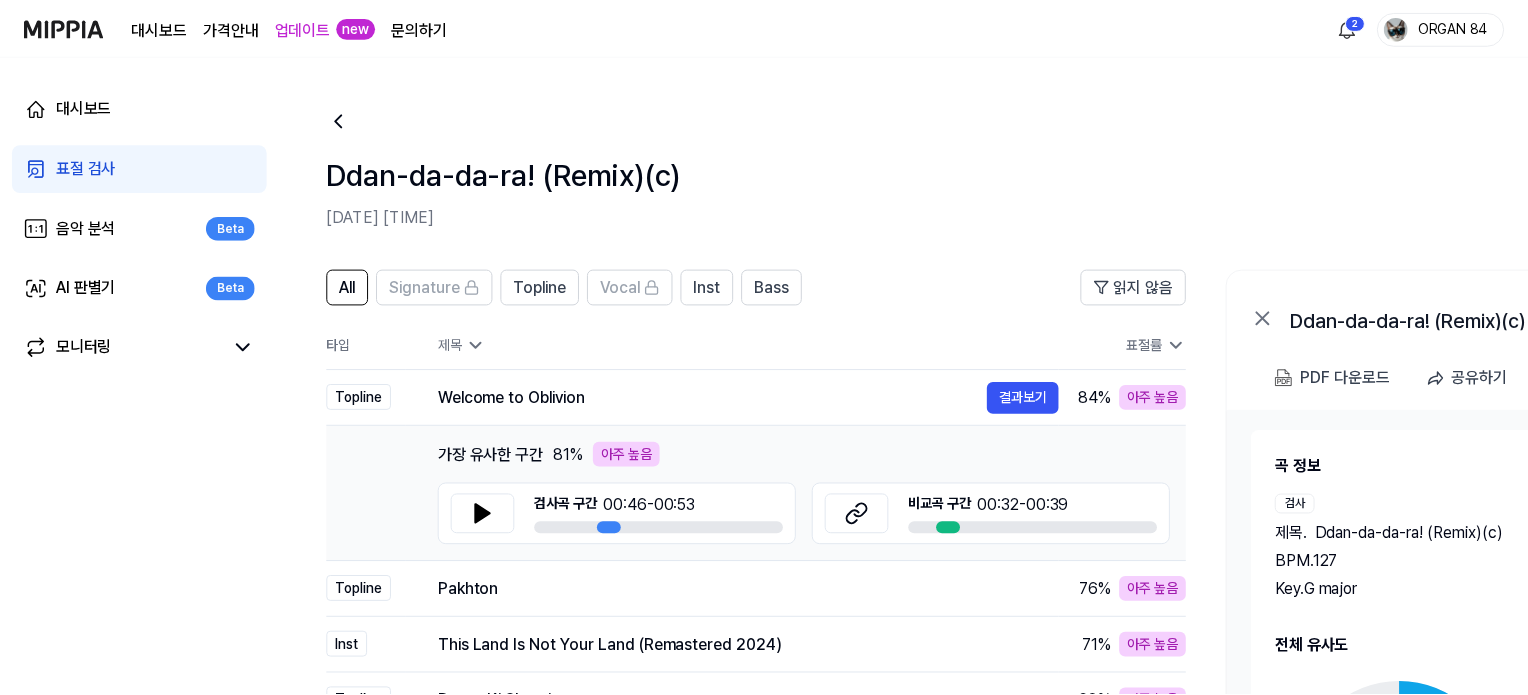scroll, scrollTop: 200, scrollLeft: 0, axis: vertical 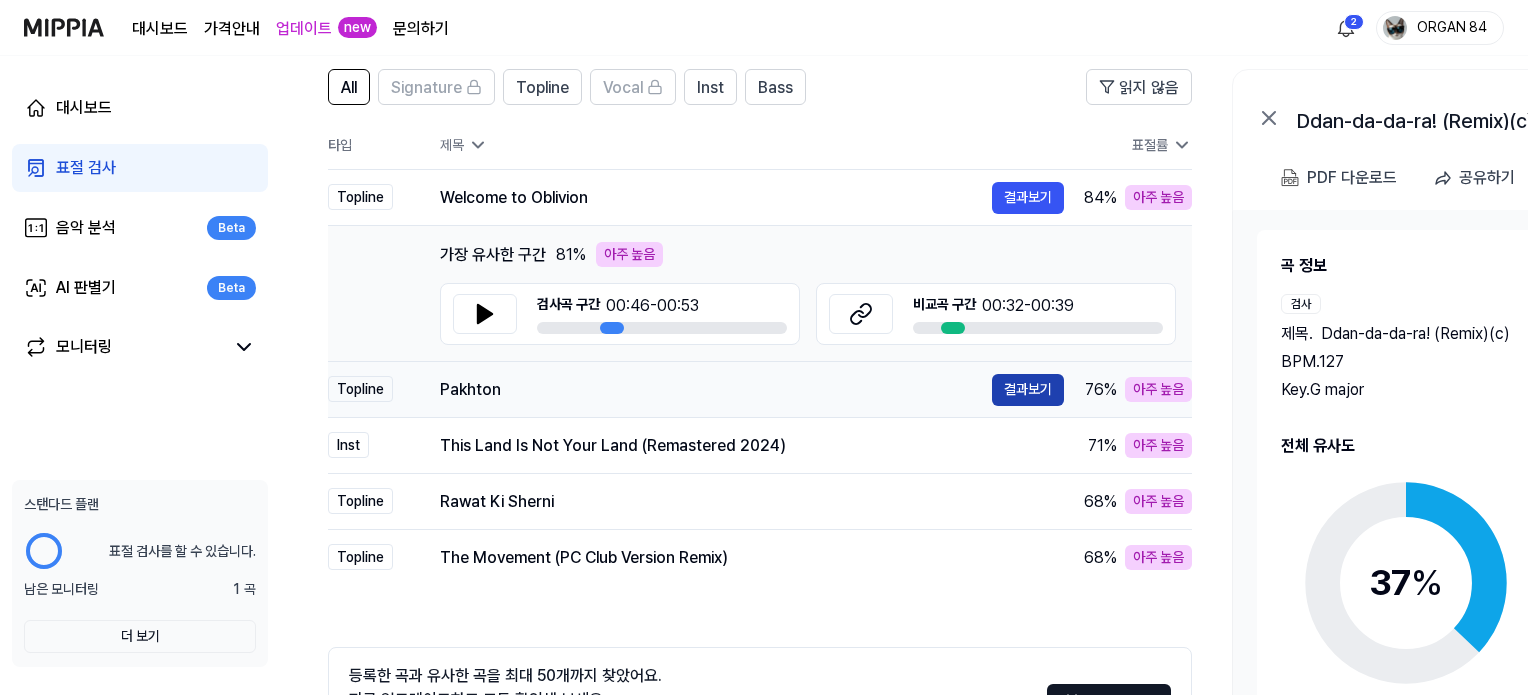 click on "결과보기" at bounding box center (1028, 390) 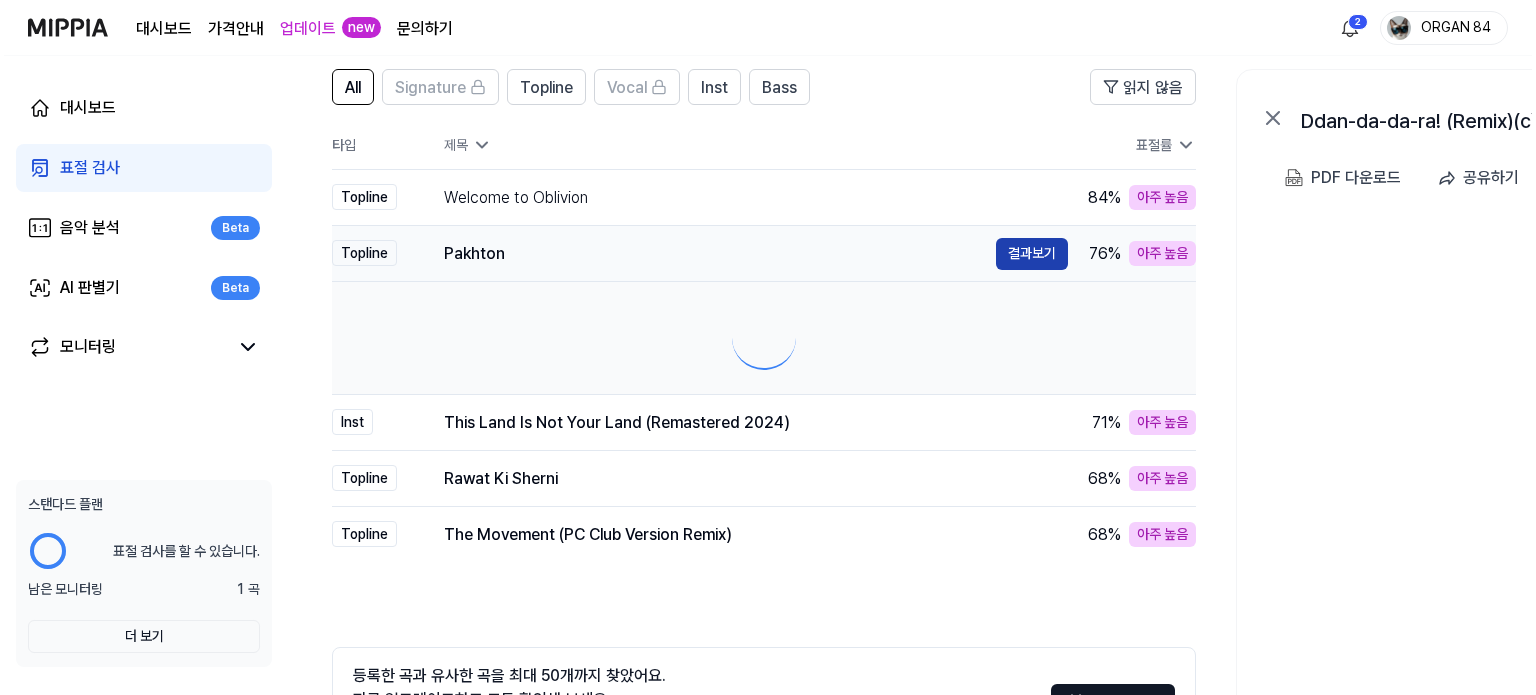 scroll, scrollTop: 0, scrollLeft: 0, axis: both 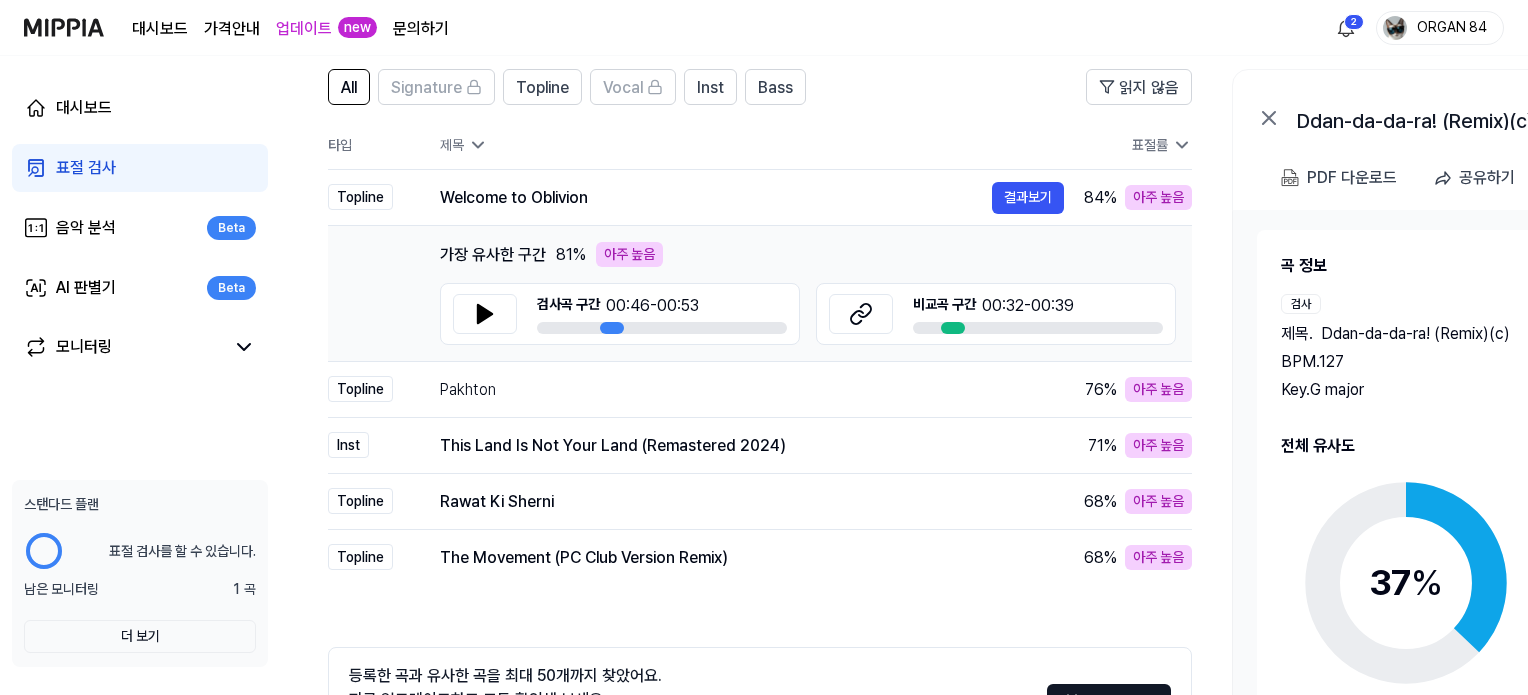 click 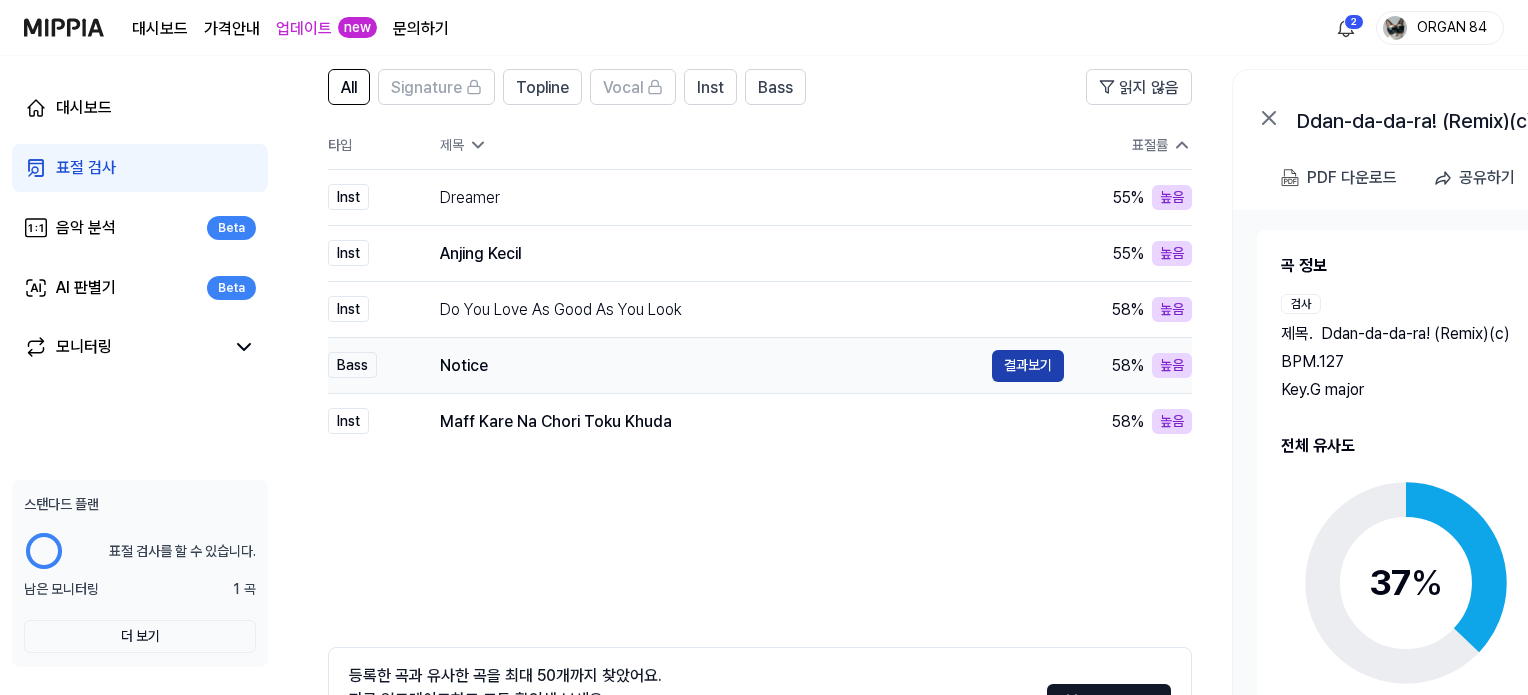 click on "결과보기" at bounding box center [1028, 366] 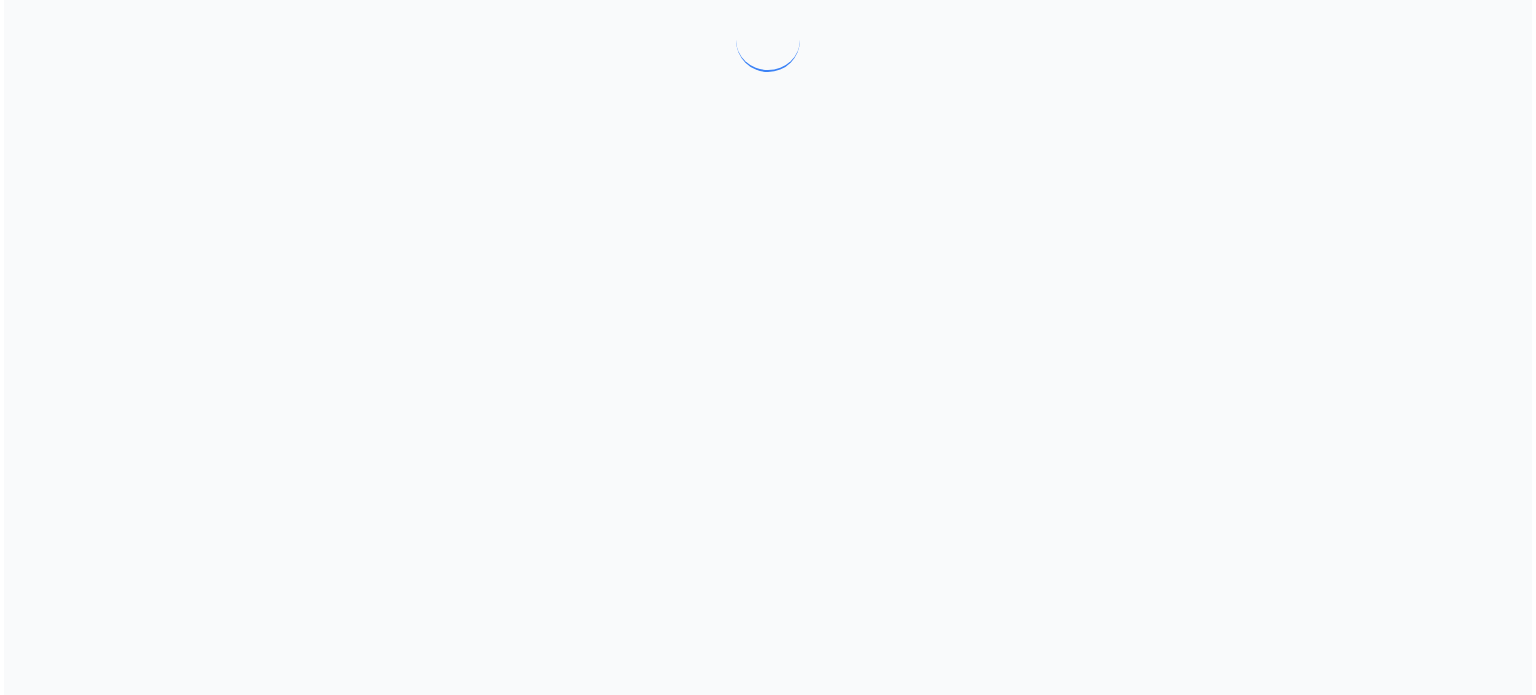 scroll, scrollTop: 0, scrollLeft: 0, axis: both 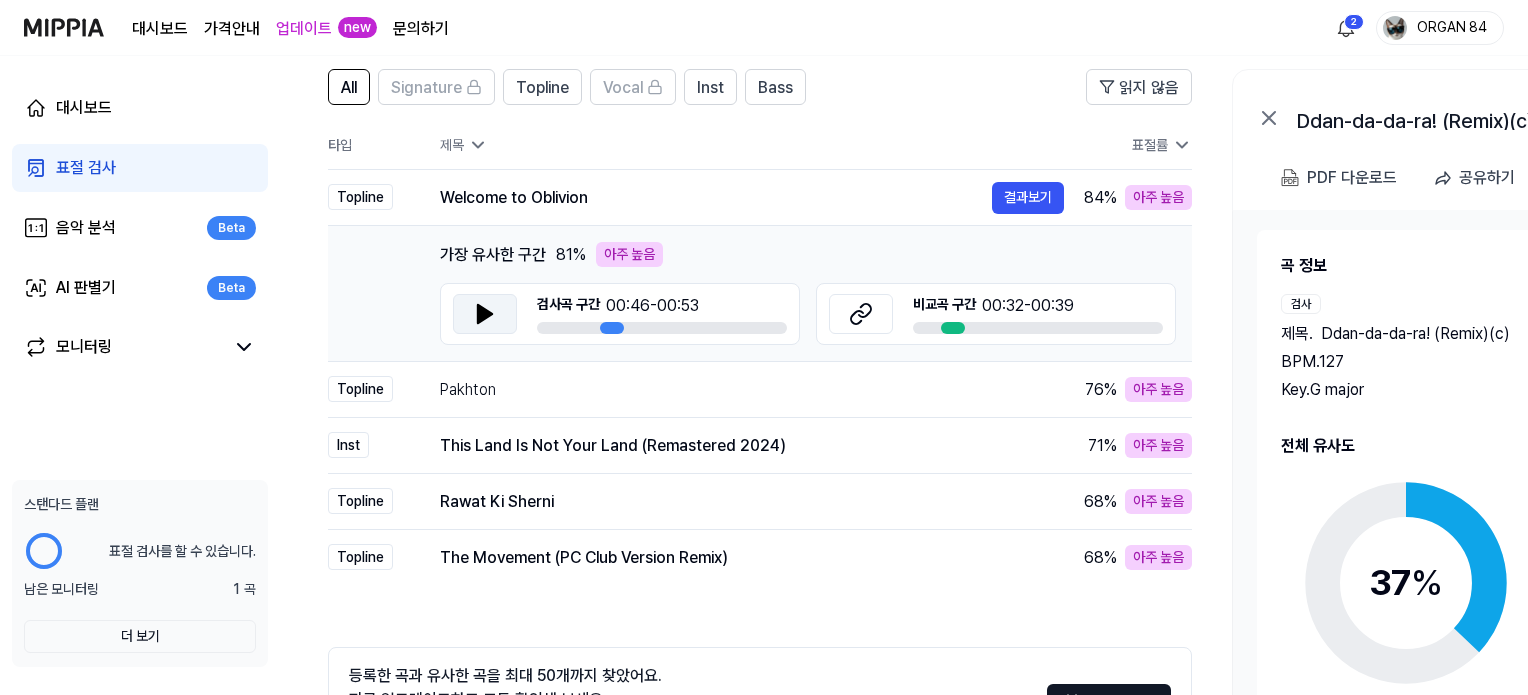 click at bounding box center [485, 314] 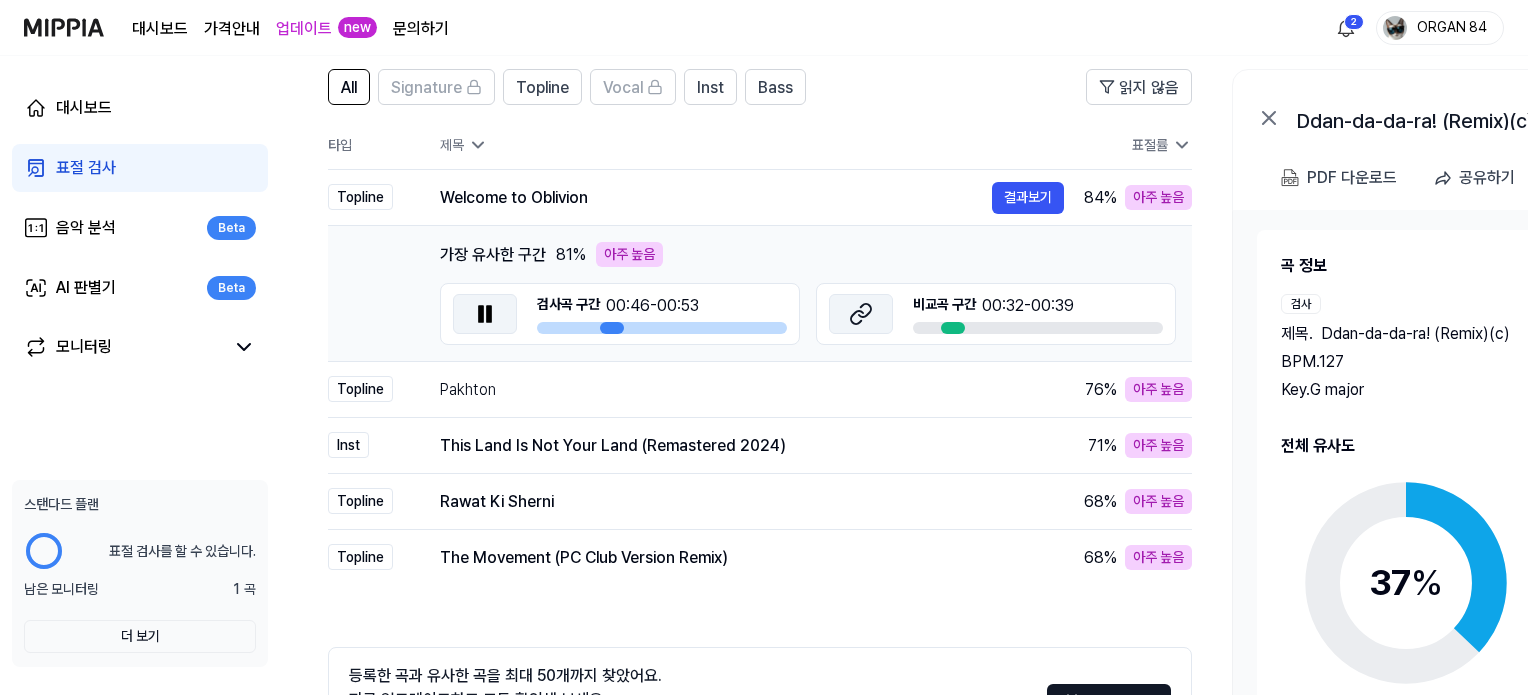 click 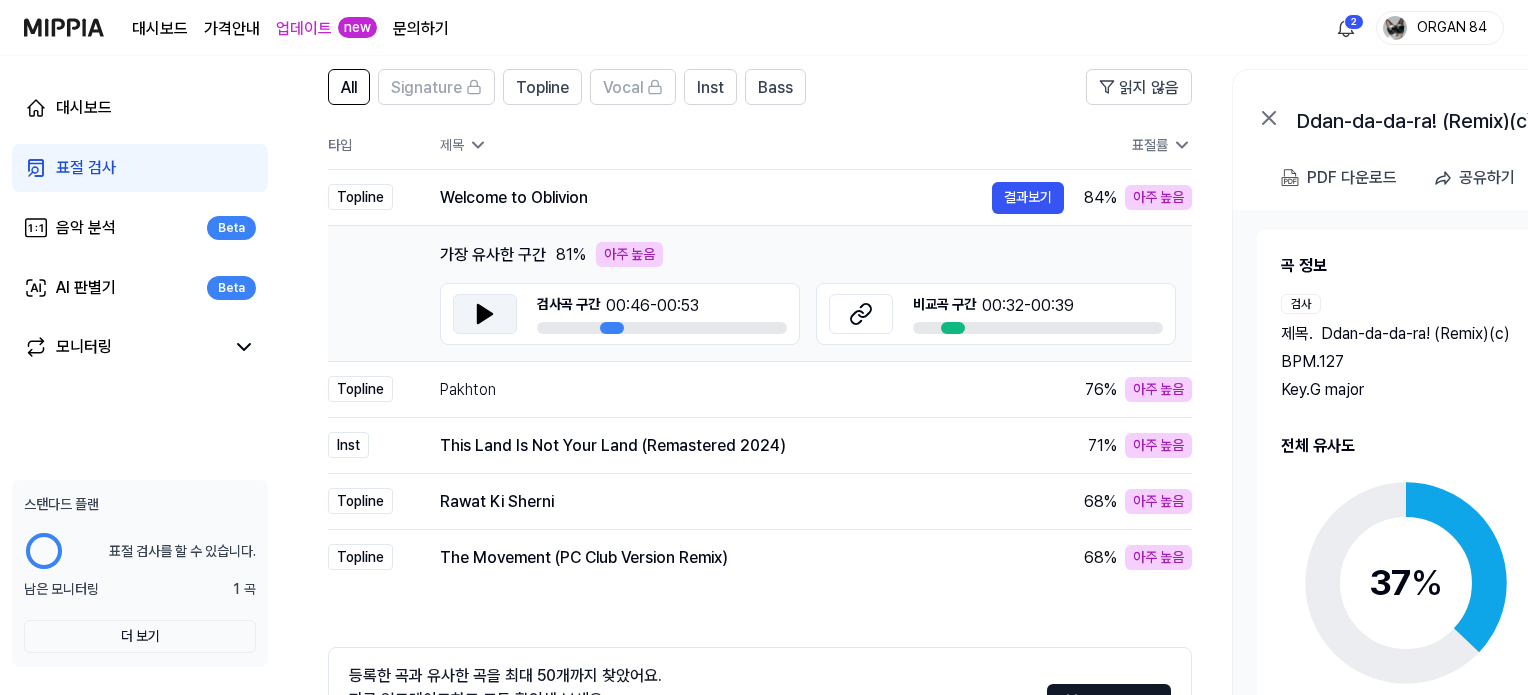 click 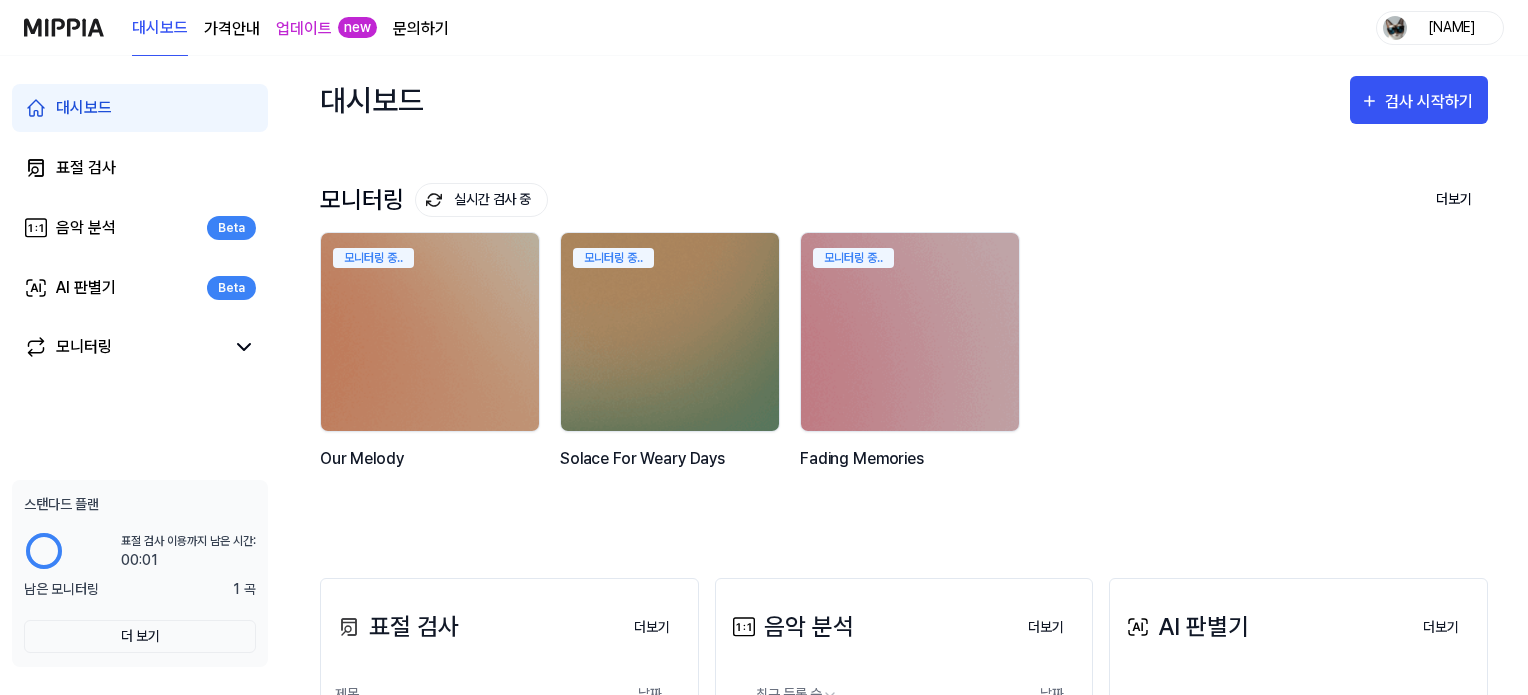 scroll, scrollTop: 0, scrollLeft: 0, axis: both 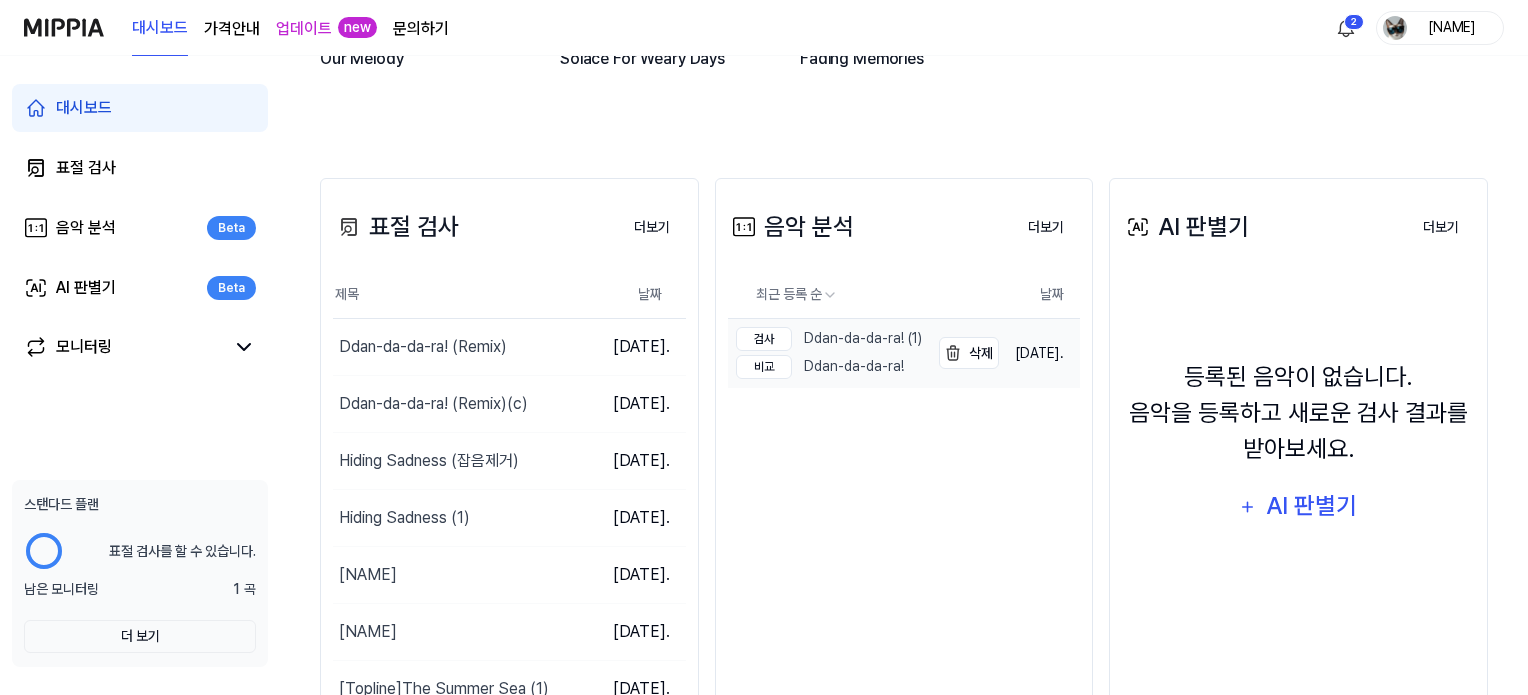 click on "비교 Ddan-da-da-ra!" at bounding box center [829, 367] 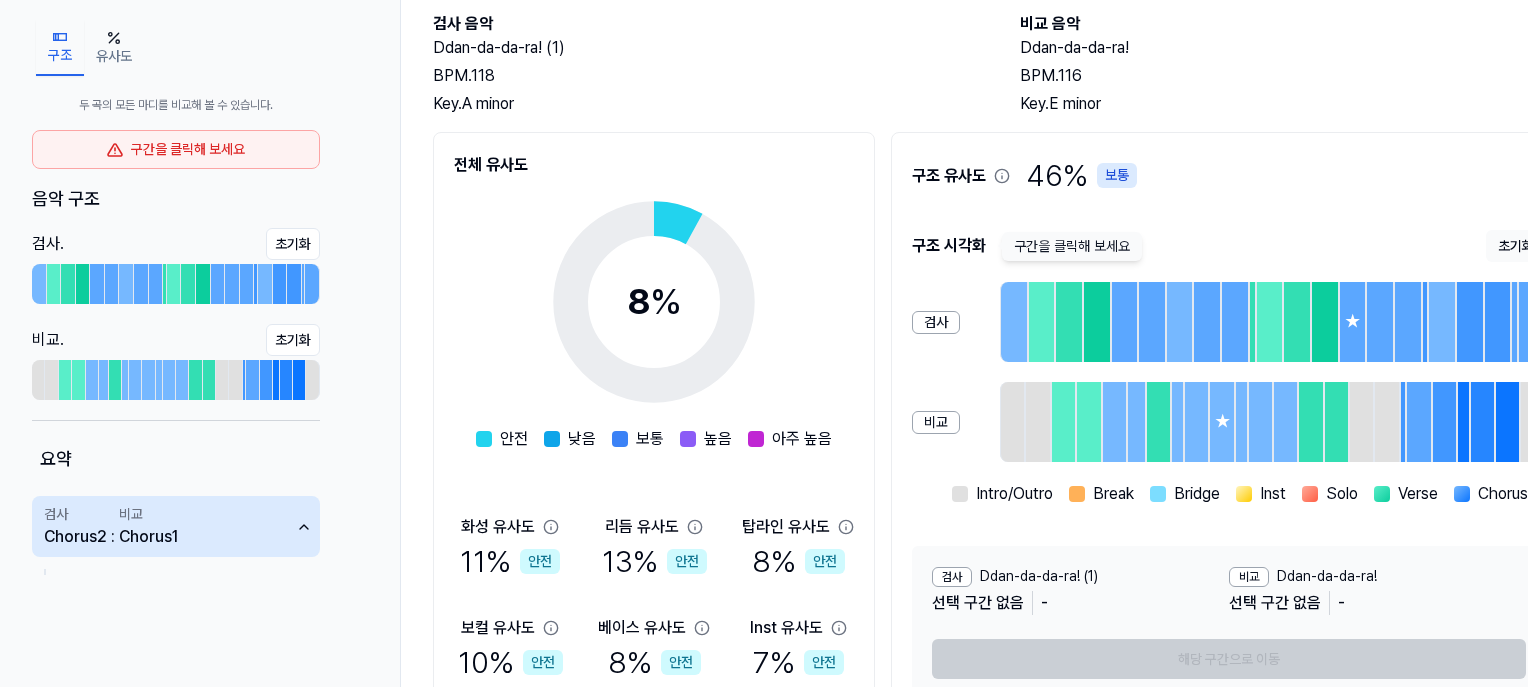 scroll, scrollTop: 200, scrollLeft: 0, axis: vertical 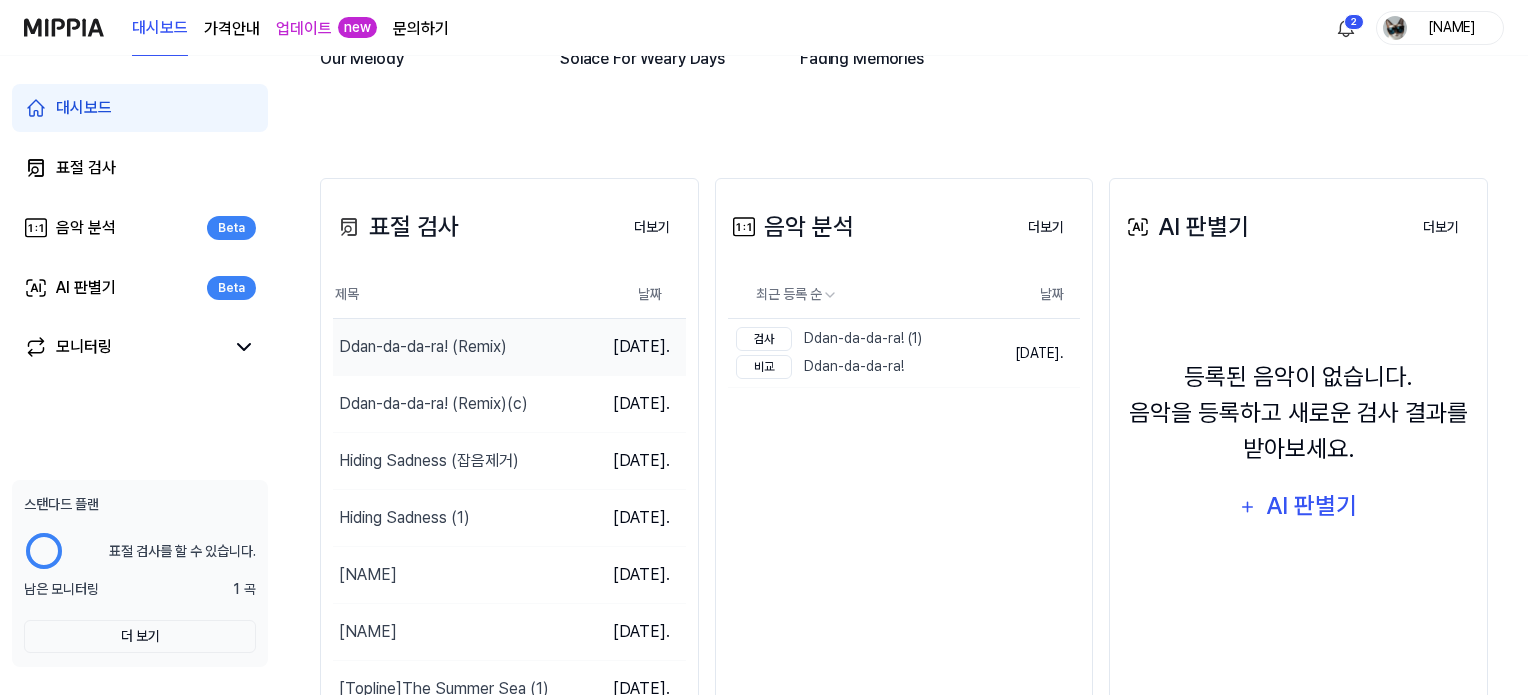 click on "Ddan-da-da-ra! (Remix)" at bounding box center (423, 347) 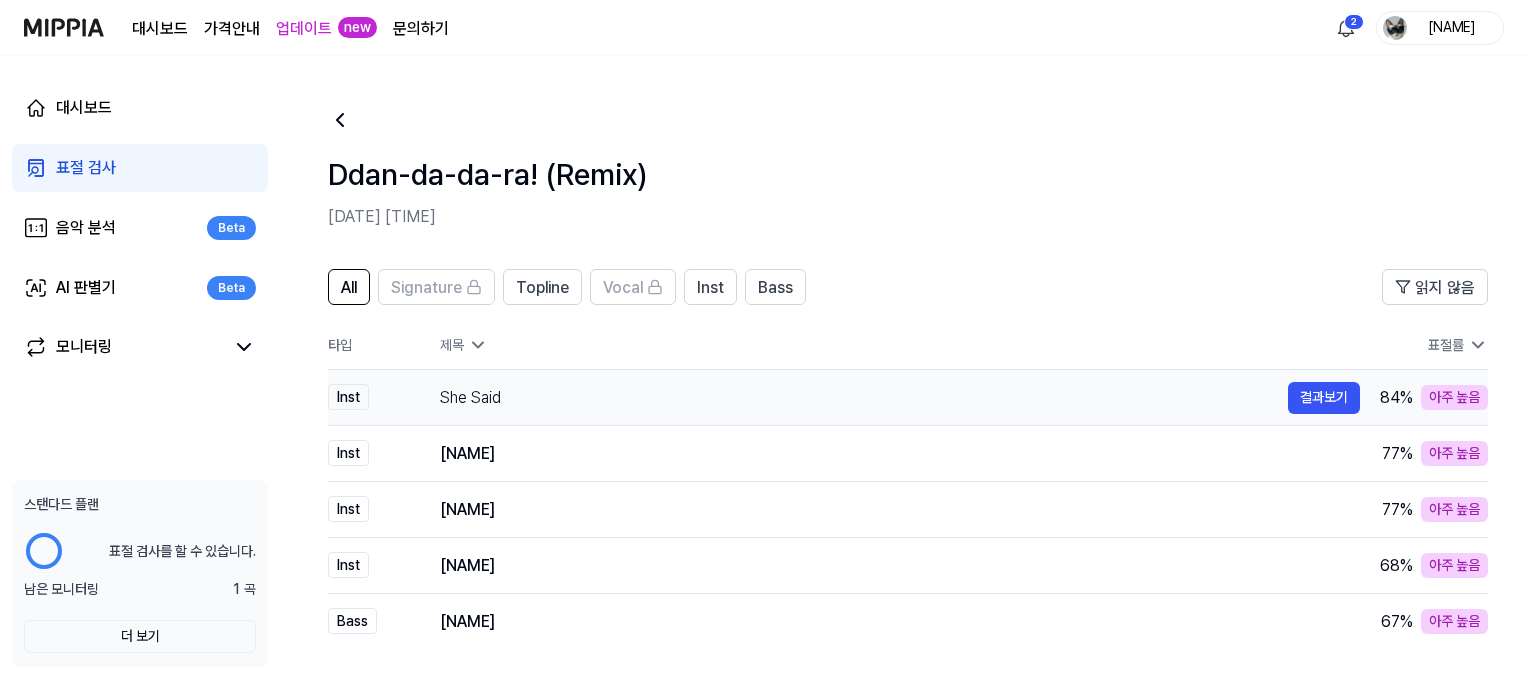 click on "She Said" at bounding box center (864, 398) 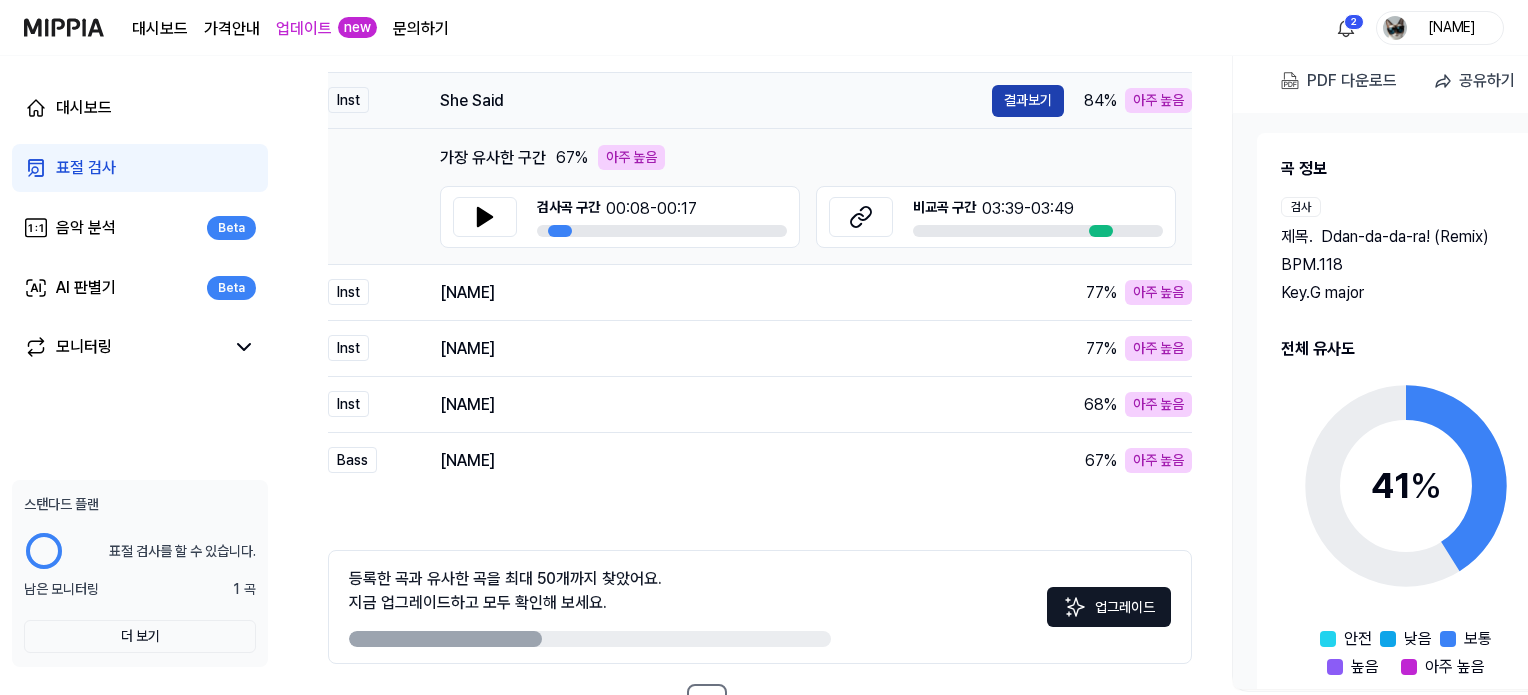 scroll, scrollTop: 300, scrollLeft: 0, axis: vertical 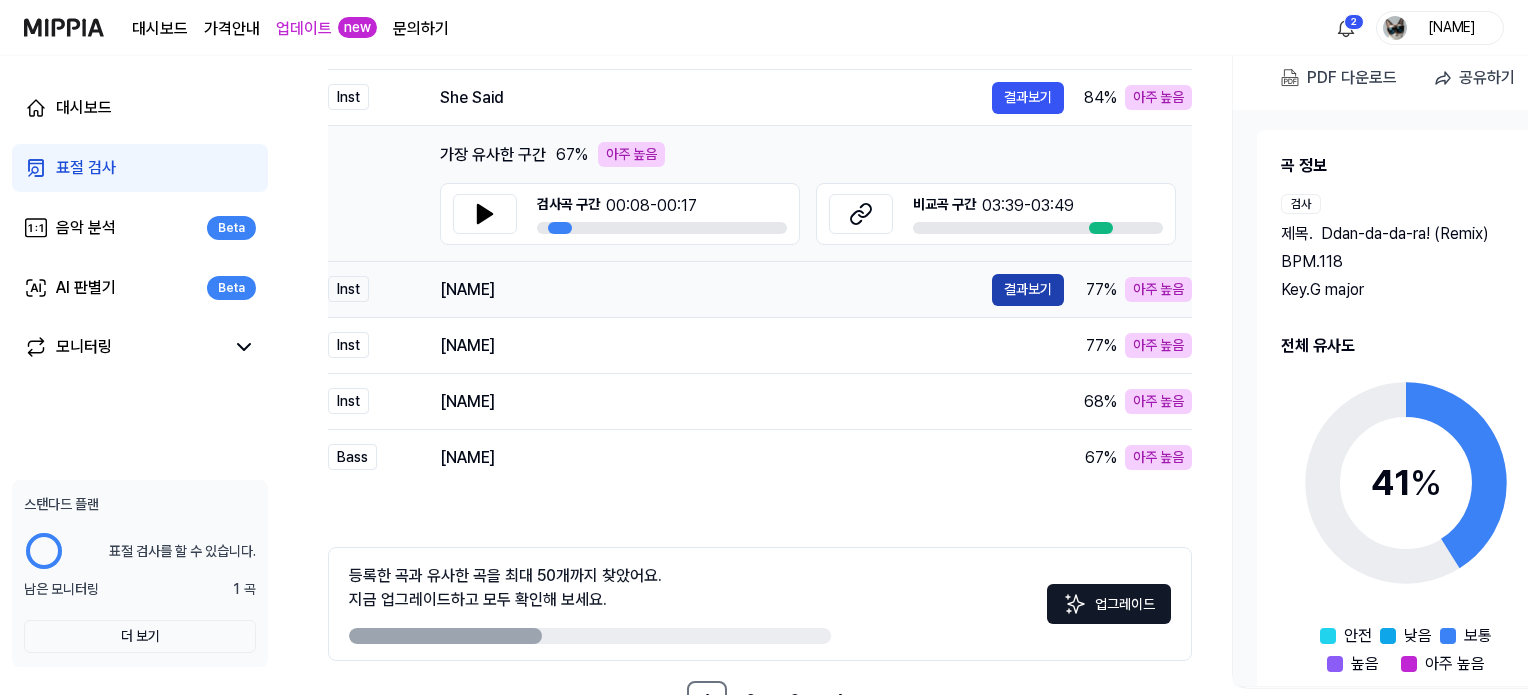 click on "결과보기" at bounding box center [1028, 290] 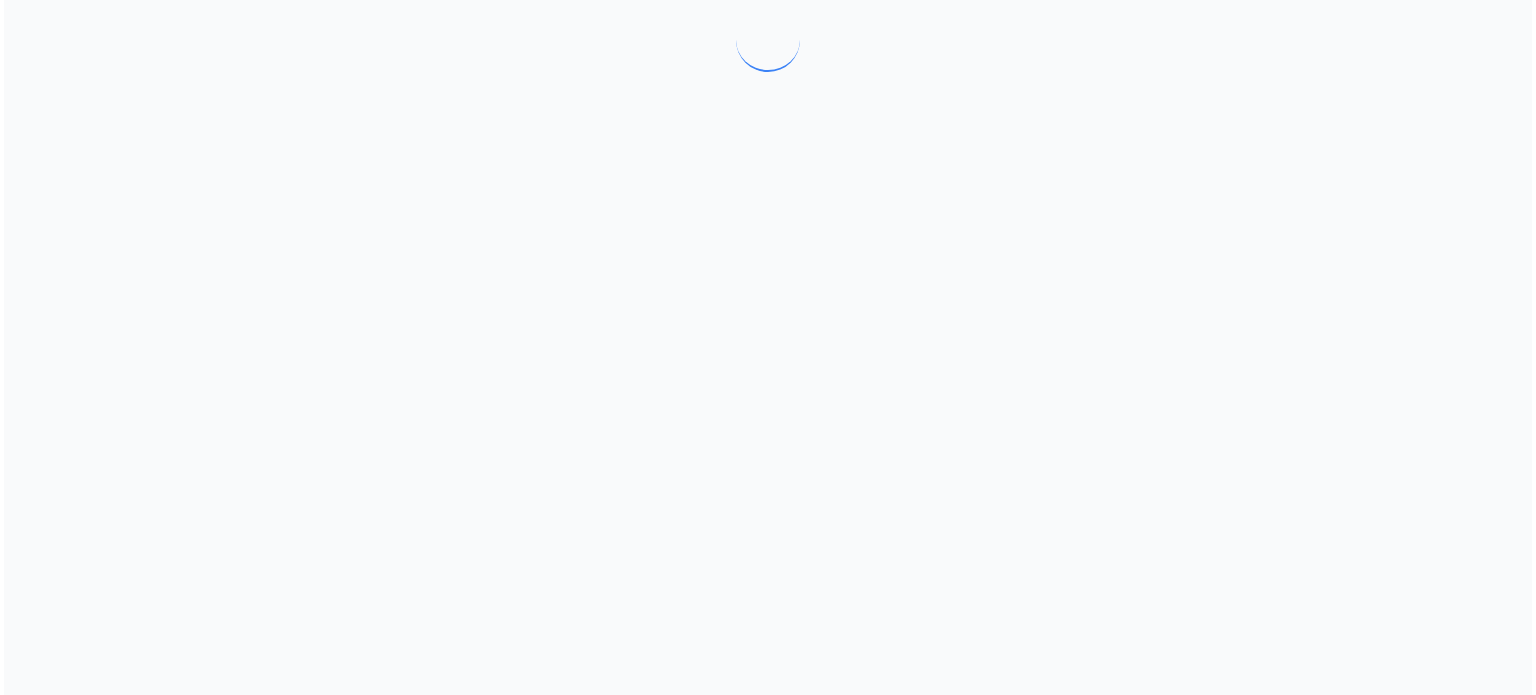 scroll, scrollTop: 0, scrollLeft: 0, axis: both 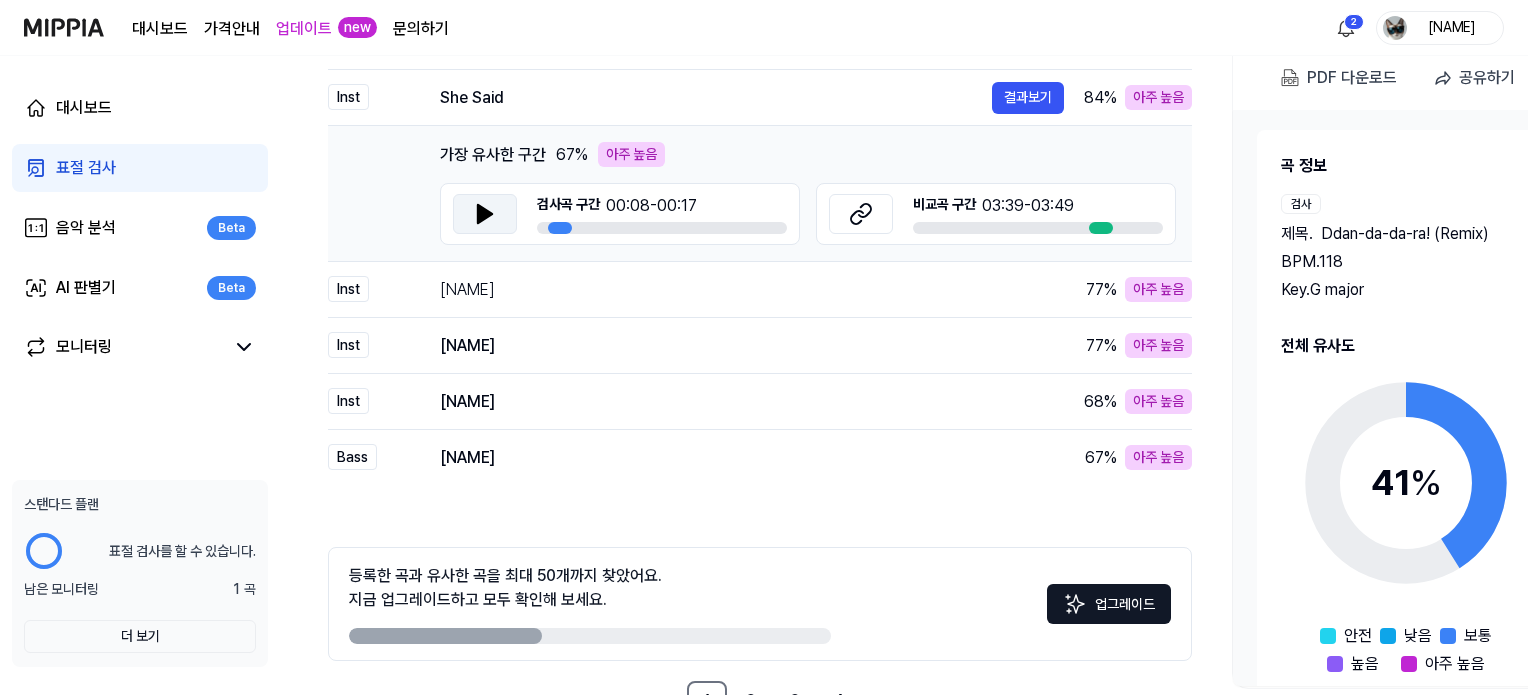 click 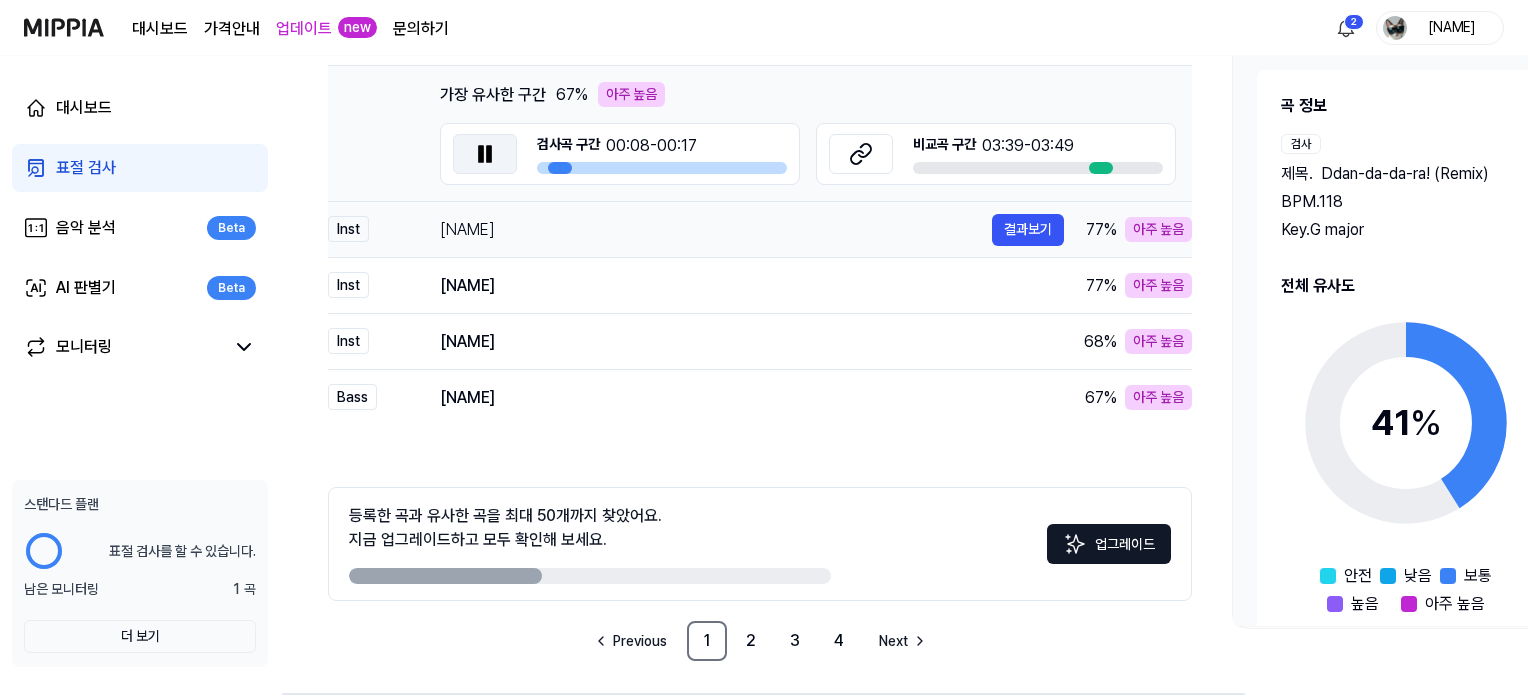 scroll, scrollTop: 365, scrollLeft: 0, axis: vertical 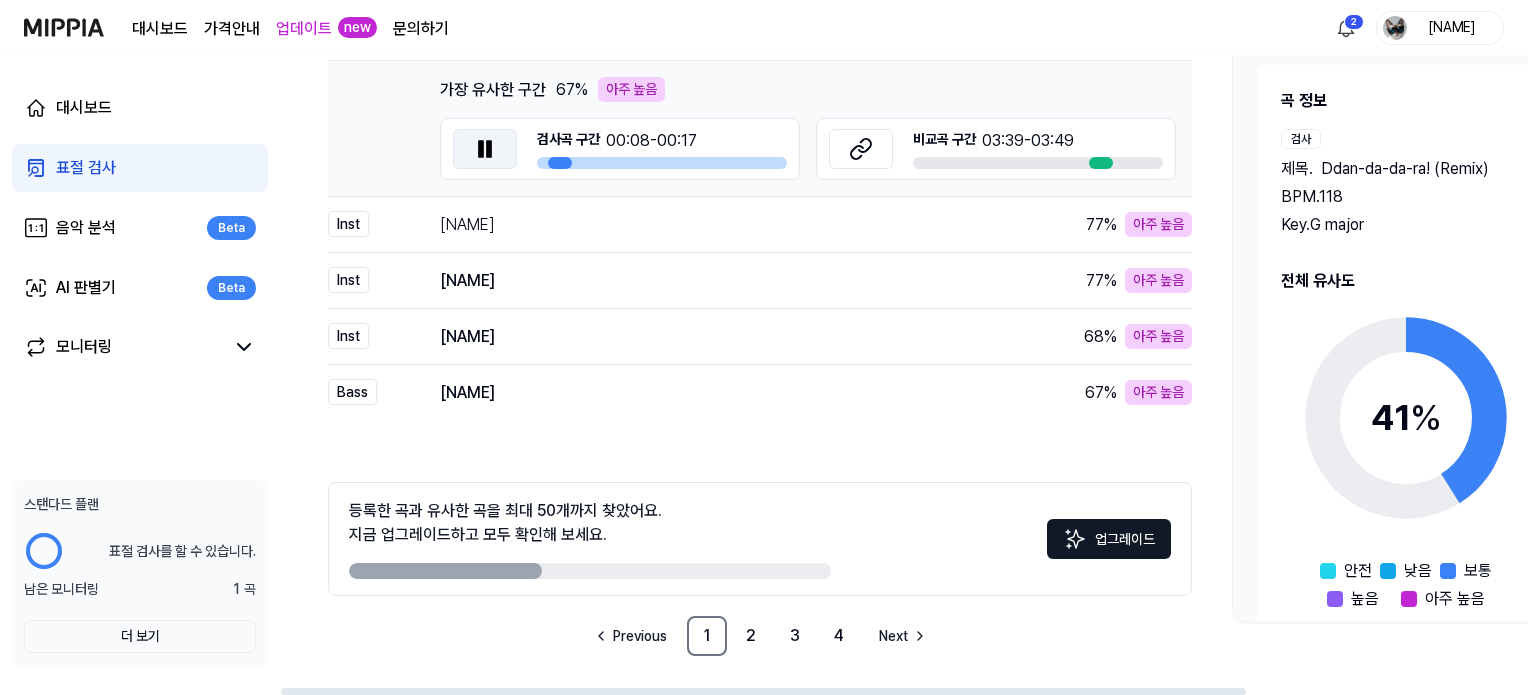 click on "업그레이드" at bounding box center (1109, 539) 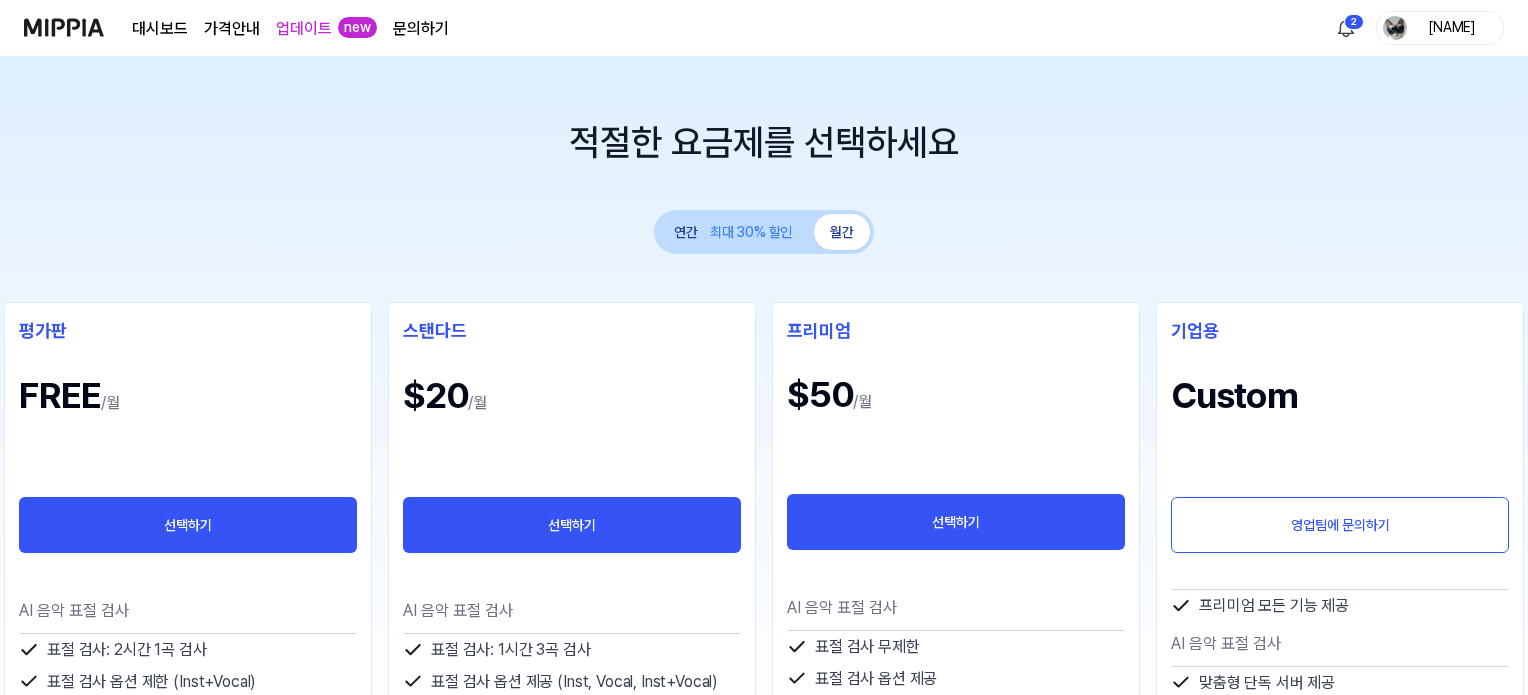 scroll, scrollTop: 0, scrollLeft: 0, axis: both 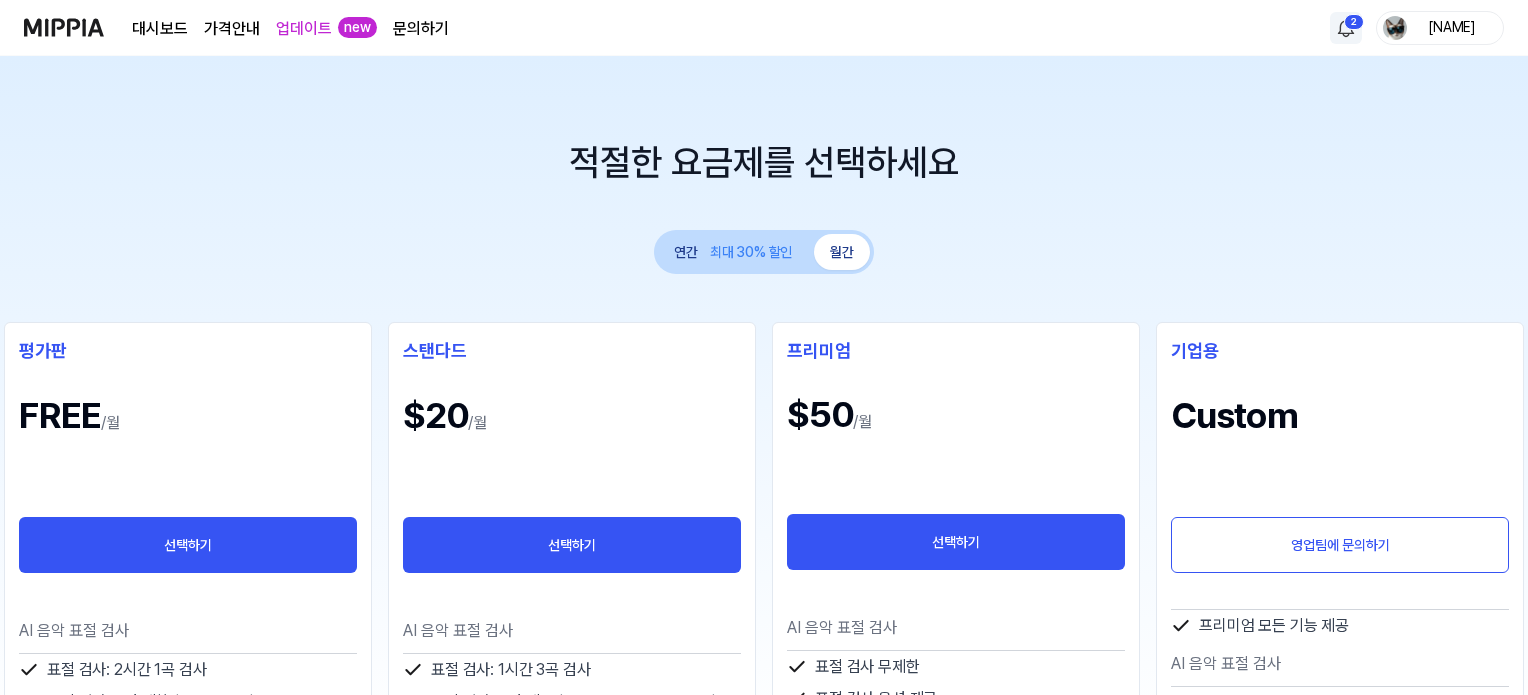 click on "대시보드 가격안내 업데이트 new 문의하기 2 ORGAN 84 적절한 요금제를 선택하세요 연간 최대 30% 할인 월간 평가판 FREE /월 선택하기 AI 음악 표절 검사 표절 검사: 2시간 1곡 검사 표절 검사 옵션 제한 (Inst+Vocal) AI 실시간 표절 모니터링 모니터링 제공 1곡 (가입 첫 달) 실시간 발매 음원 업데이트 부가기능 저작권 관리를 위한 개인 대시보드 표절 검사 리포트 제공 스탠다드 $20 /월 선택하기 AI 음악 표절 검사 표절 검사: 1시간 3곡 검사 표절 검사 옵션 제공 (Inst, Vocal, Inst+Vocal) 키 변경 표절 검사 1:1 표절 검사 AI 실시간 표절 모니터링 모니터링 제공 3곡 DB 곡 추가 신청 가능 표절곡 발견 시 알림 서비스 실시간 발매 음원 업데이트 부가기능 저작권 관리를 위한 개인 대시보드 표절 검사 리포트 제공 표절 검사 리포트 다운로드 표절 검사 리포트 공유 파일 저장 용량 프리미엄 $50" at bounding box center (764, 347) 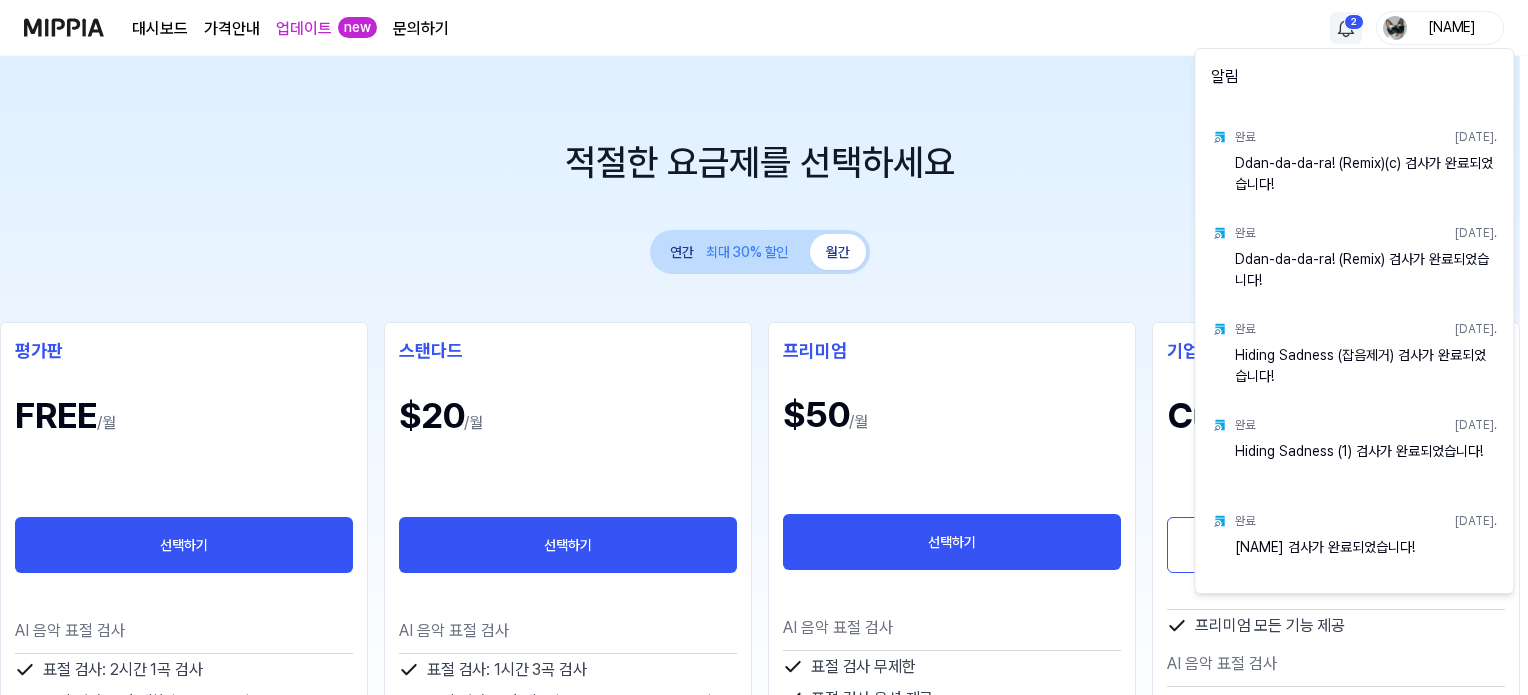 click on "대시보드 가격안내 업데이트 new 문의하기 2 ORGAN 84 적절한 요금제를 선택하세요 연간 최대 30% 할인 월간 평가판 FREE /월 선택하기 AI 음악 표절 검사 표절 검사: 2시간 1곡 검사 표절 검사 옵션 제한 (Inst+Vocal) AI 실시간 표절 모니터링 모니터링 제공 1곡 (가입 첫 달) 실시간 발매 음원 업데이트 부가기능 저작권 관리를 위한 개인 대시보드 표절 검사 리포트 제공 스탠다드 $20 /월 선택하기 AI 음악 표절 검사 표절 검사: 1시간 3곡 검사 표절 검사 옵션 제공 (Inst, Vocal, Inst+Vocal) 키 변경 표절 검사 1:1 표절 검사 AI 실시간 표절 모니터링 모니터링 제공 3곡 DB 곡 추가 신청 가능 표절곡 발견 시 알림 서비스 실시간 발매 음원 업데이트 부가기능 저작권 관리를 위한 개인 대시보드 표절 검사 리포트 제공 표절 검사 리포트 다운로드 표절 검사 리포트 공유 파일 저장 용량 프리미엄 $50" at bounding box center (764, 347) 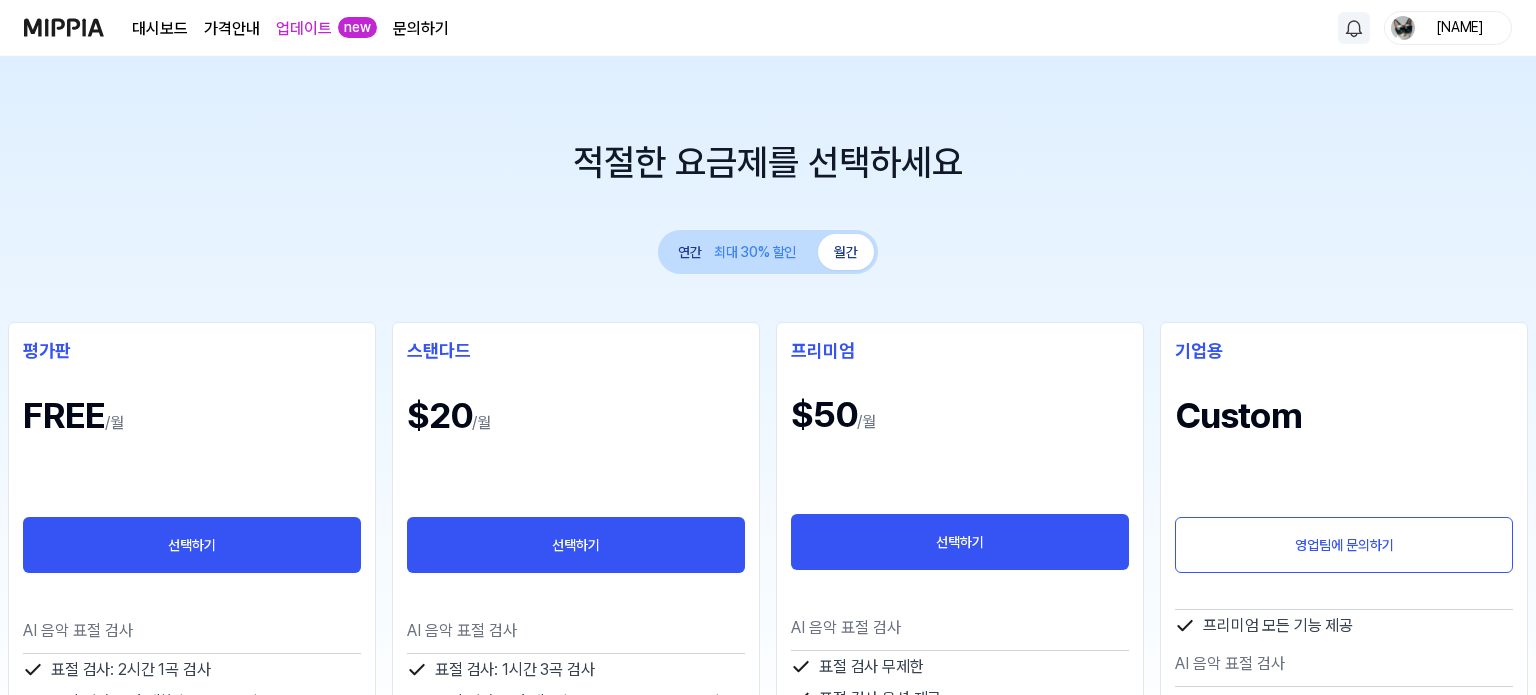 click on "대시보드 가격안내 업데이트 new 문의하기 ORGAN 84 적절한 요금제를 선택하세요 연간 최대 30% 할인 월간 평가판 FREE /월 선택하기 AI 음악 표절 검사 표절 검사: 2시간 1곡 검사 표절 검사 옵션 제한 (Inst+Vocal) AI 실시간 표절 모니터링 모니터링 제공 1곡 (가입 첫 달) 실시간 발매 음원 업데이트 부가기능 저작권 관리를 위한 개인 대시보드 표절 검사 리포트 제공 스탠다드 $20 /월 선택하기 AI 음악 표절 검사 표절 검사: 1시간 3곡 검사 표절 검사 옵션 제공 (Inst, Vocal, Inst+Vocal) 키 변경 표절 검사 1:1 표절 검사 AI 실시간 표절 모니터링 모니터링 제공 3곡 DB 곡 추가 신청 가능 표절곡 발견 시 알림 서비스 실시간 발매 음원 업데이트 부가기능 저작권 관리를 위한 개인 대시보드 표절 검사 리포트 제공 표절 검사 리포트 다운로드 표절 검사 리포트 공유 파일 저장 용량 프리미엄 $50" at bounding box center (768, 347) 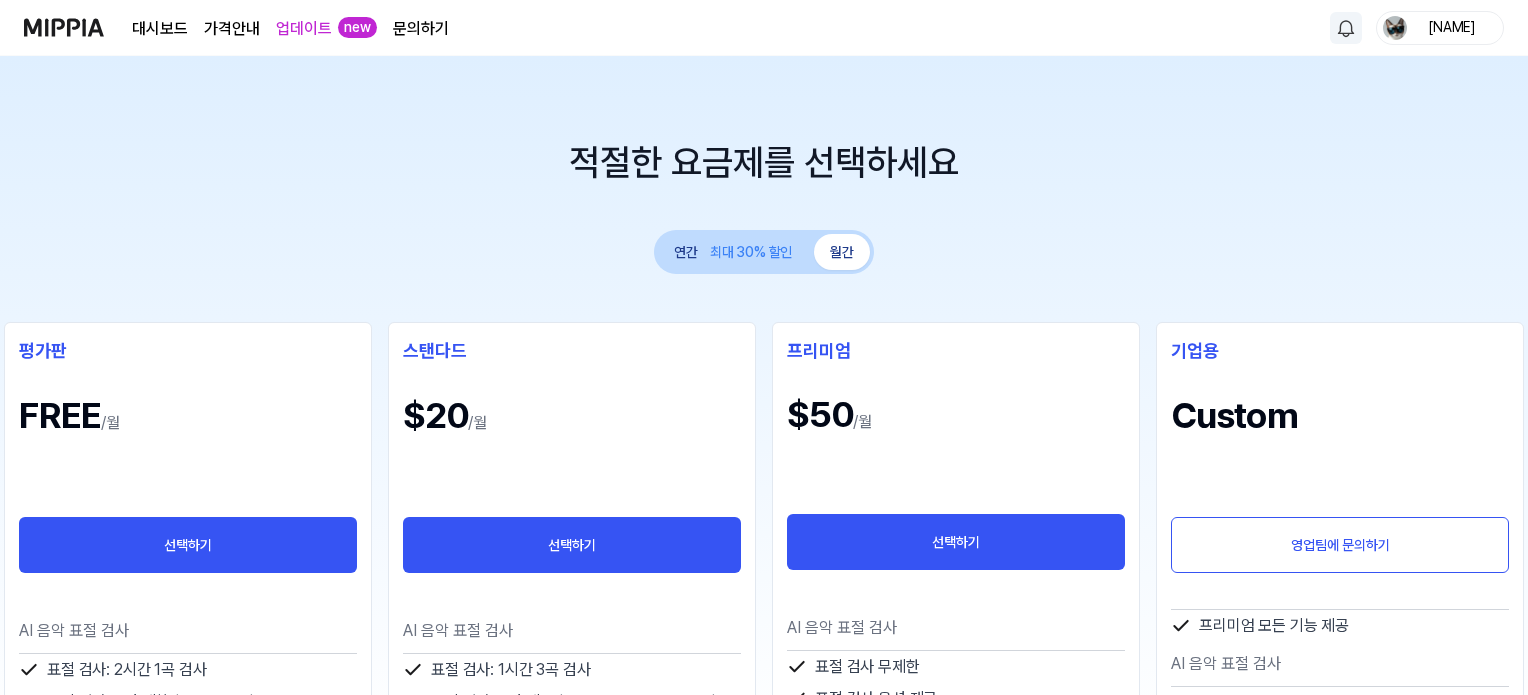 click on "대시보드 가격안내 업데이트 new 문의하기 ORGAN 84 적절한 요금제를 선택하세요 연간 최대 30% 할인 월간 평가판 FREE /월 선택하기 AI 음악 표절 검사 표절 검사: 2시간 1곡 검사 표절 검사 옵션 제한 (Inst+Vocal) AI 실시간 표절 모니터링 모니터링 제공 1곡 (가입 첫 달) 실시간 발매 음원 업데이트 부가기능 저작권 관리를 위한 개인 대시보드 표절 검사 리포트 제공 스탠다드 $20 /월 선택하기 AI 음악 표절 검사 표절 검사: 1시간 3곡 검사 표절 검사 옵션 제공 (Inst, Vocal, Inst+Vocal) 키 변경 표절 검사 1:1 표절 검사 AI 실시간 표절 모니터링 모니터링 제공 3곡 DB 곡 추가 신청 가능 표절곡 발견 시 알림 서비스 실시간 발매 음원 업데이트 부가기능 저작권 관리를 위한 개인 대시보드 표절 검사 리포트 제공 표절 검사 리포트 다운로드 표절 검사 리포트 공유 파일 저장 용량 프리미엄 $50" at bounding box center (764, 347) 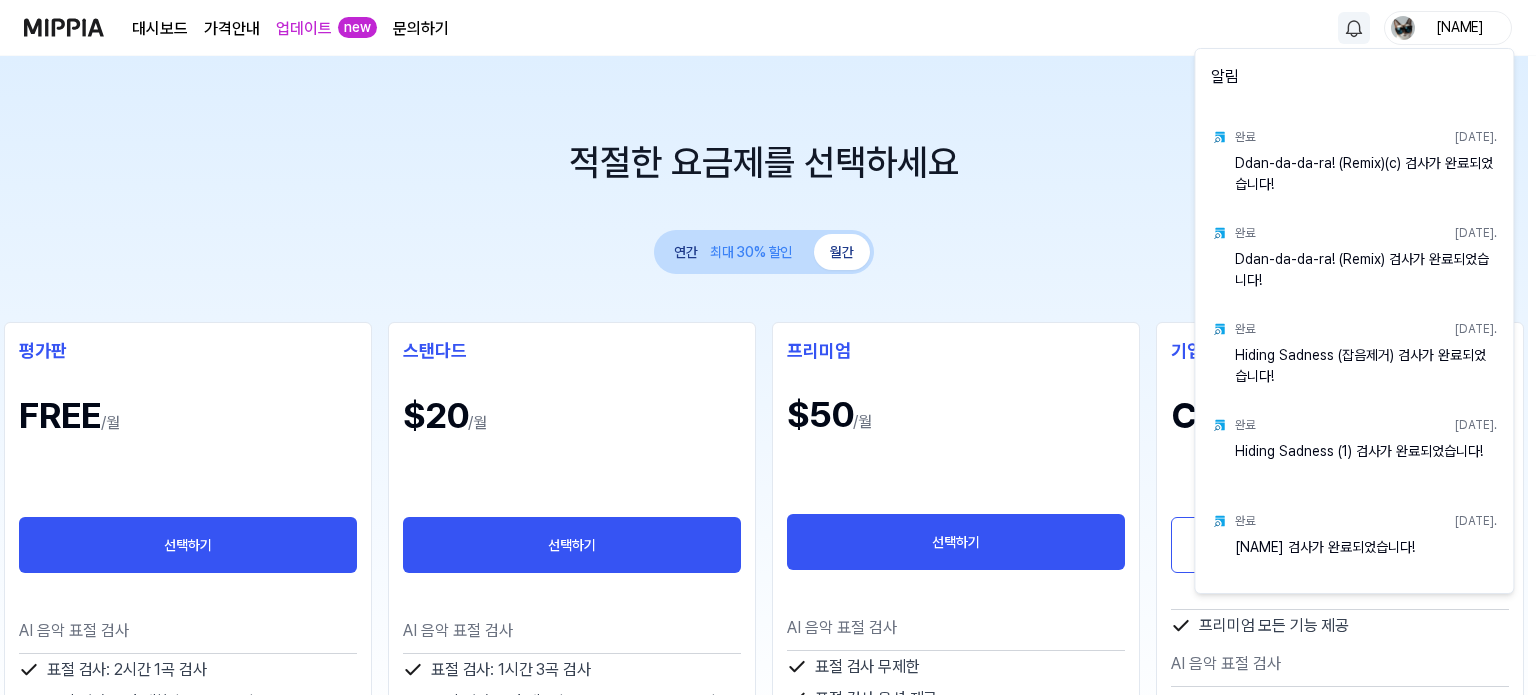 click on "대시보드 가격안내 업데이트 new 문의하기 ORGAN 84 적절한 요금제를 선택하세요 연간 최대 30% 할인 월간 평가판 FREE /월 선택하기 AI 음악 표절 검사 표절 검사: 2시간 1곡 검사 표절 검사 옵션 제한 (Inst+Vocal) AI 실시간 표절 모니터링 모니터링 제공 1곡 (가입 첫 달) 실시간 발매 음원 업데이트 부가기능 저작권 관리를 위한 개인 대시보드 표절 검사 리포트 제공 스탠다드 $20 /월 선택하기 AI 음악 표절 검사 표절 검사: 1시간 3곡 검사 표절 검사 옵션 제공 (Inst, Vocal, Inst+Vocal) 키 변경 표절 검사 1:1 표절 검사 AI 실시간 표절 모니터링 모니터링 제공 3곡 DB 곡 추가 신청 가능 표절곡 발견 시 알림 서비스 실시간 발매 음원 업데이트 부가기능 저작권 관리를 위한 개인 대시보드 표절 검사 리포트 제공 표절 검사 리포트 다운로드 표절 검사 리포트 공유 파일 저장 용량 프리미엄 $50" at bounding box center (768, 347) 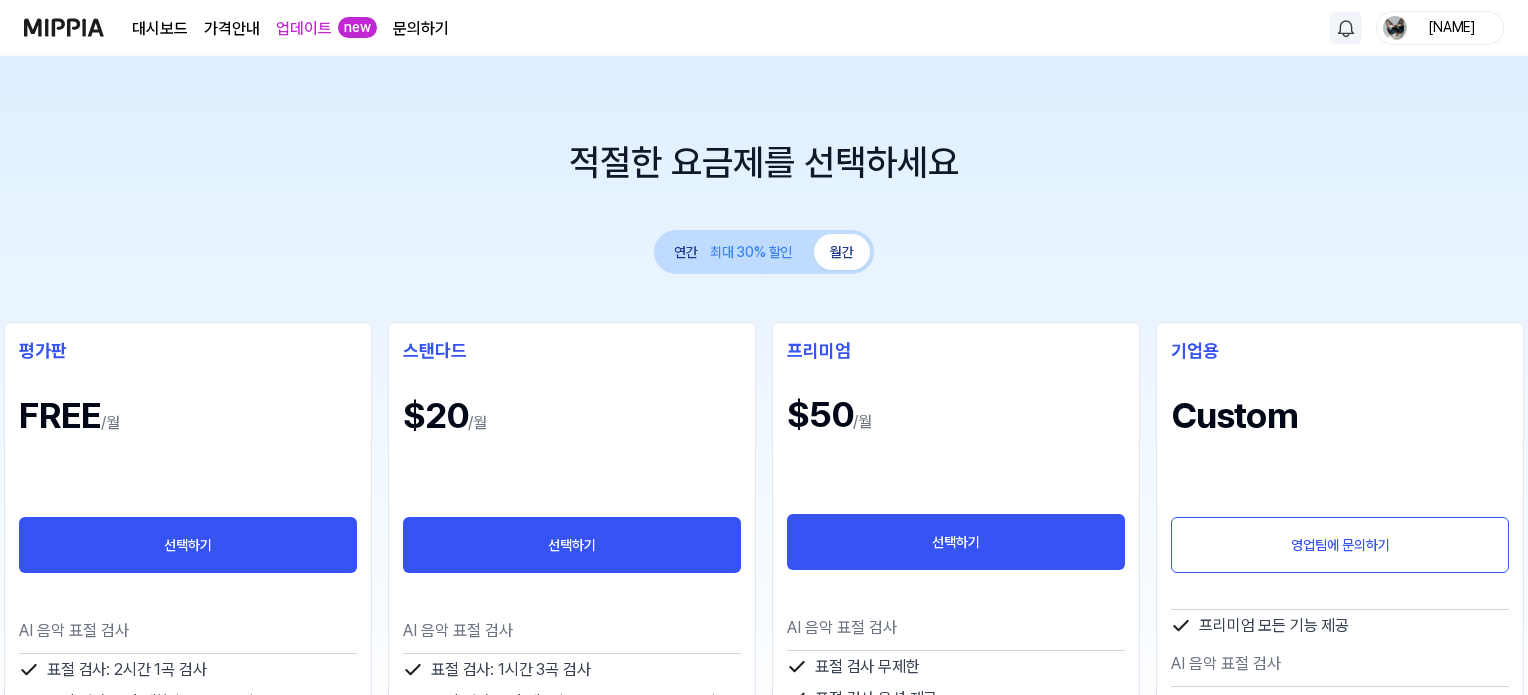 click on "문의하기" at bounding box center (421, 29) 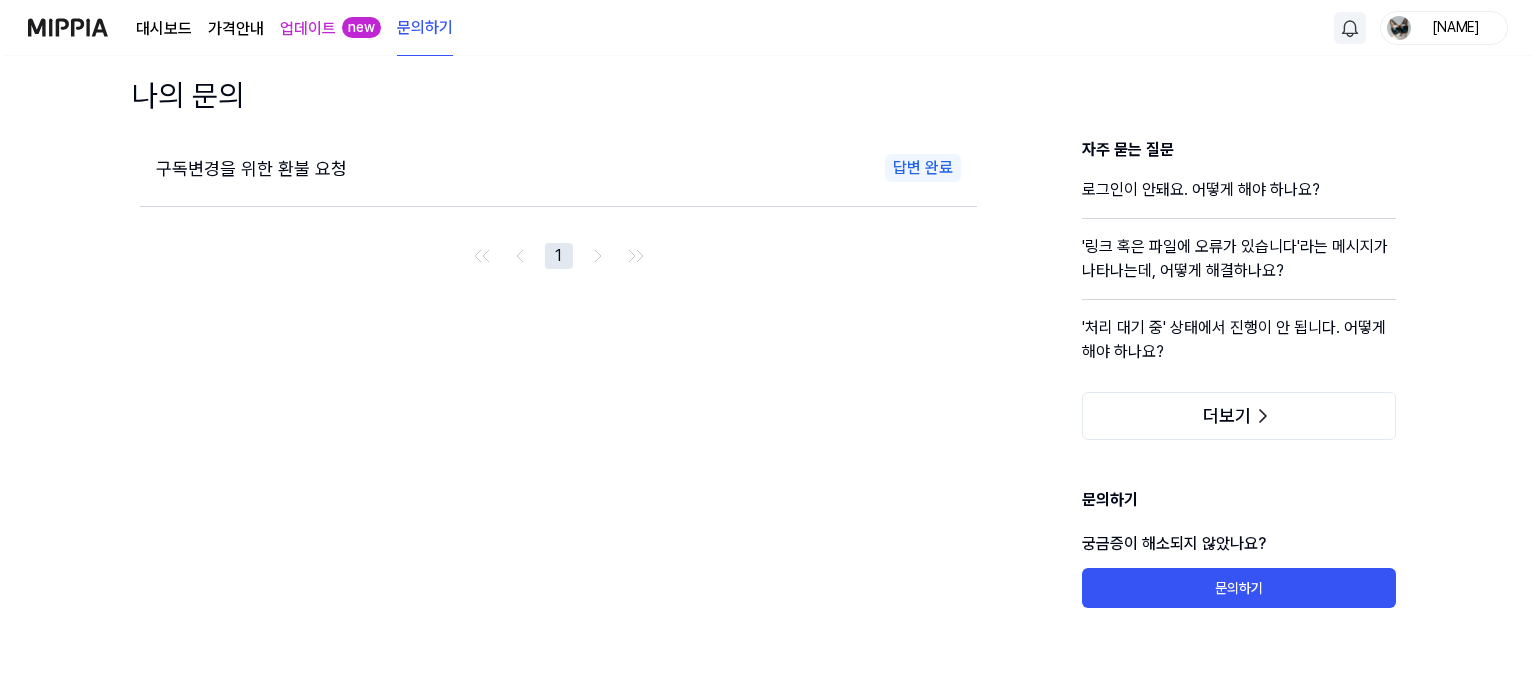 scroll, scrollTop: 0, scrollLeft: 0, axis: both 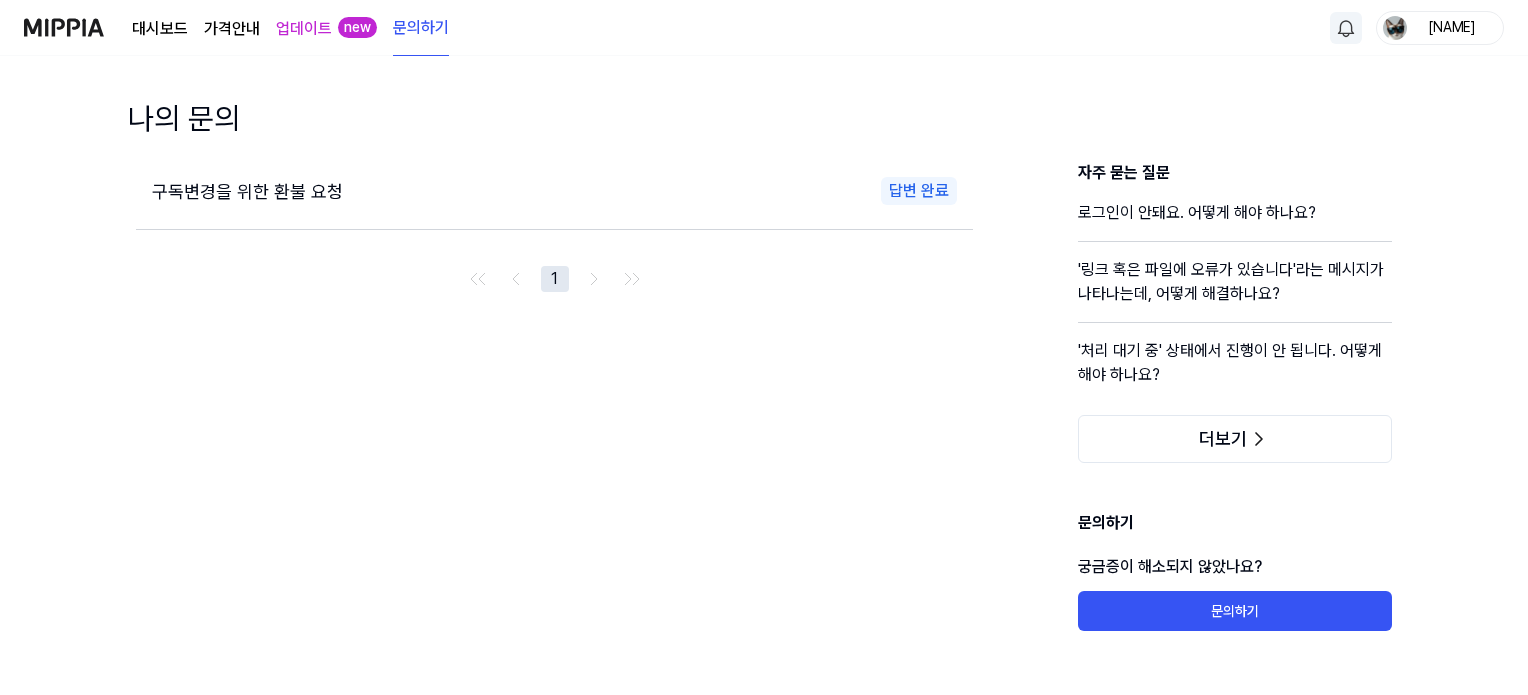 click on "업데이트" at bounding box center [304, 29] 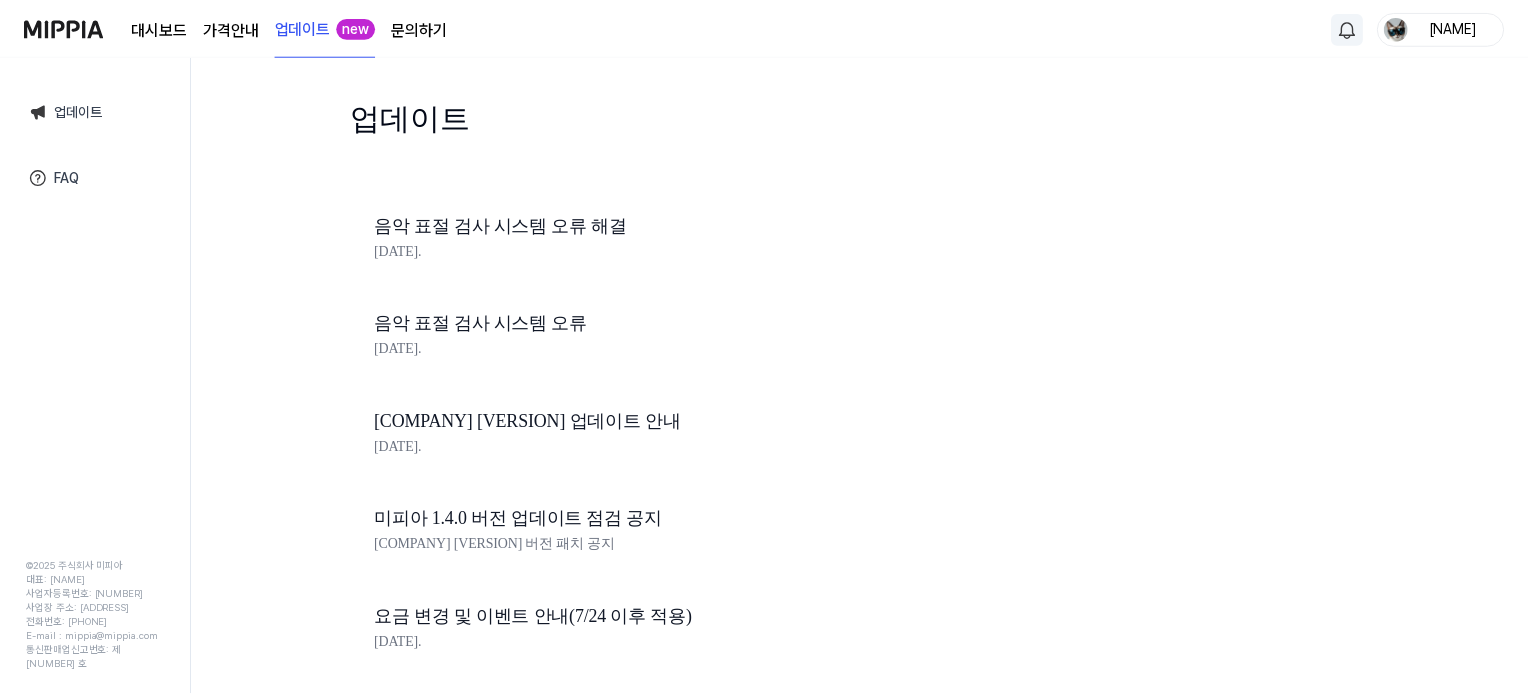 scroll, scrollTop: 0, scrollLeft: 0, axis: both 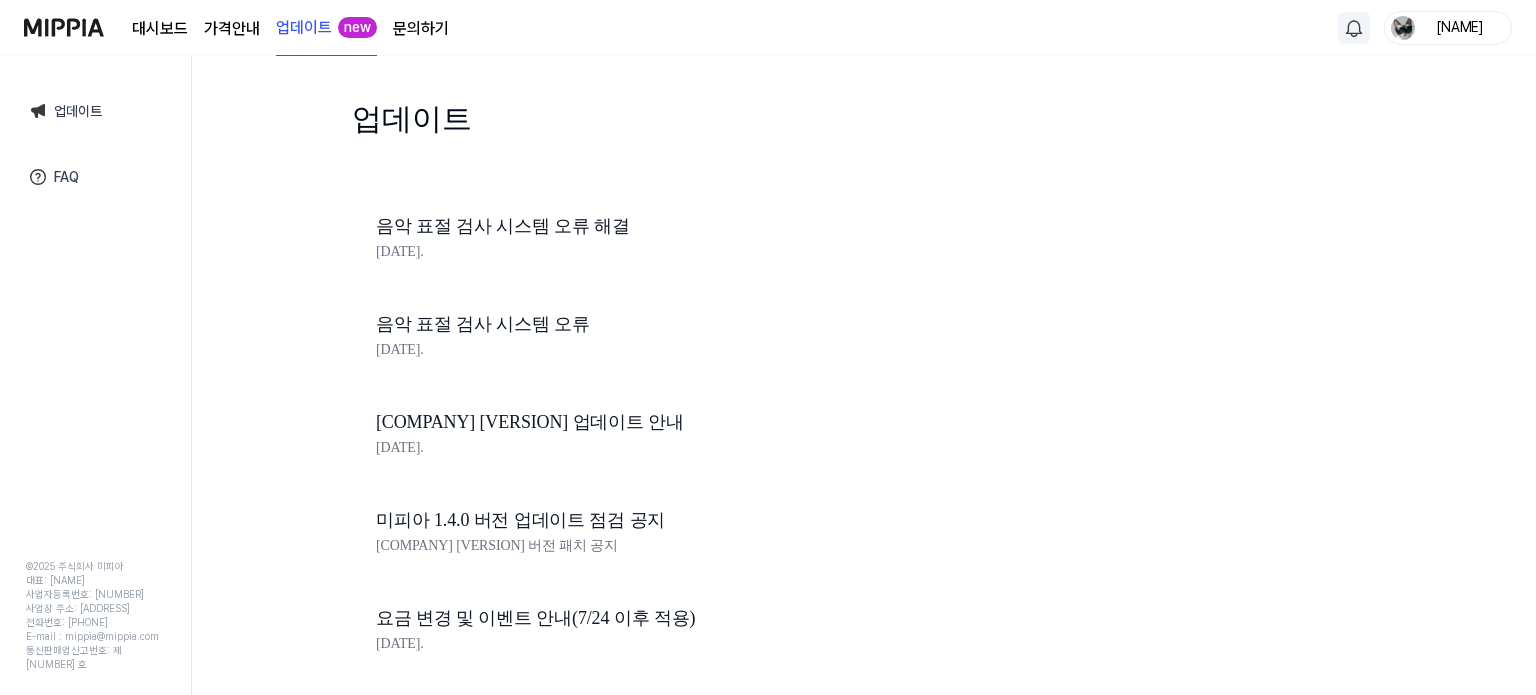 click on "FAQ" at bounding box center (95, 177) 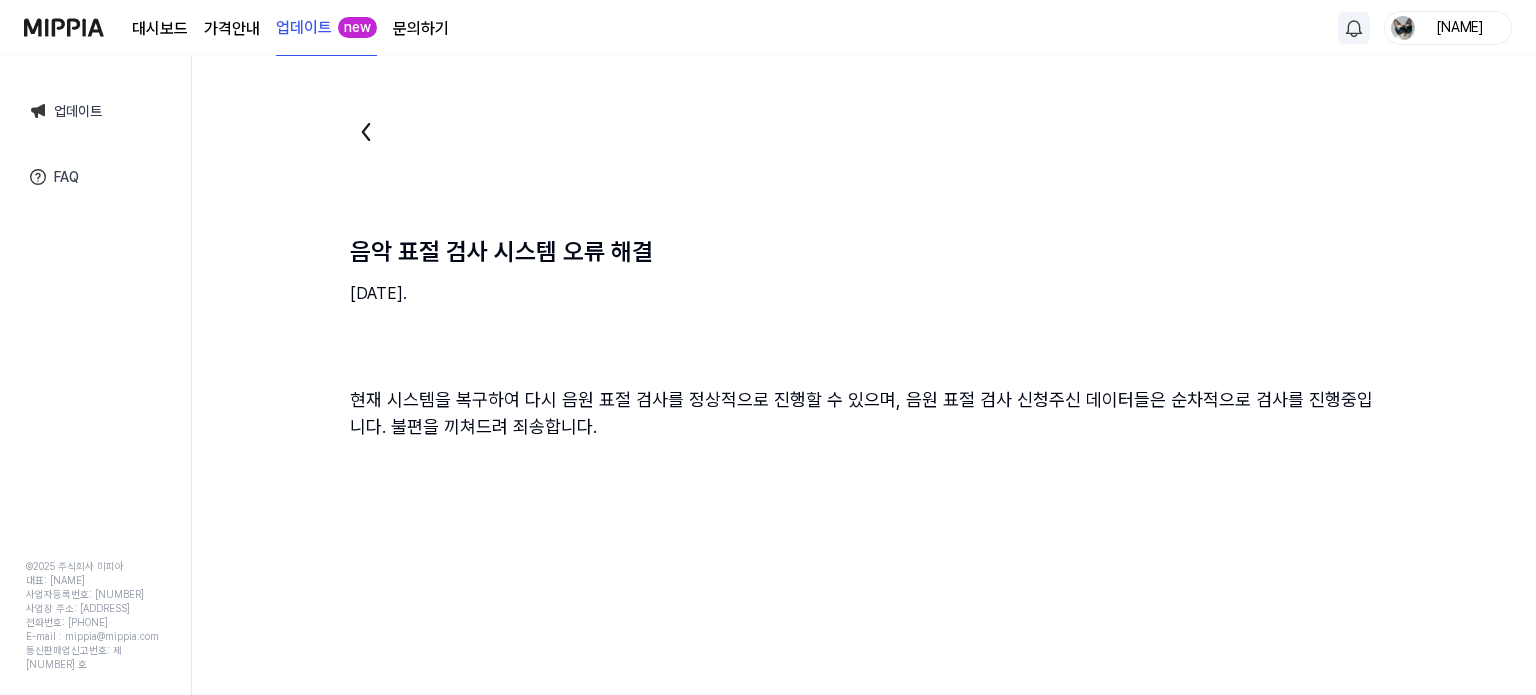click on "대시보드" at bounding box center (160, 29) 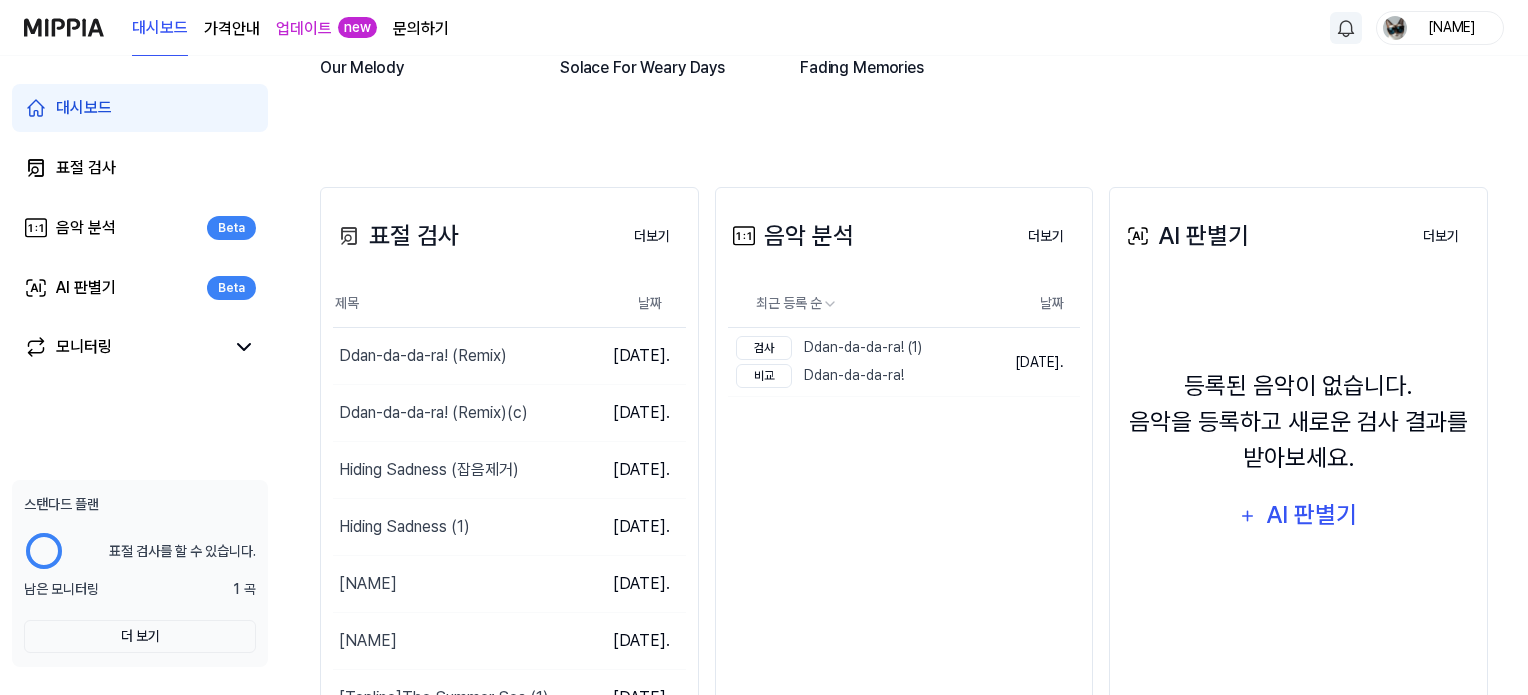 scroll, scrollTop: 500, scrollLeft: 0, axis: vertical 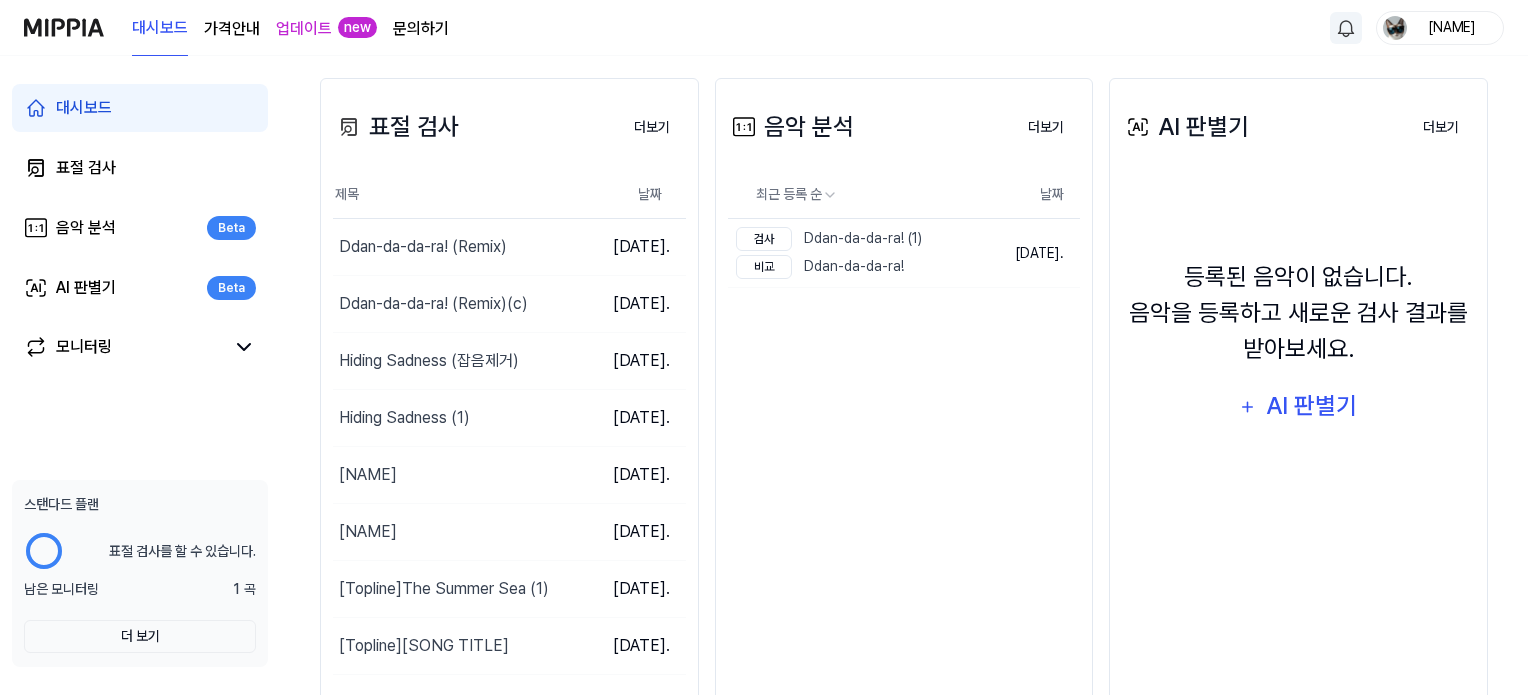 click on "더 보기" at bounding box center (140, 636) 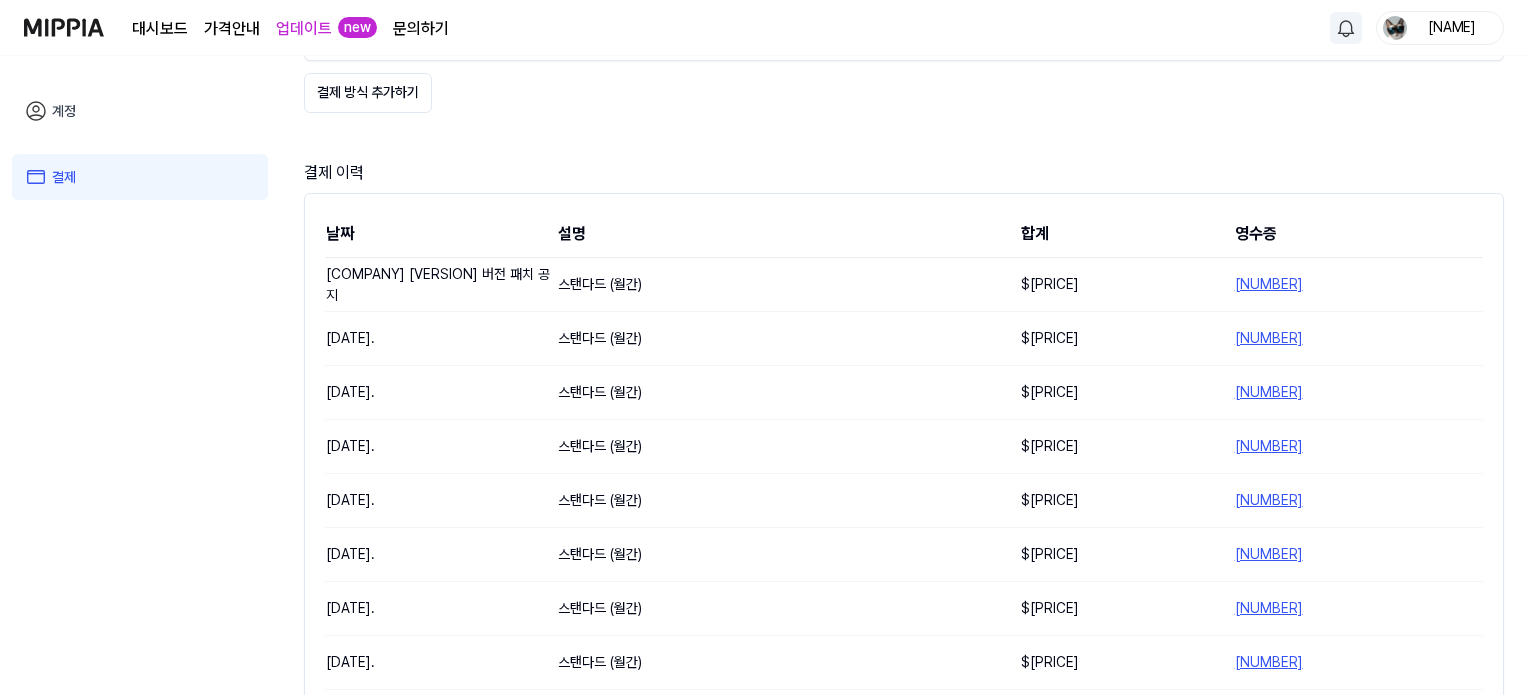 scroll, scrollTop: 0, scrollLeft: 0, axis: both 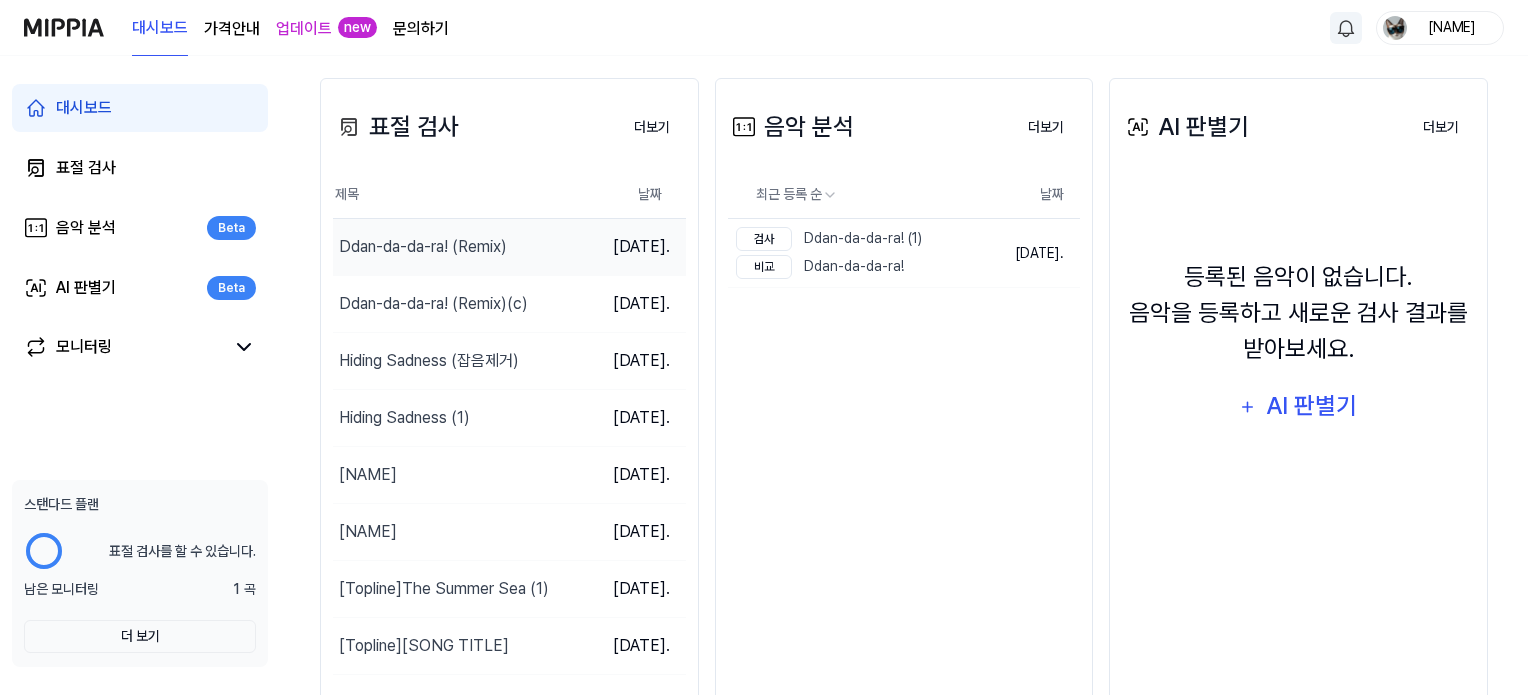 click on "Ddan-da-da-ra! (Remix)" at bounding box center [423, 247] 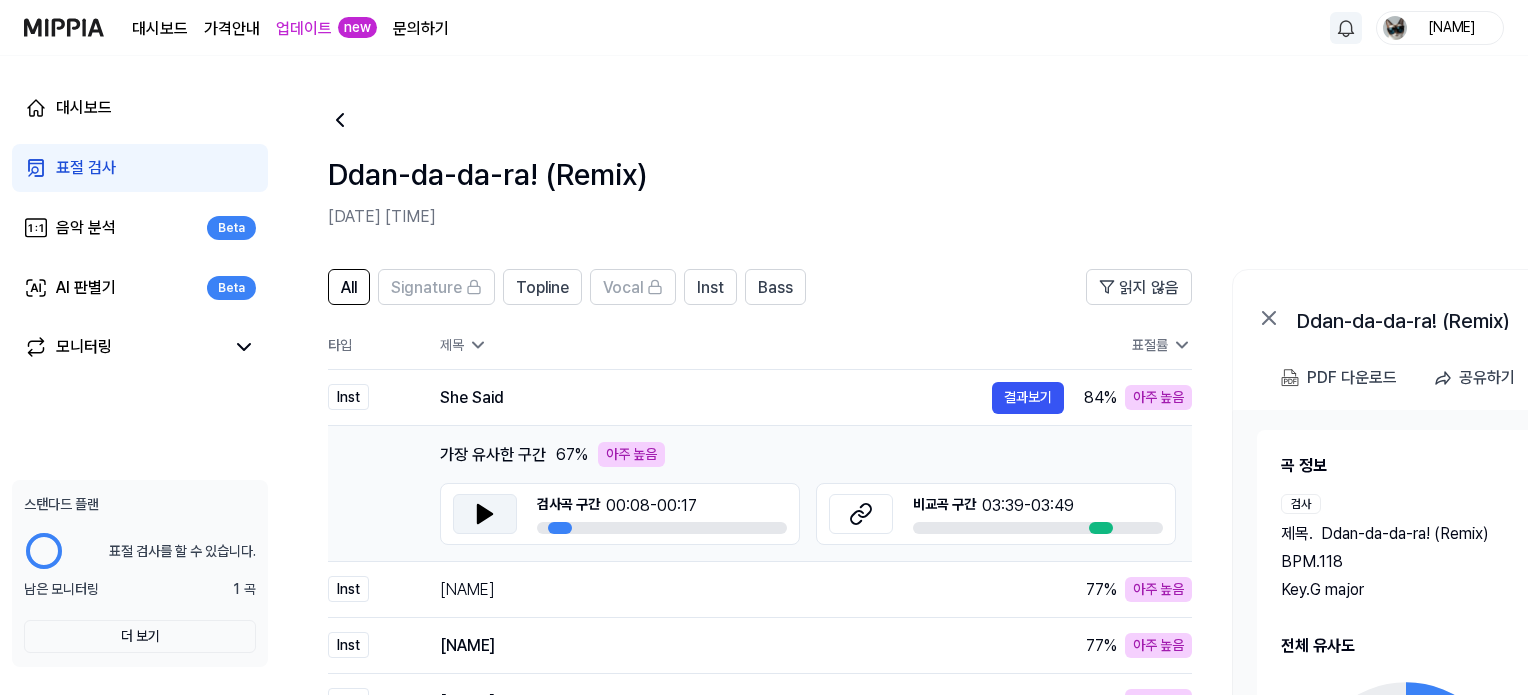 click 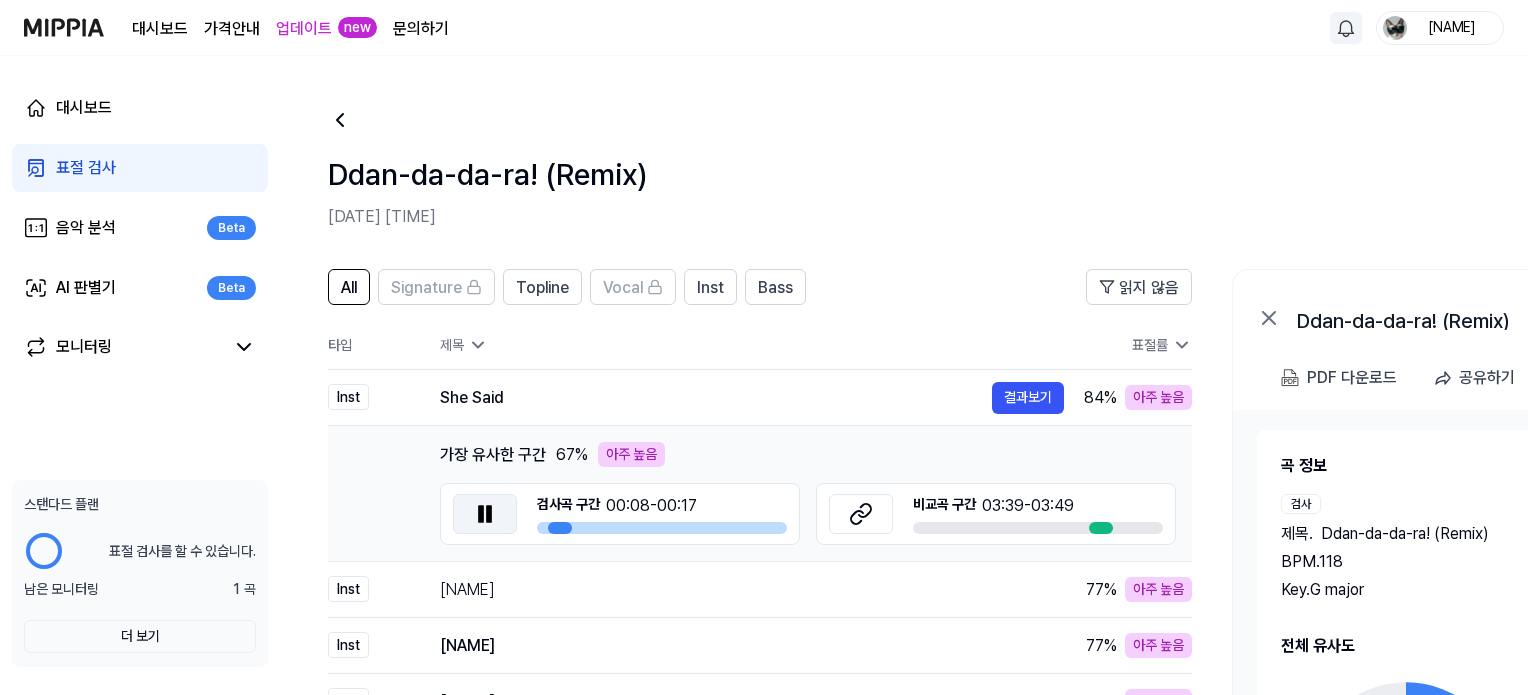click 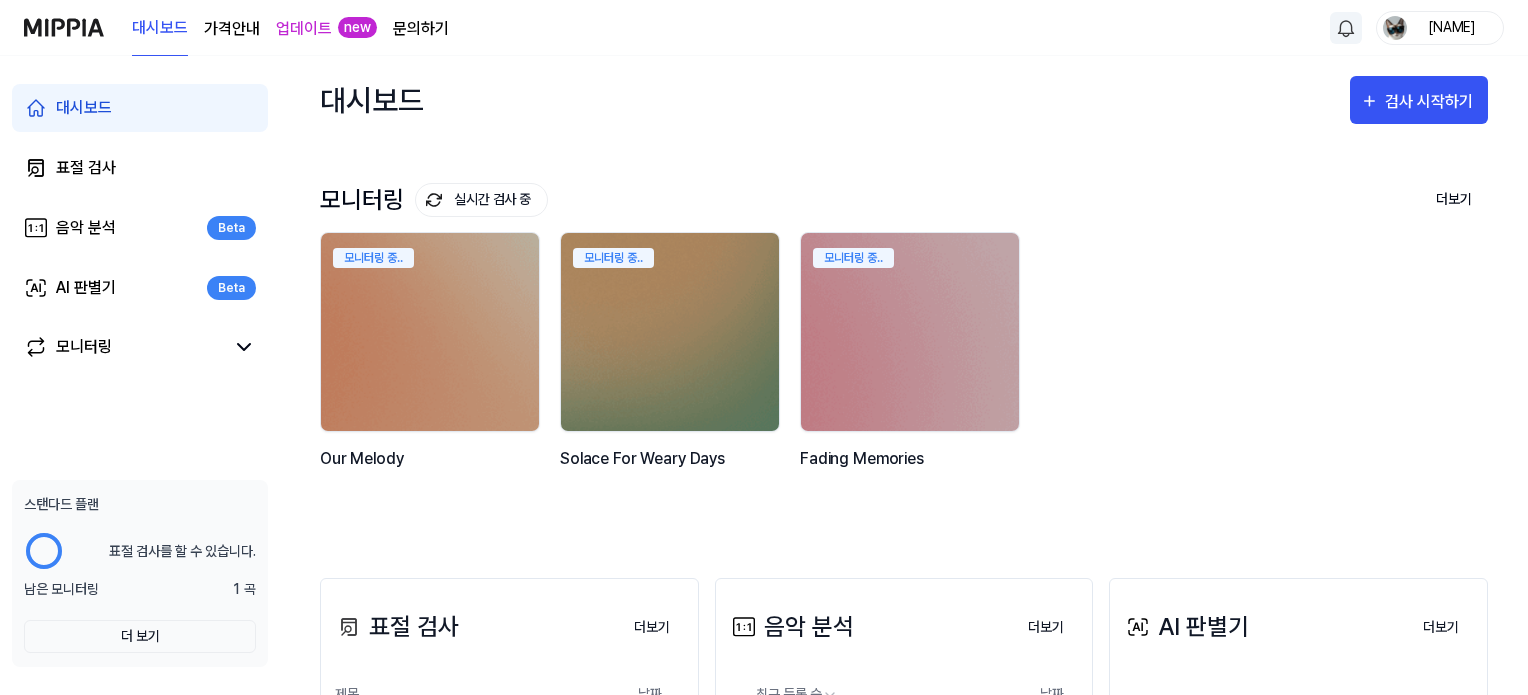 scroll, scrollTop: 500, scrollLeft: 0, axis: vertical 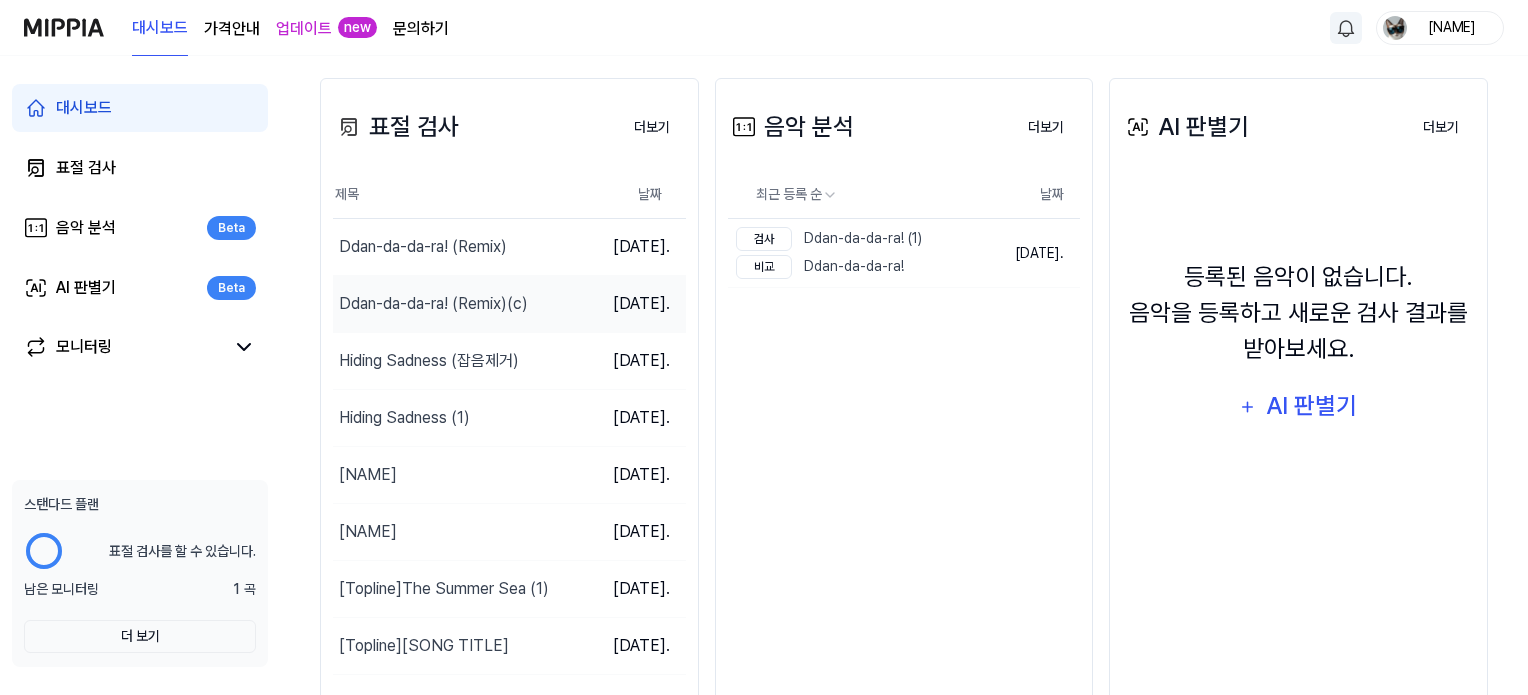 click on "Ddan-da-da-ra! (Remix)(c)" at bounding box center (433, 304) 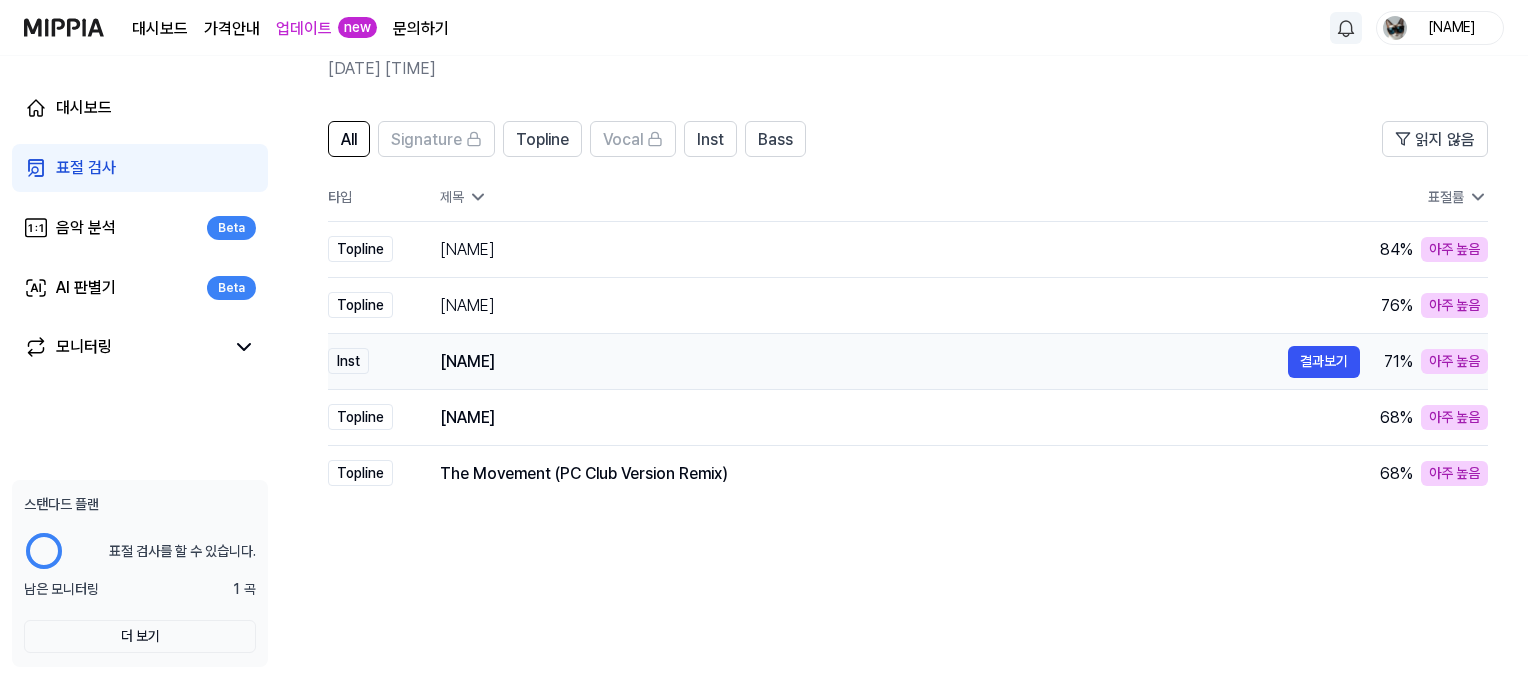 scroll, scrollTop: 200, scrollLeft: 0, axis: vertical 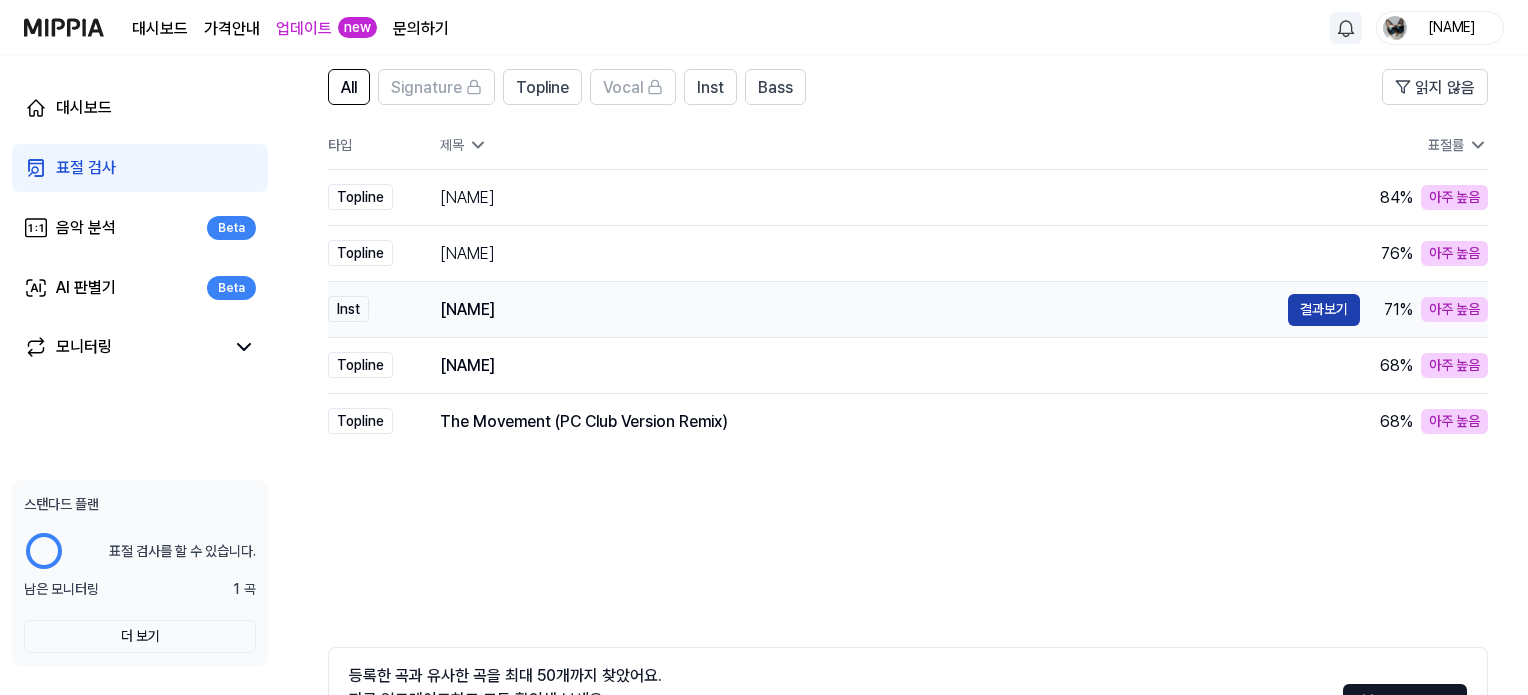 click on "결과보기" at bounding box center [1324, 310] 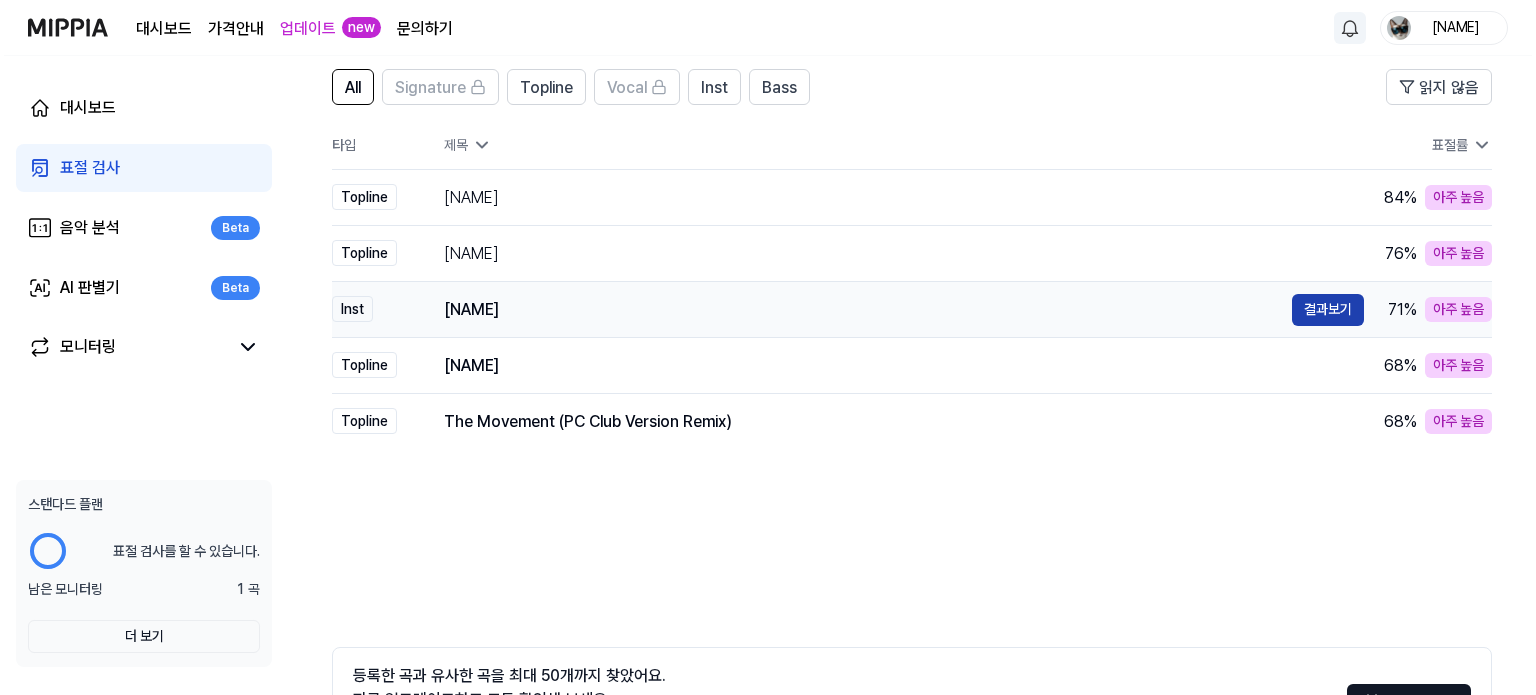 scroll, scrollTop: 0, scrollLeft: 0, axis: both 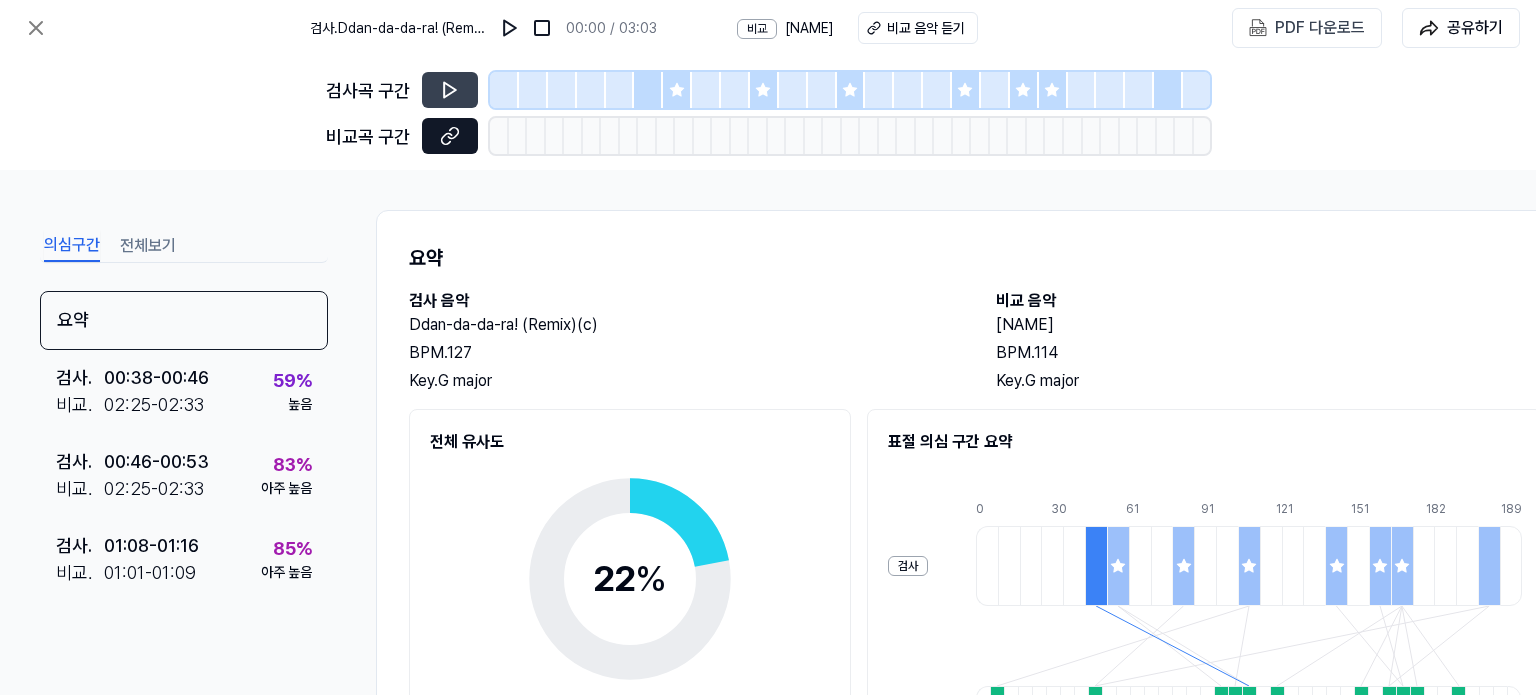 click 